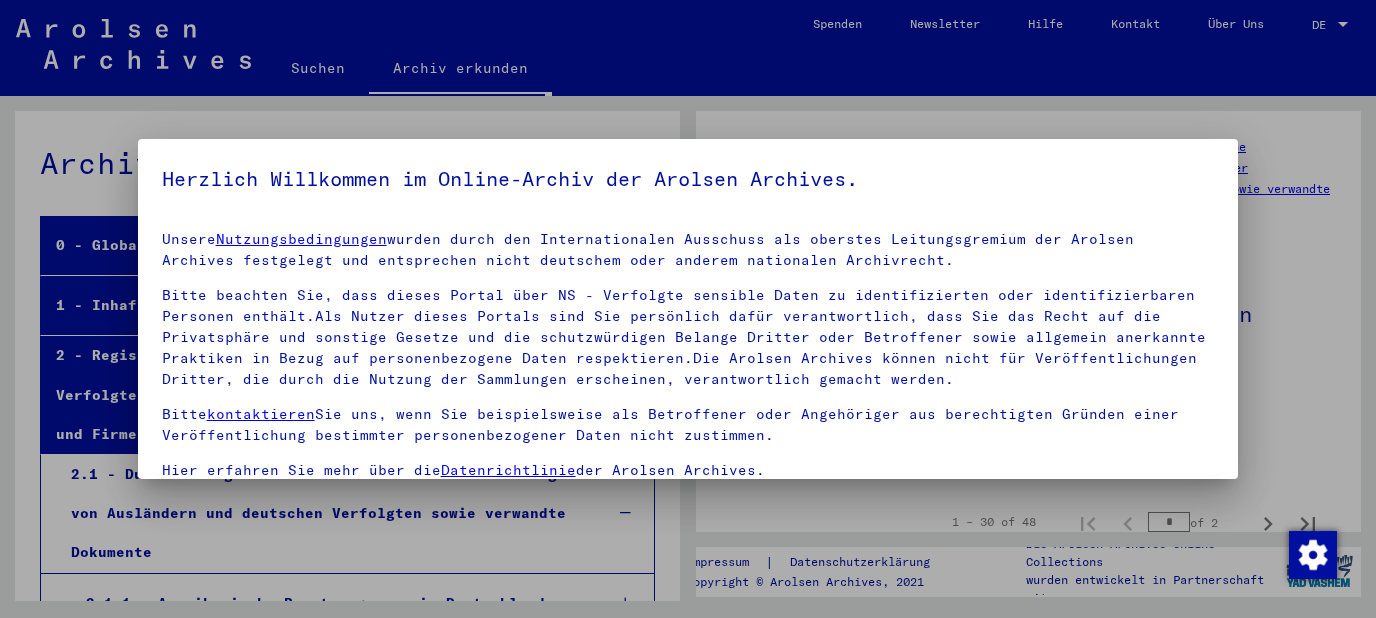 scroll, scrollTop: 0, scrollLeft: 0, axis: both 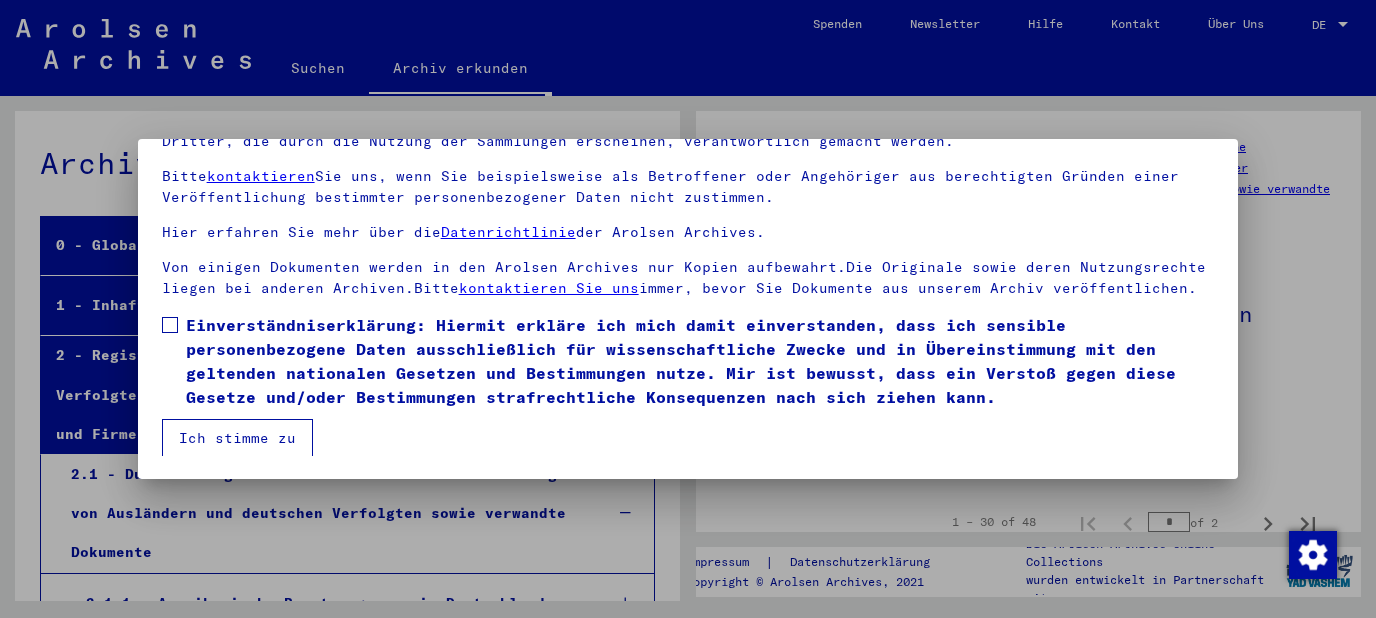 click at bounding box center (170, 325) 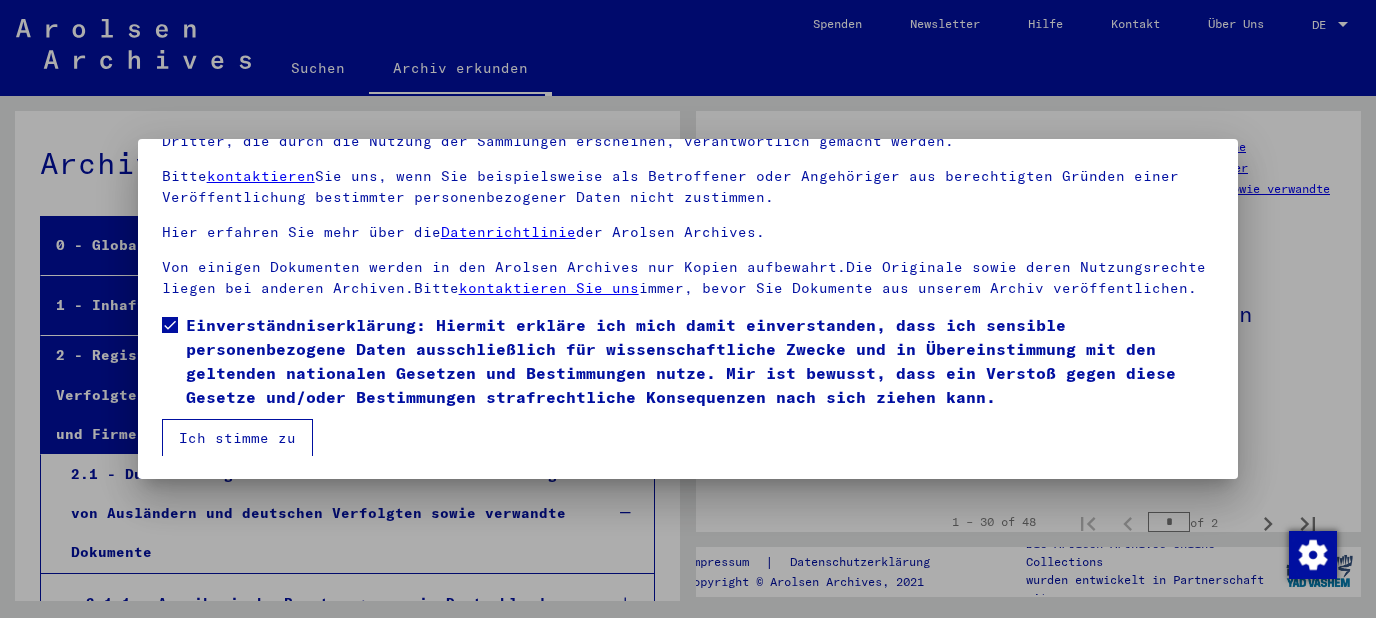drag, startPoint x: 211, startPoint y: 432, endPoint x: 248, endPoint y: 434, distance: 37.054016 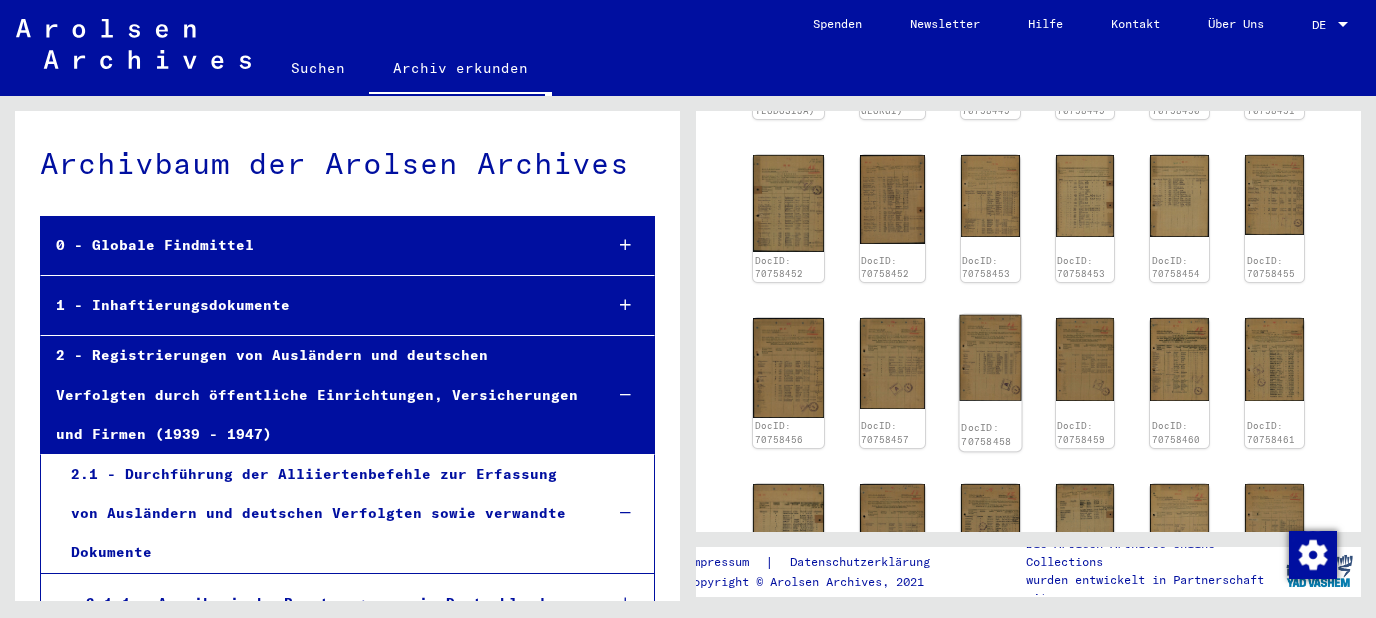 scroll, scrollTop: 645, scrollLeft: 0, axis: vertical 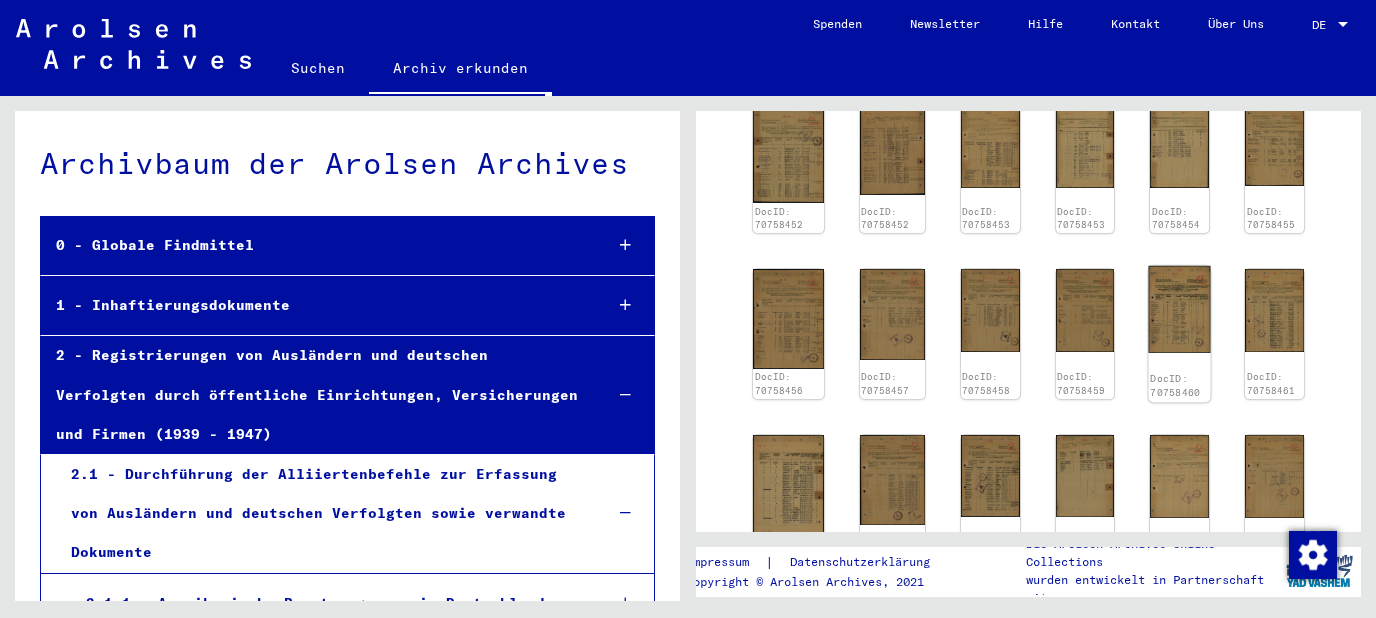 click 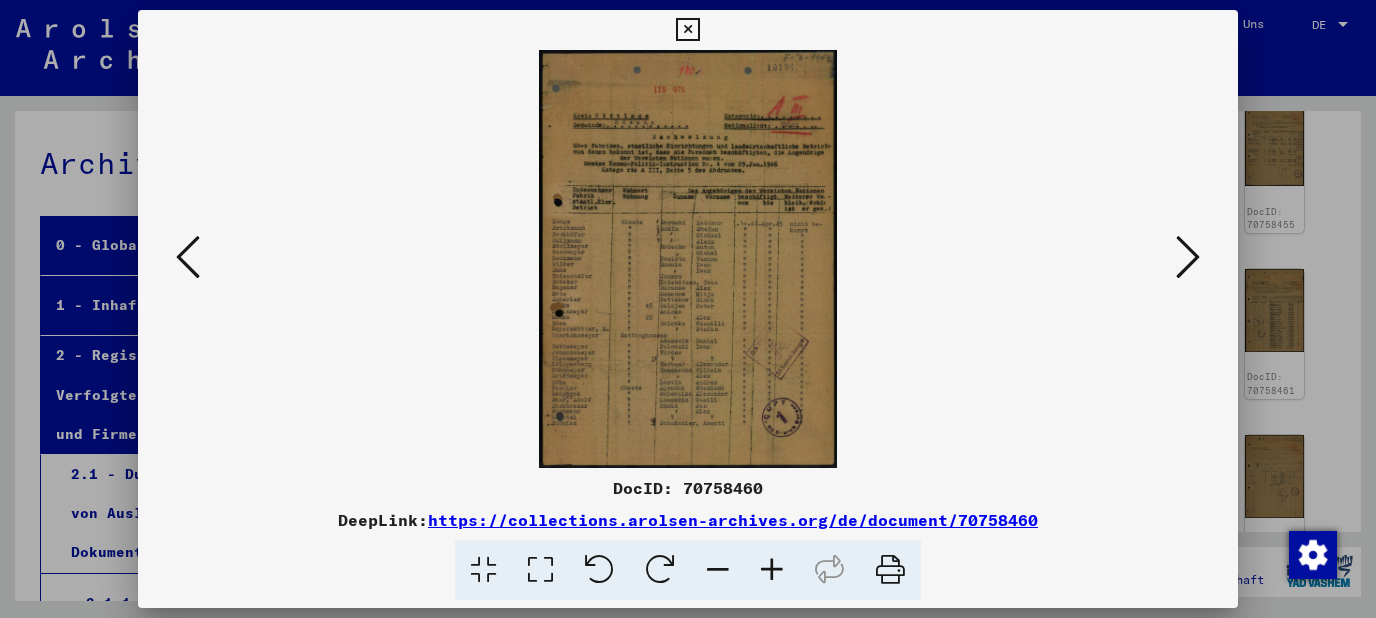 click at bounding box center [772, 570] 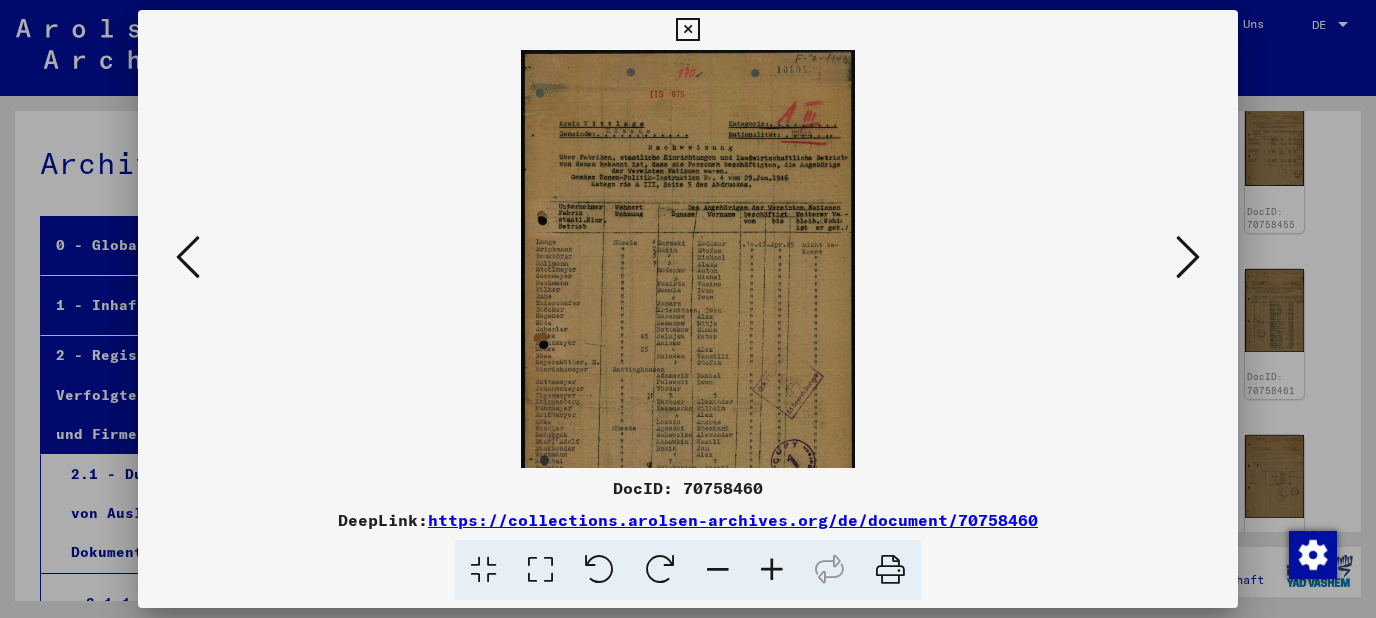 click at bounding box center (772, 570) 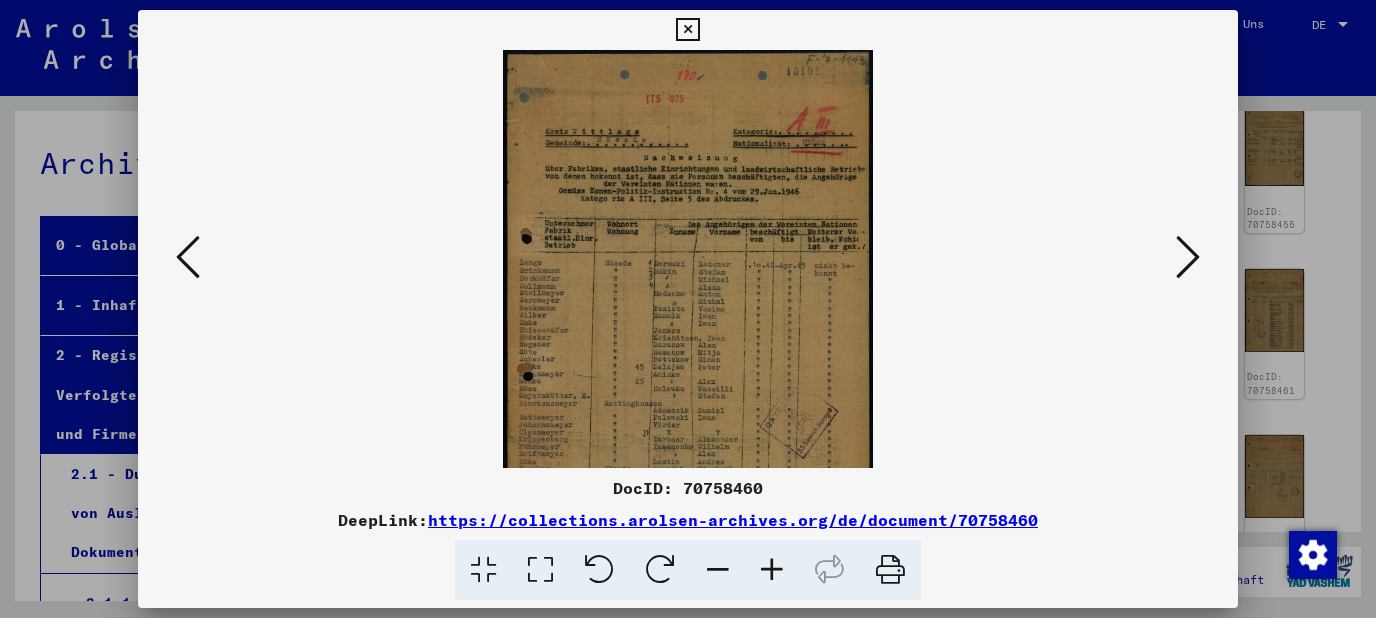 click at bounding box center [772, 570] 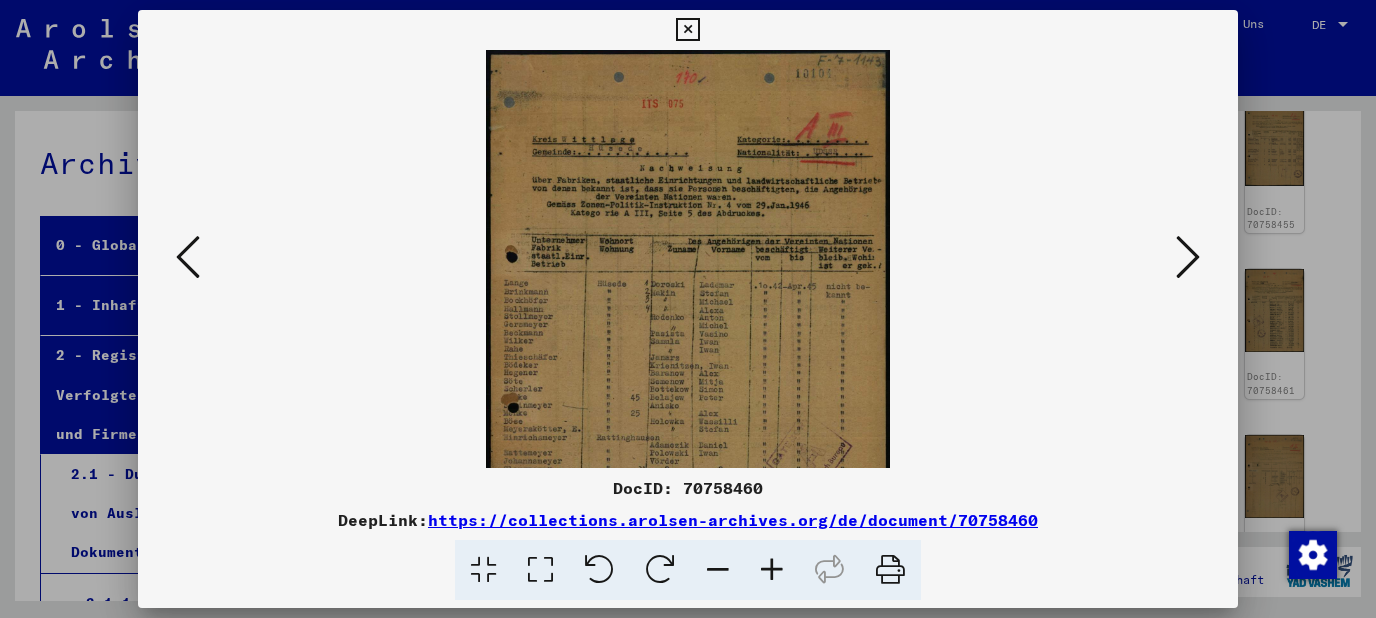click at bounding box center [772, 570] 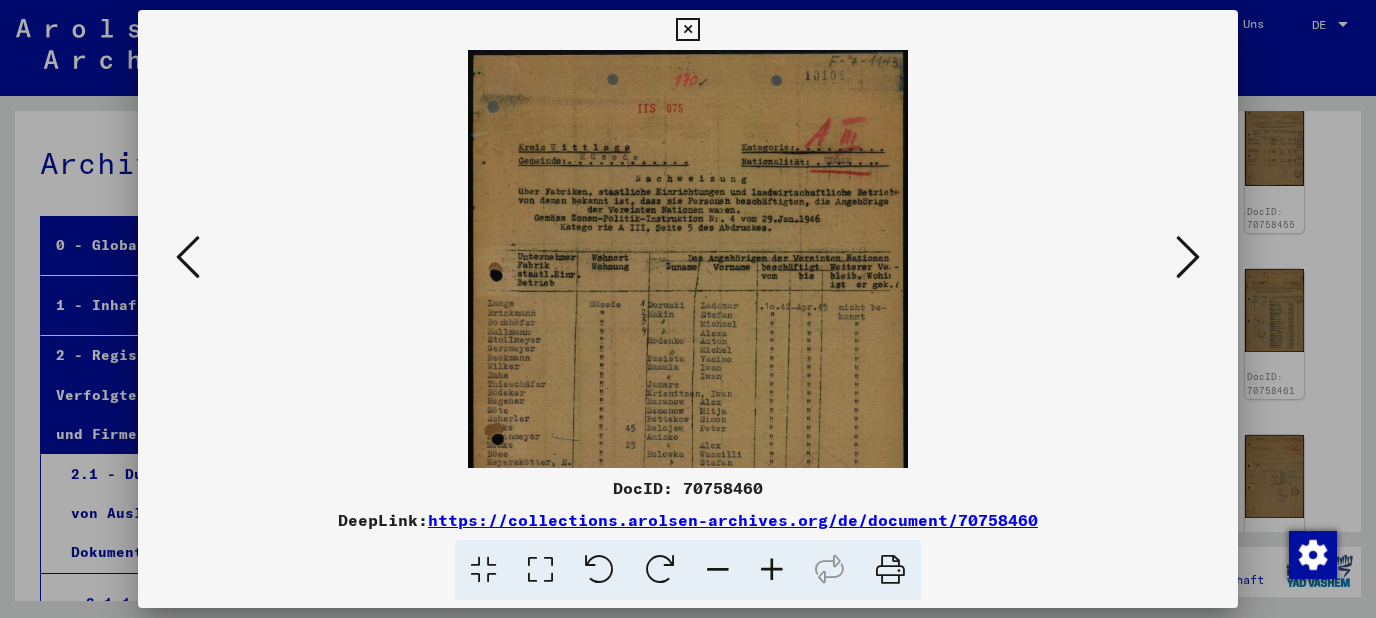 click at bounding box center (772, 570) 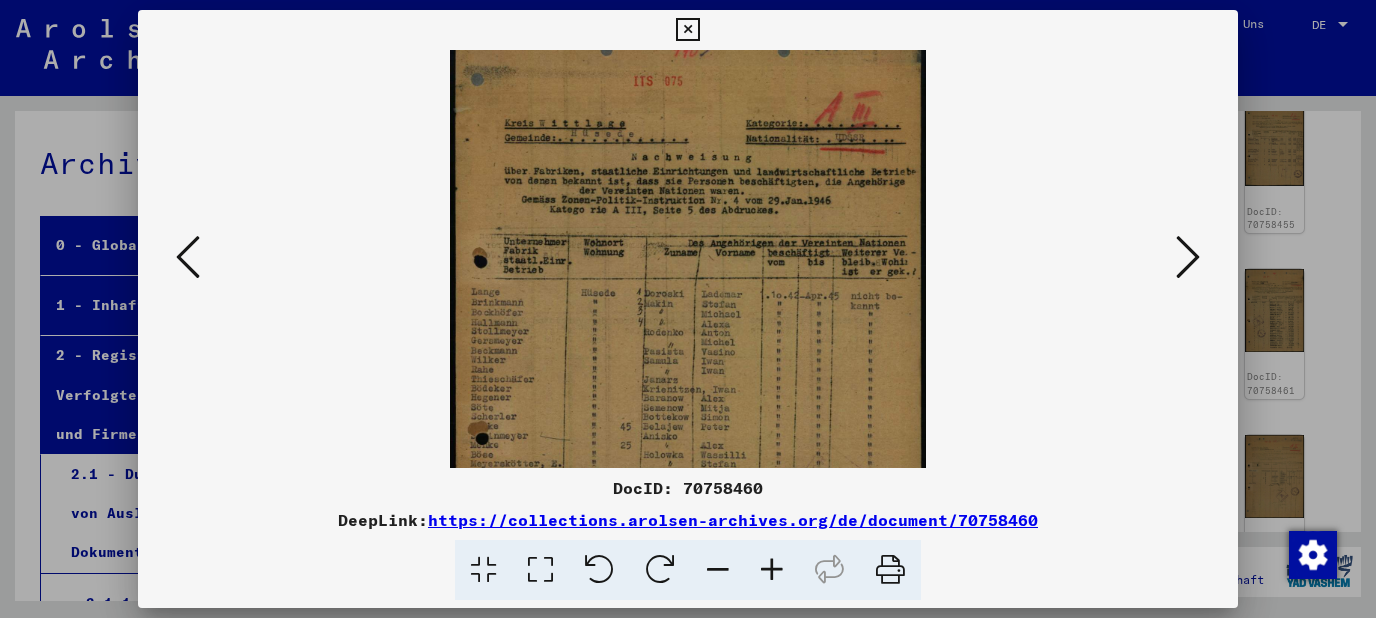 scroll, scrollTop: 109, scrollLeft: 0, axis: vertical 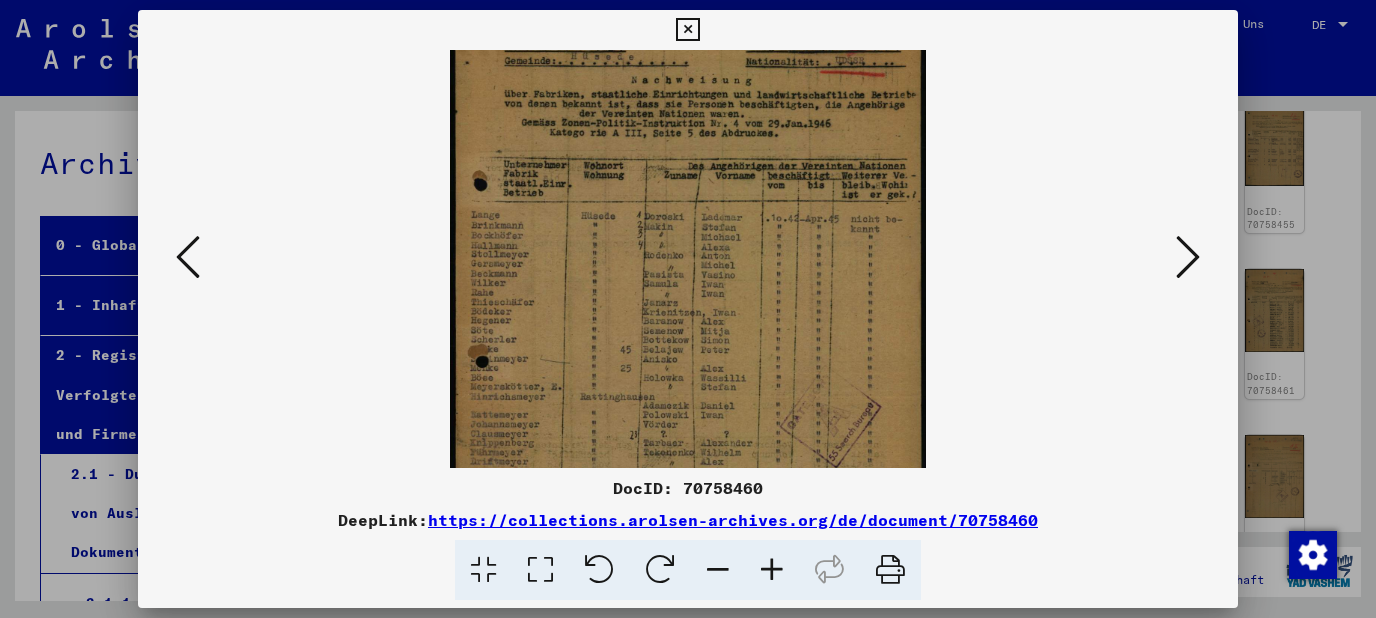 drag, startPoint x: 813, startPoint y: 322, endPoint x: 828, endPoint y: 213, distance: 110.02727 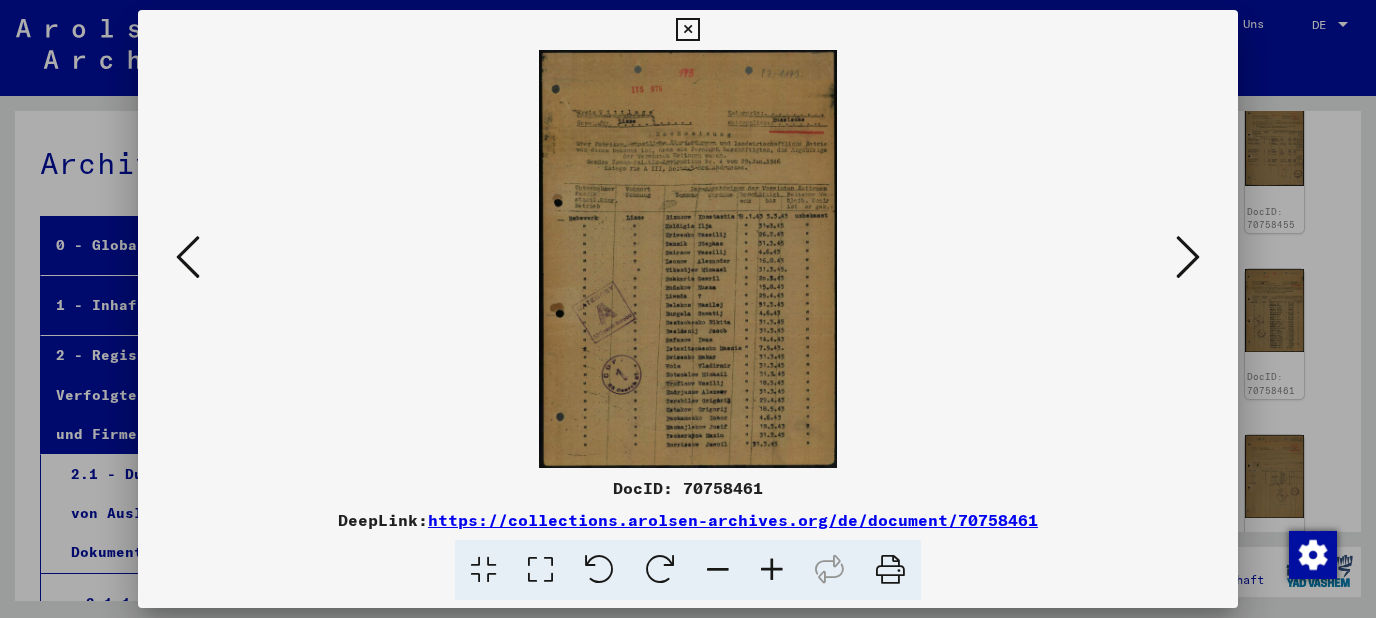 scroll, scrollTop: 0, scrollLeft: 0, axis: both 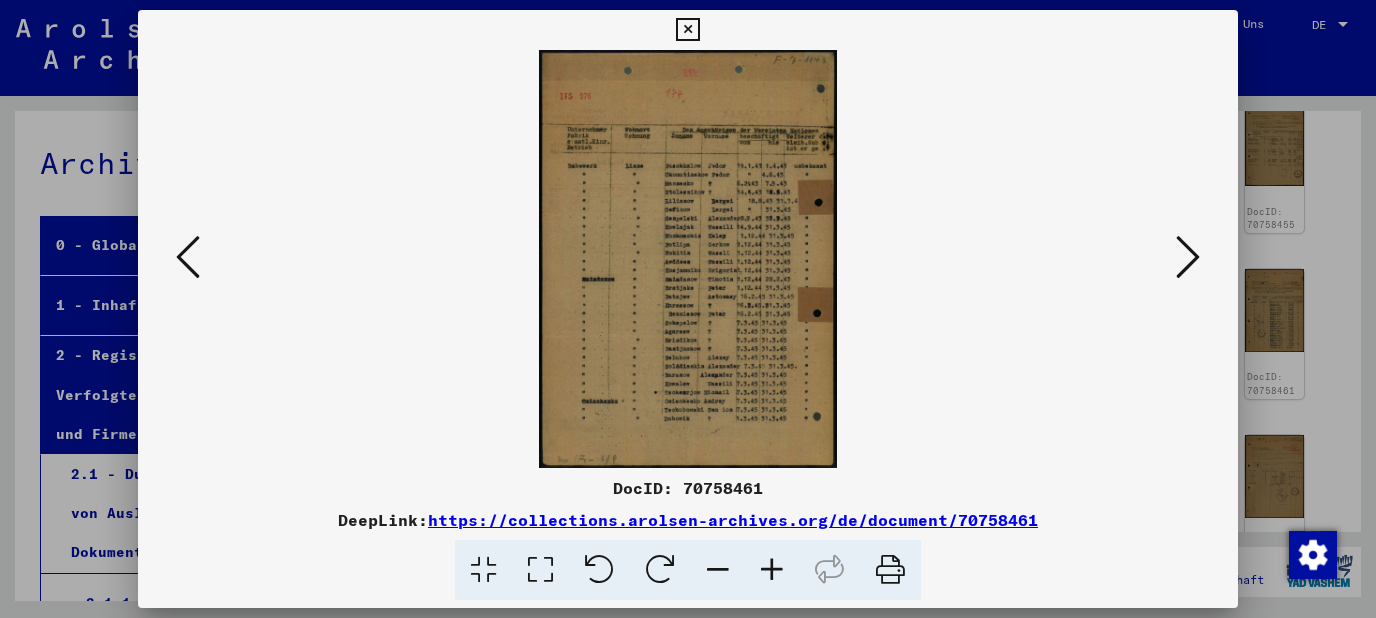 click at bounding box center [1188, 257] 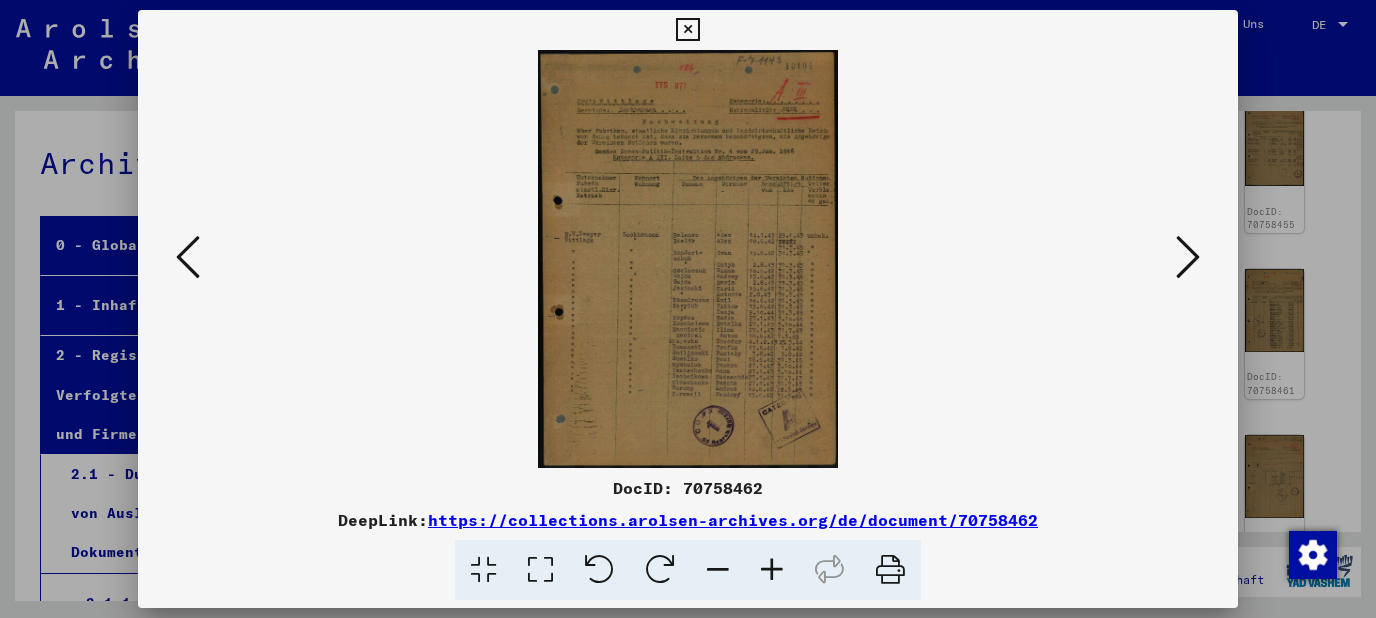 click at bounding box center (1188, 257) 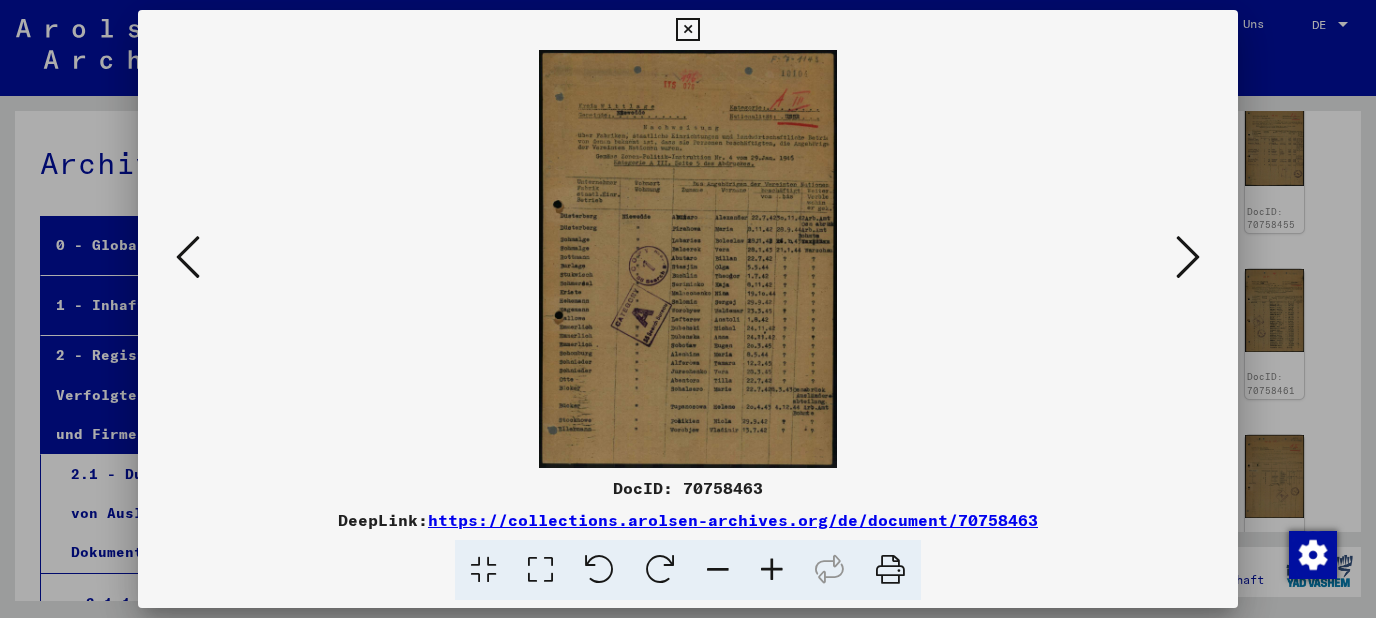 click at bounding box center [1188, 257] 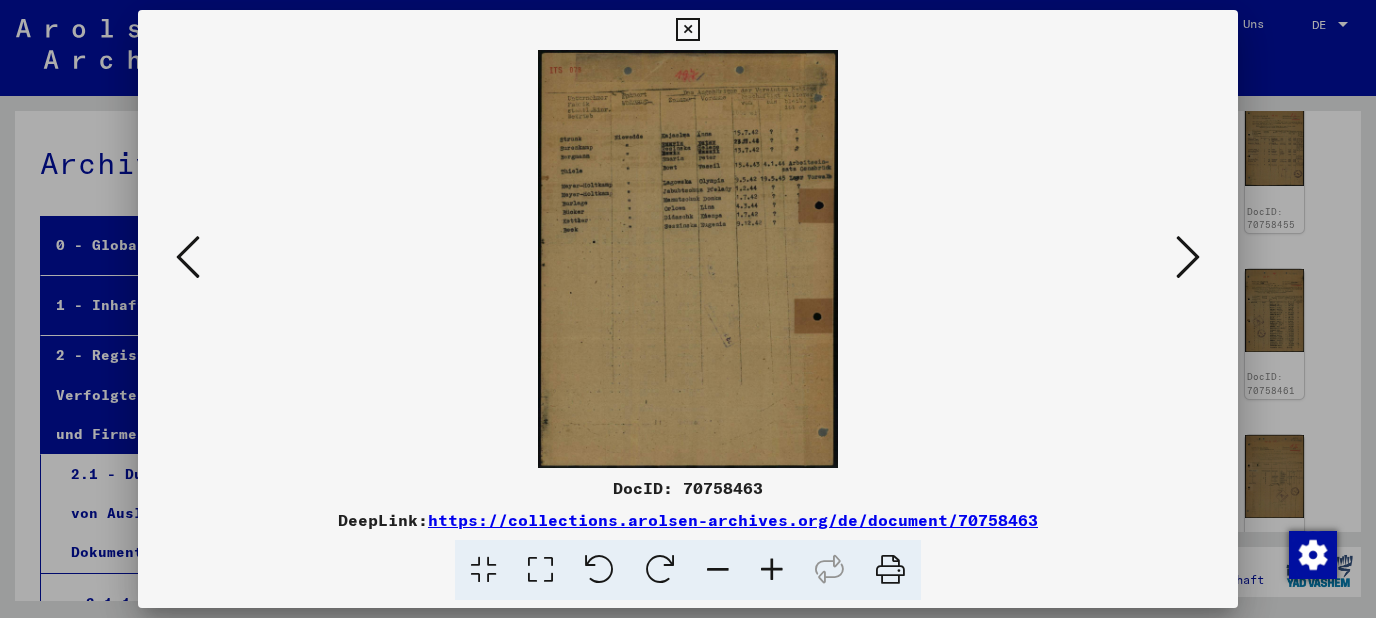 click at bounding box center (1188, 257) 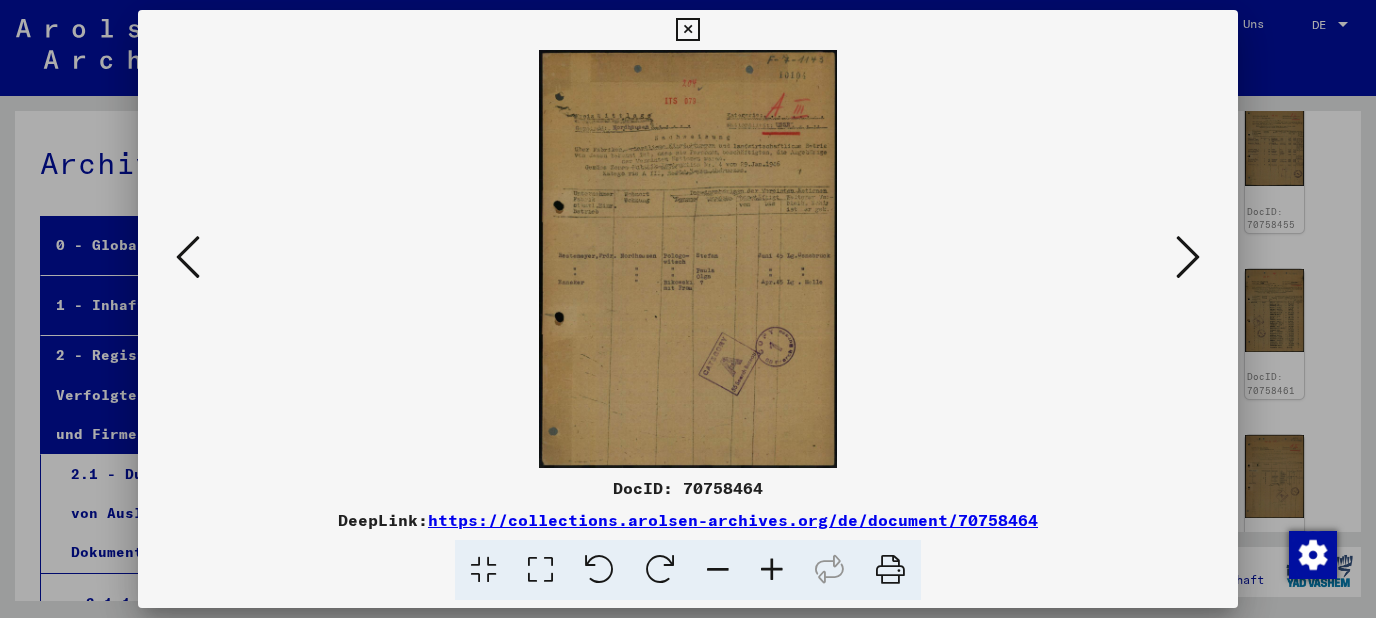 click at bounding box center (1188, 257) 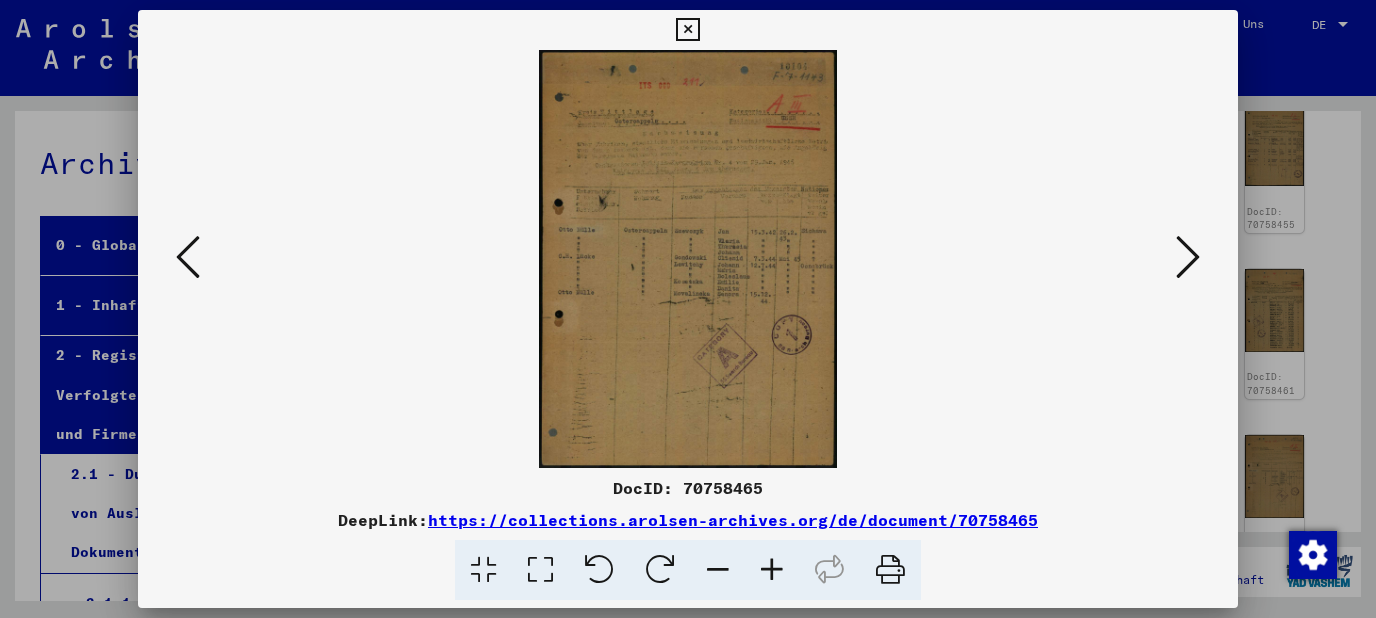 click at bounding box center [1188, 257] 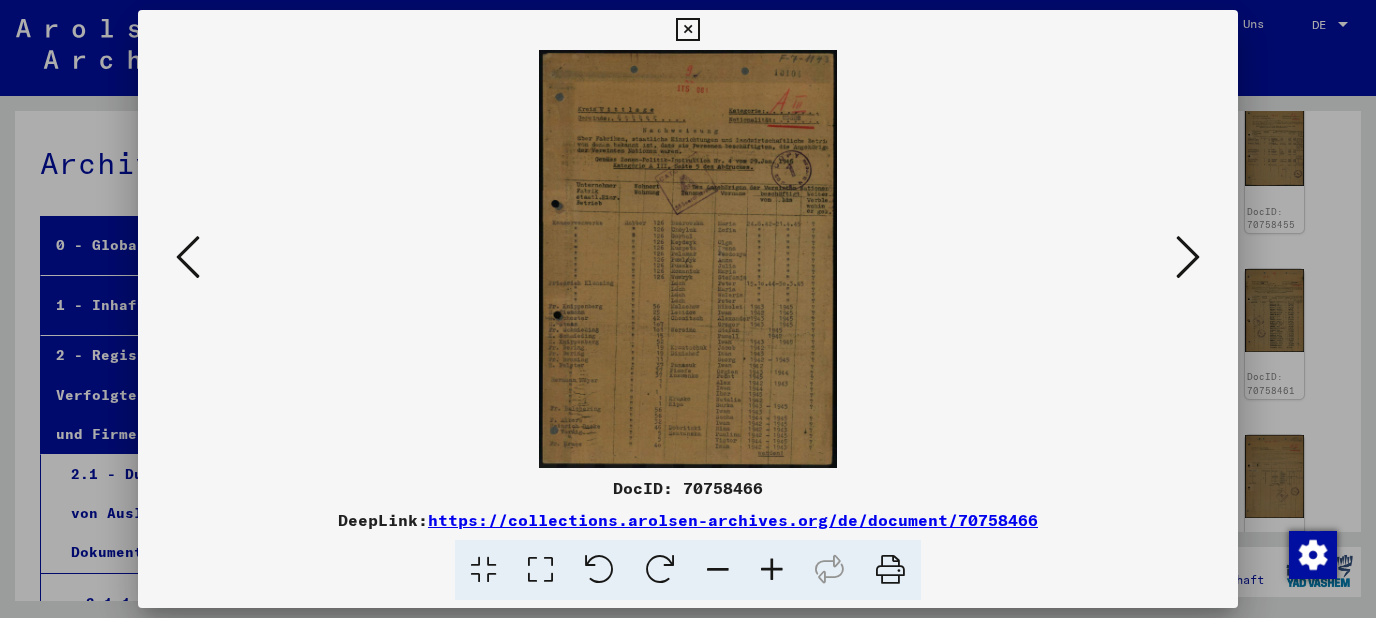click at bounding box center (1188, 257) 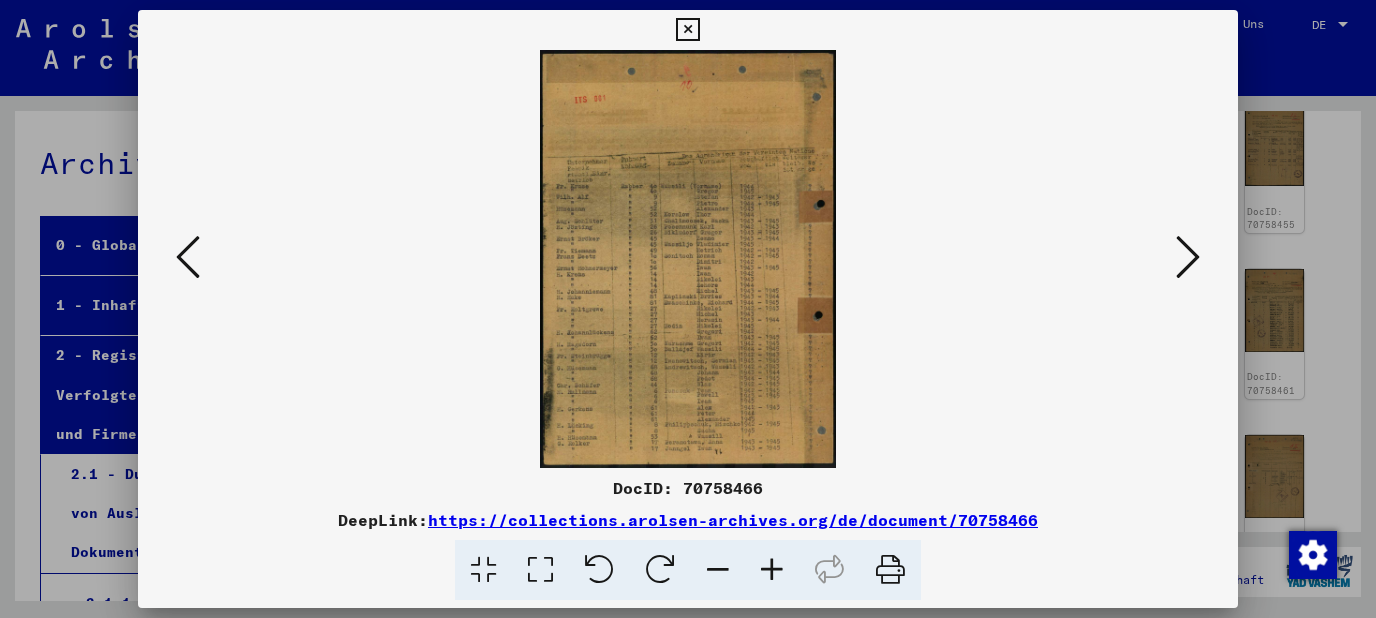click at bounding box center (1188, 257) 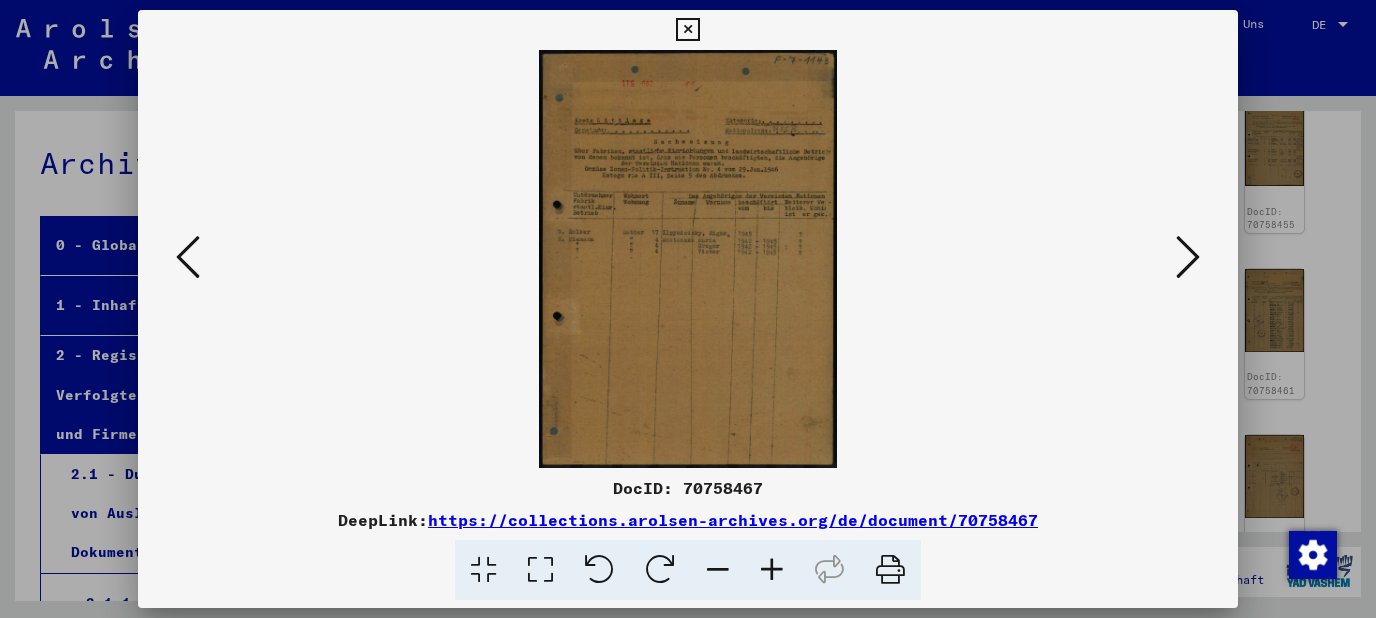 click at bounding box center [1188, 257] 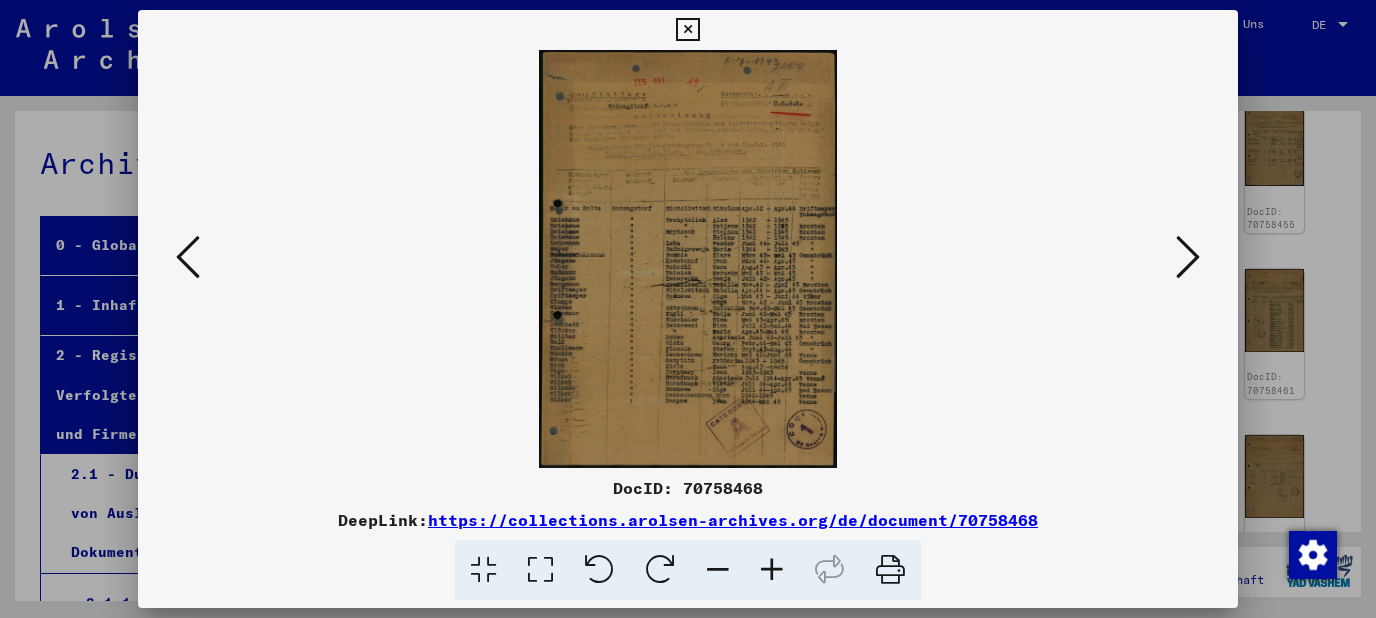 click at bounding box center (1188, 257) 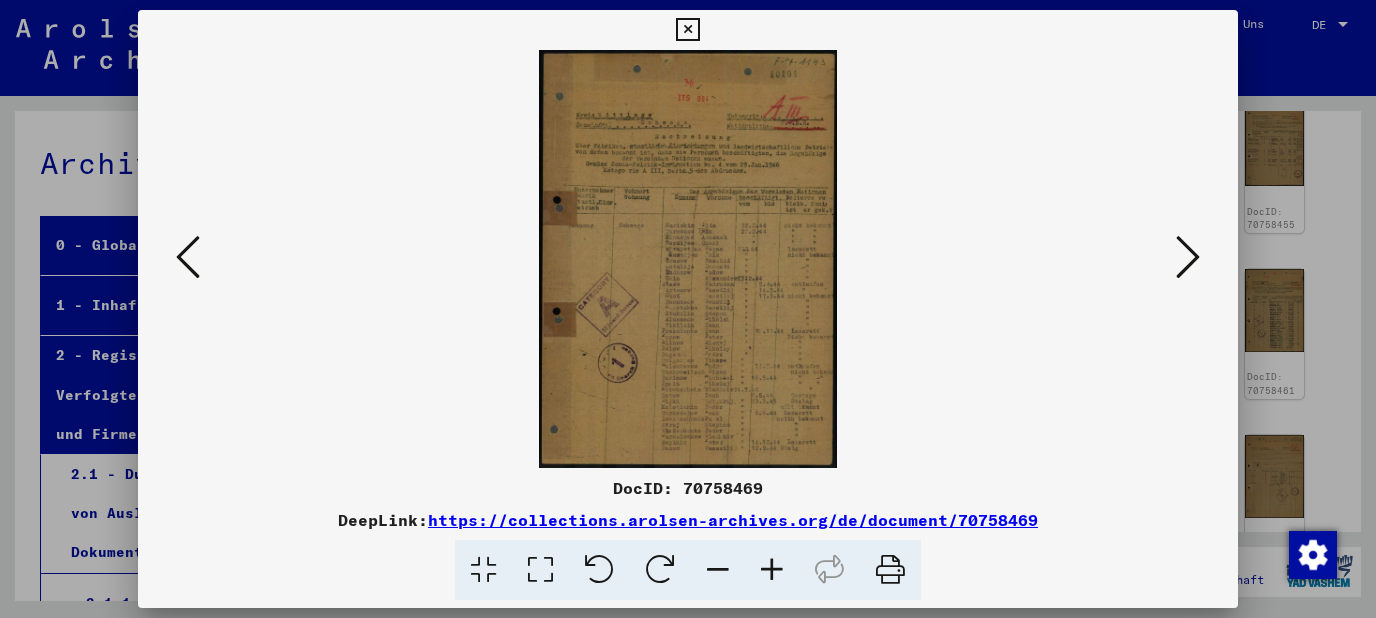 click at bounding box center [772, 570] 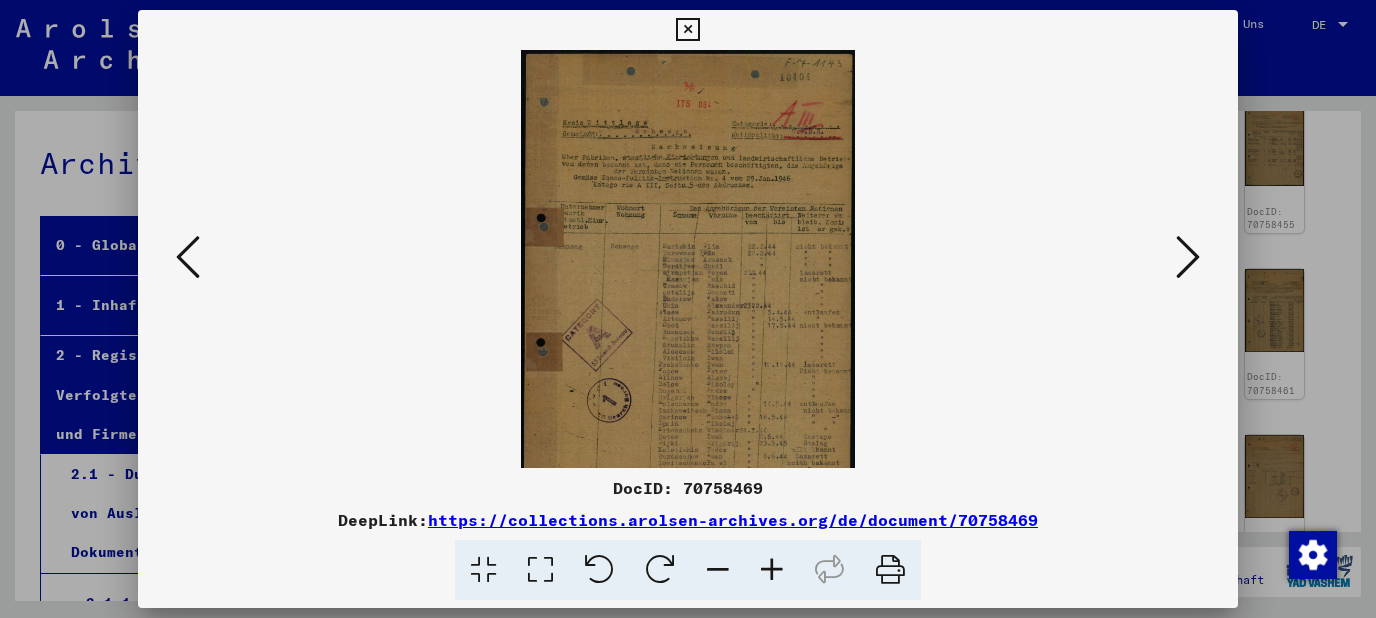 click at bounding box center [772, 570] 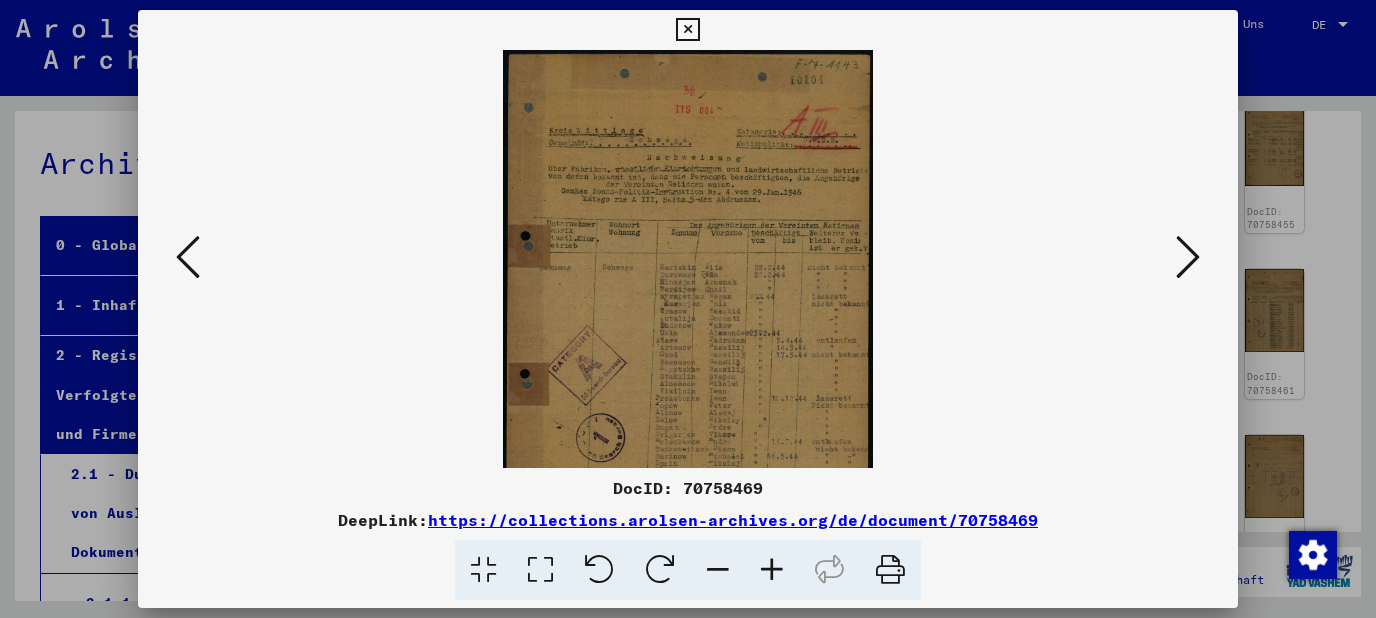 click at bounding box center [772, 570] 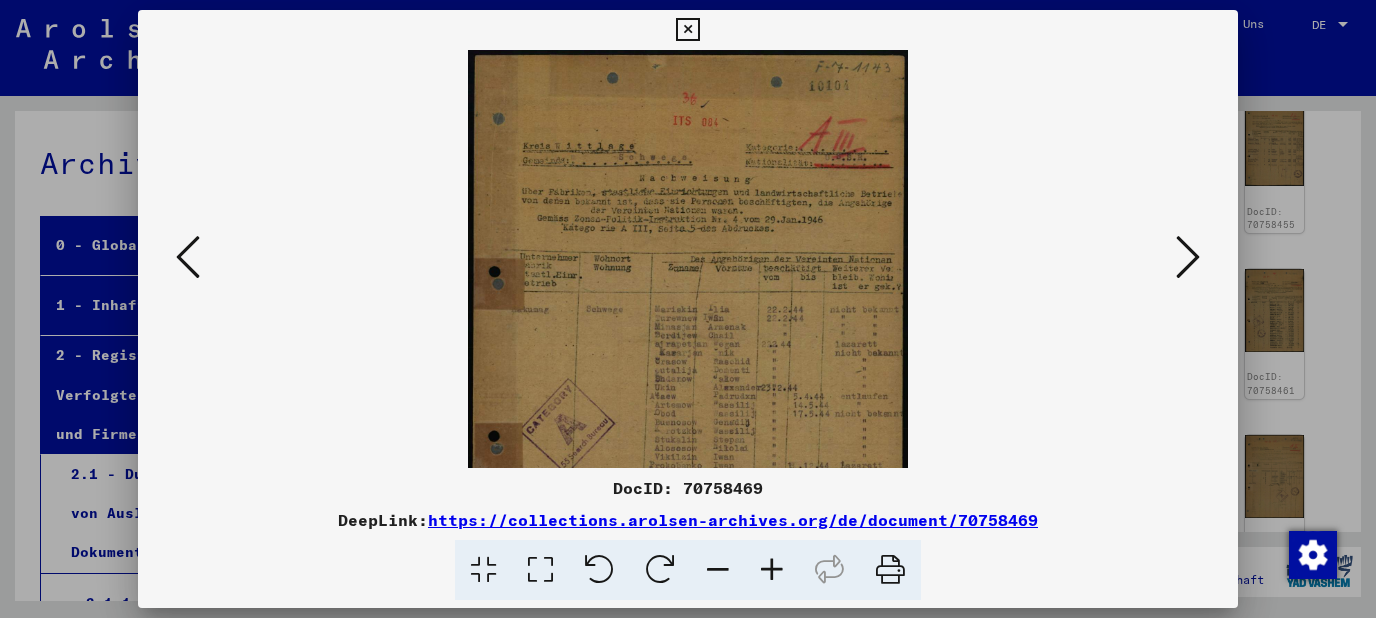 click at bounding box center [772, 570] 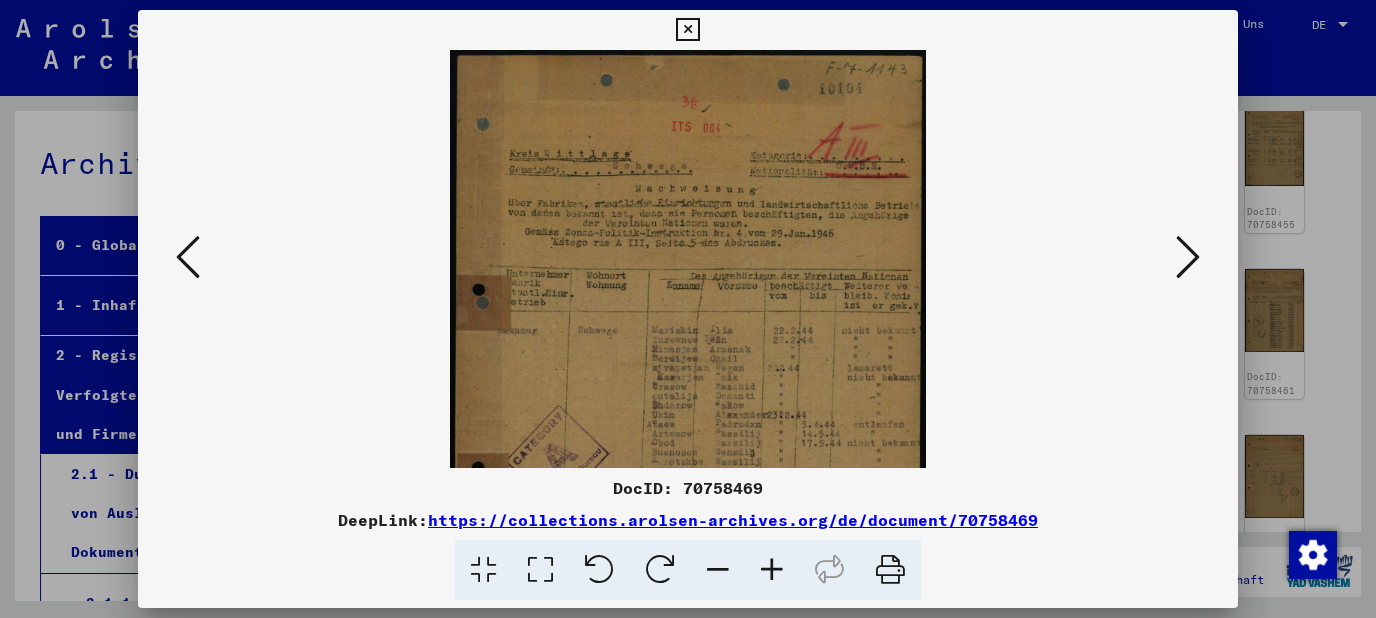 click at bounding box center [772, 570] 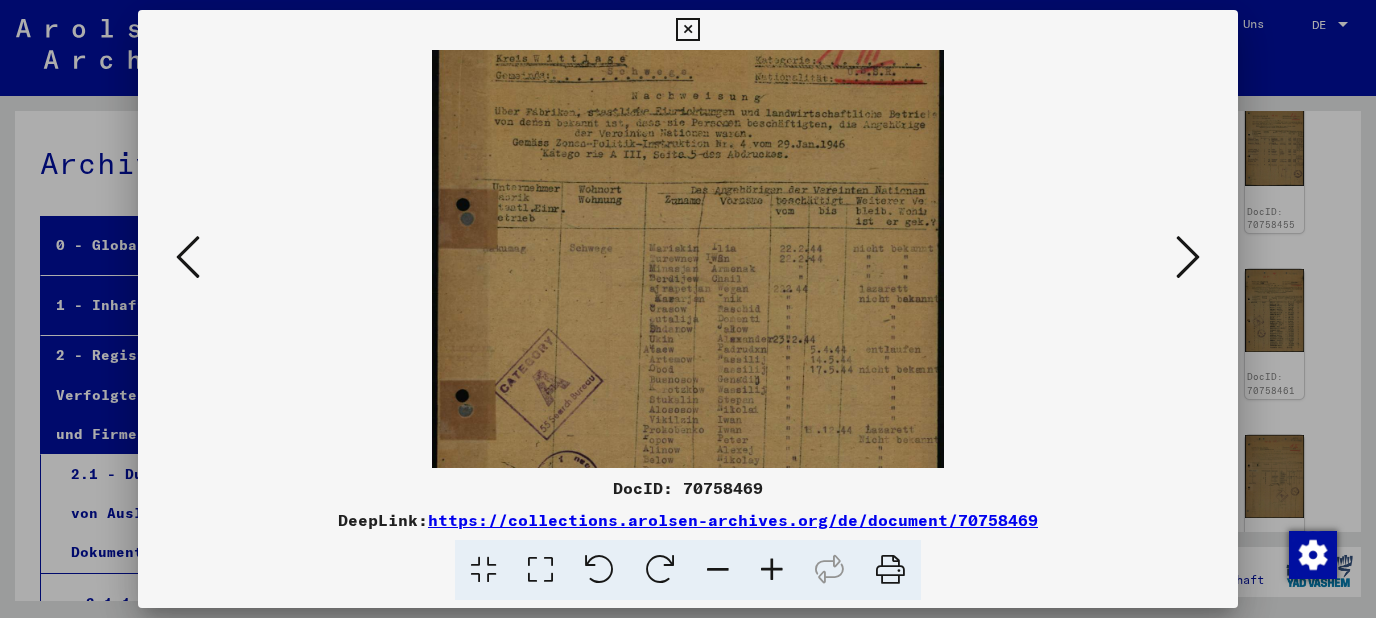 scroll, scrollTop: 116, scrollLeft: 0, axis: vertical 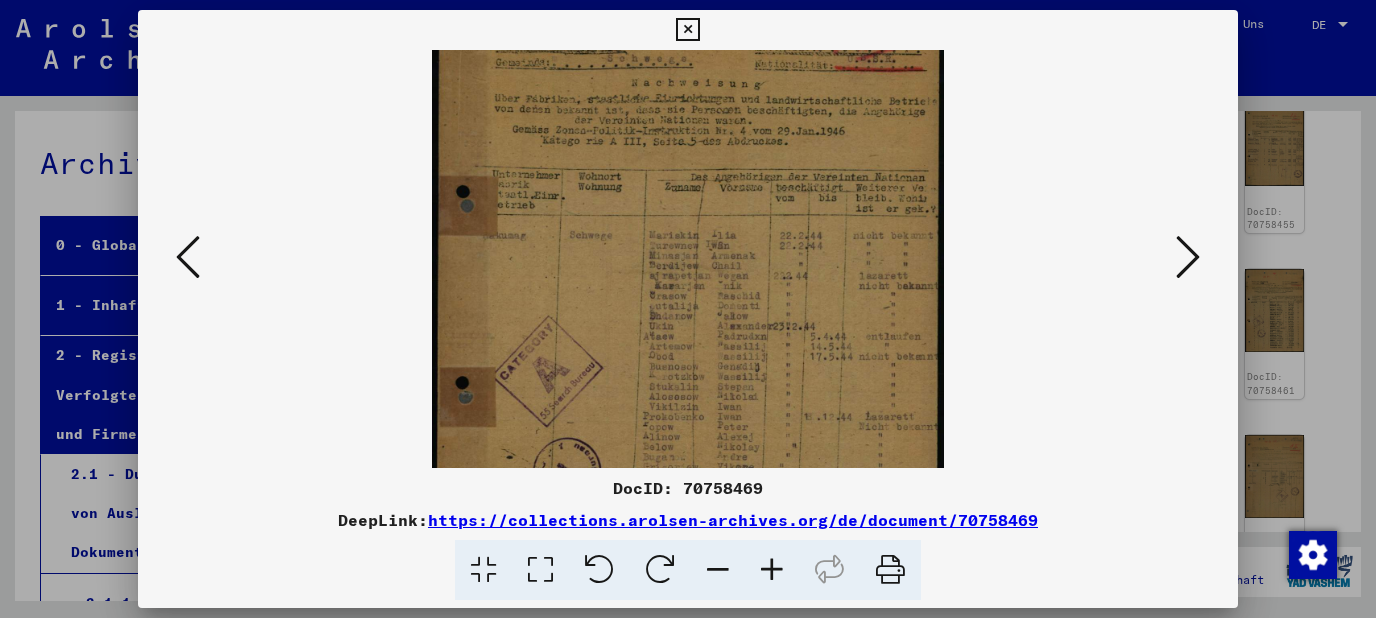 drag, startPoint x: 805, startPoint y: 402, endPoint x: 840, endPoint y: 285, distance: 122.12289 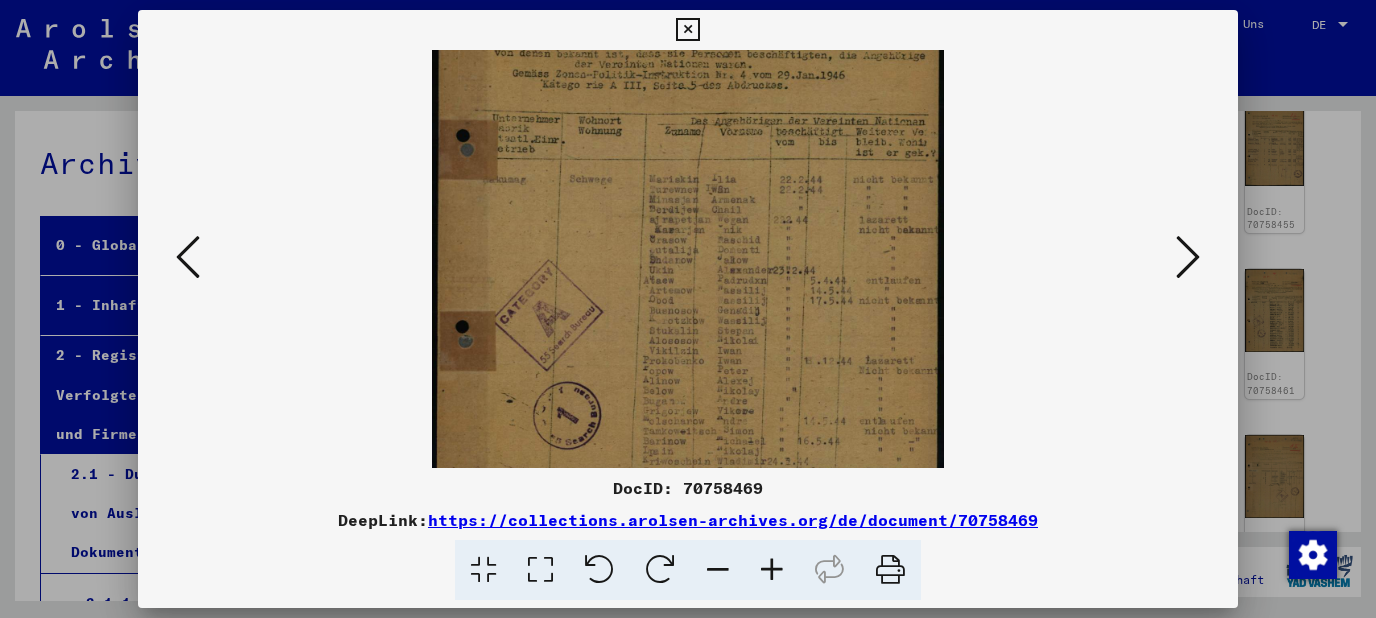 scroll, scrollTop: 184, scrollLeft: 0, axis: vertical 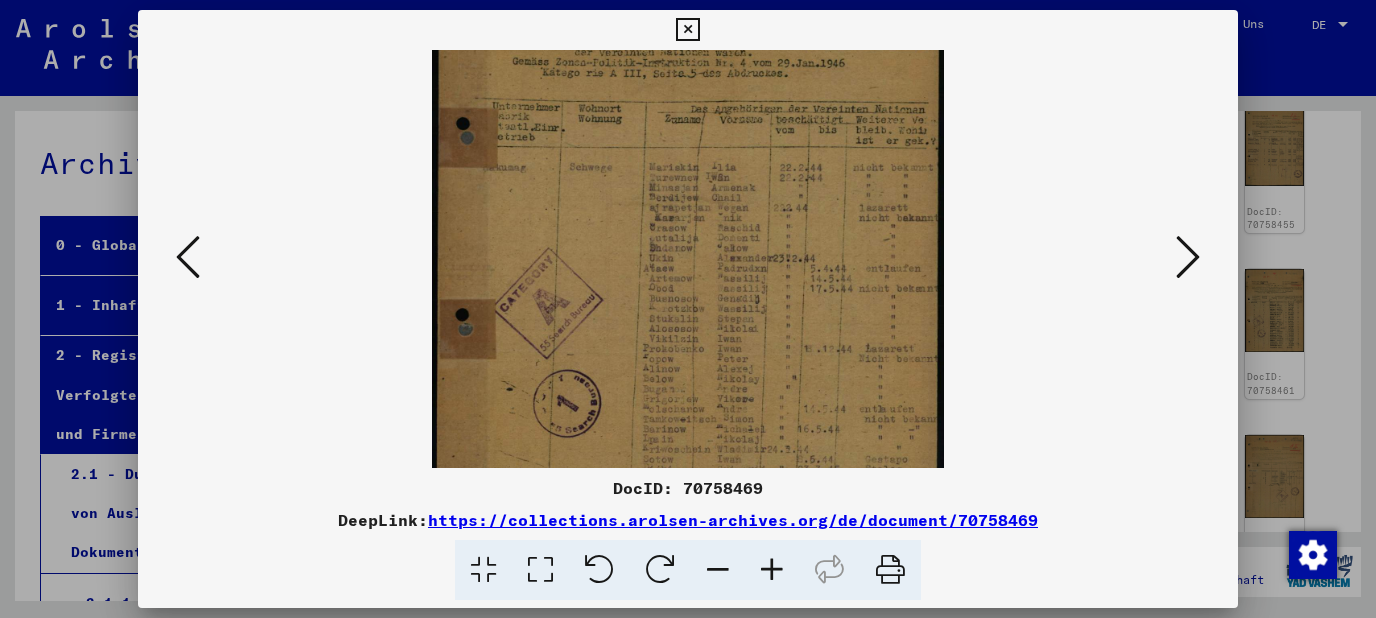 drag, startPoint x: 836, startPoint y: 344, endPoint x: 883, endPoint y: 277, distance: 81.84131 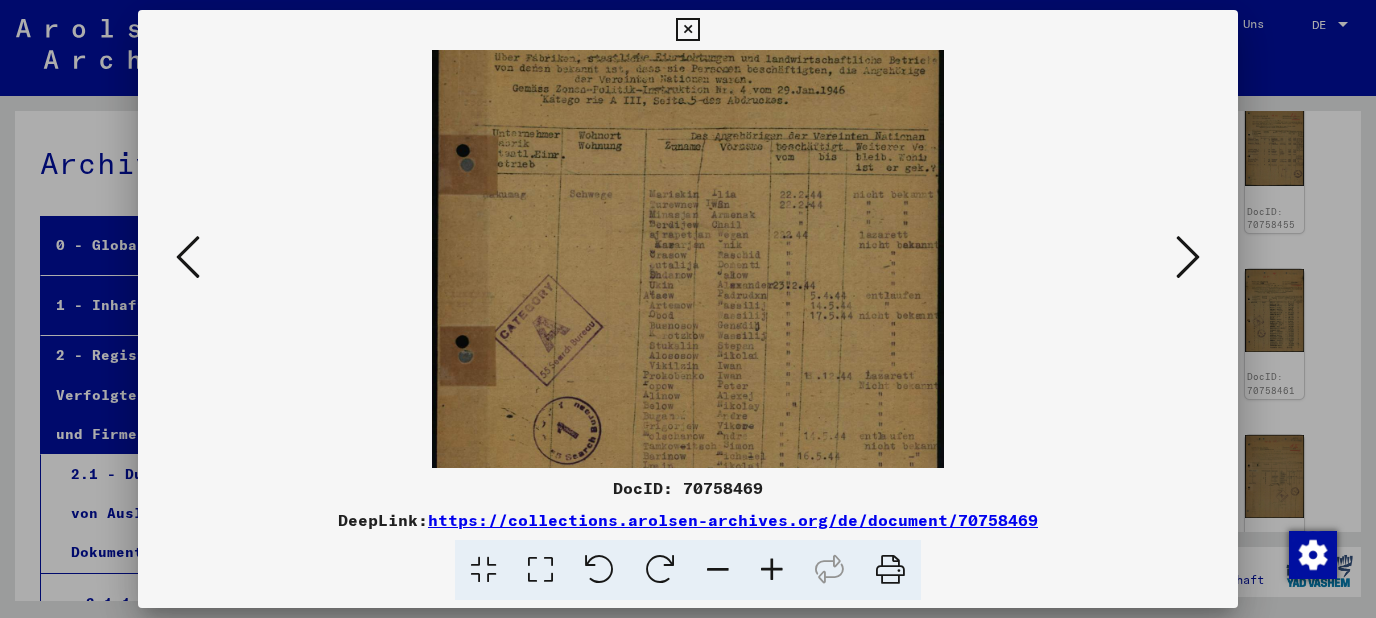scroll, scrollTop: 152, scrollLeft: 0, axis: vertical 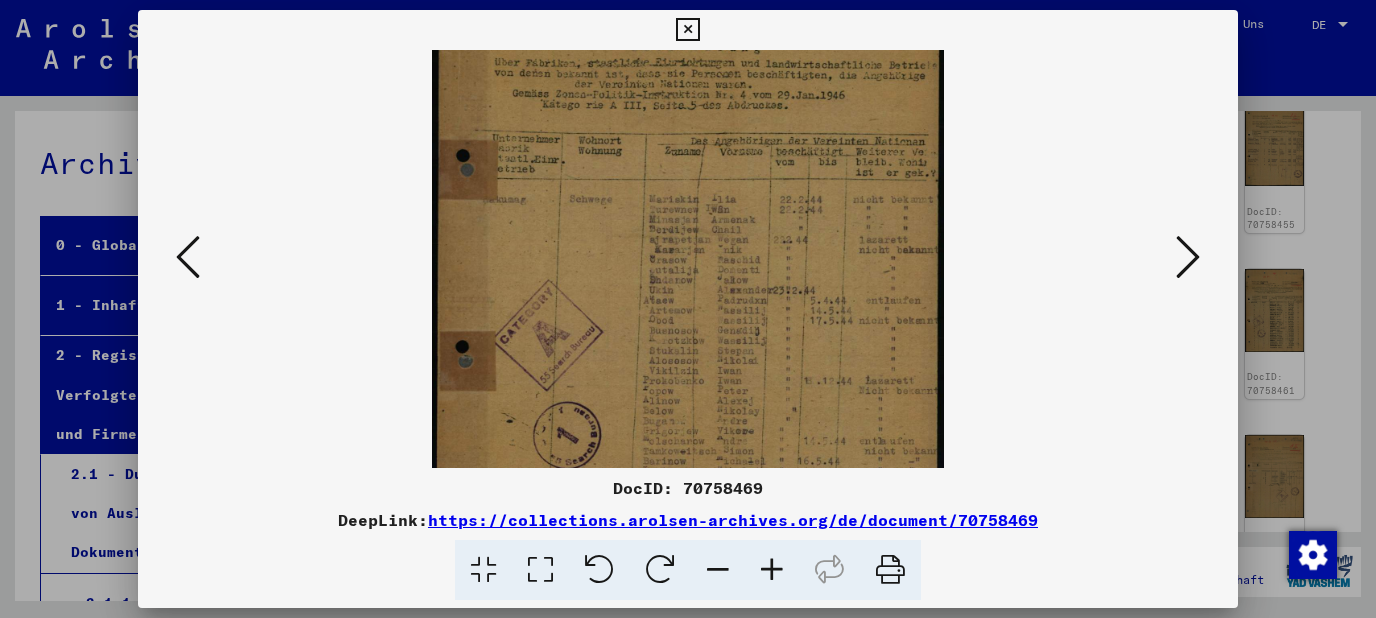 drag, startPoint x: 883, startPoint y: 280, endPoint x: 882, endPoint y: 312, distance: 32.01562 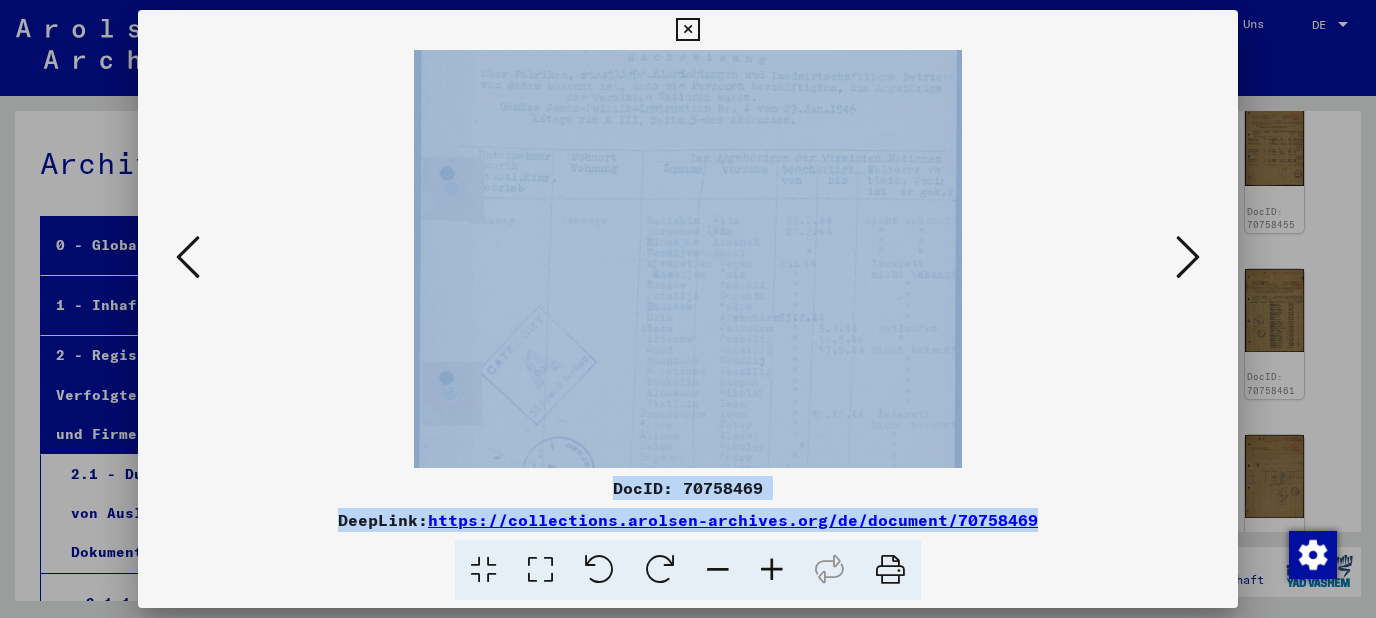 click at bounding box center [772, 570] 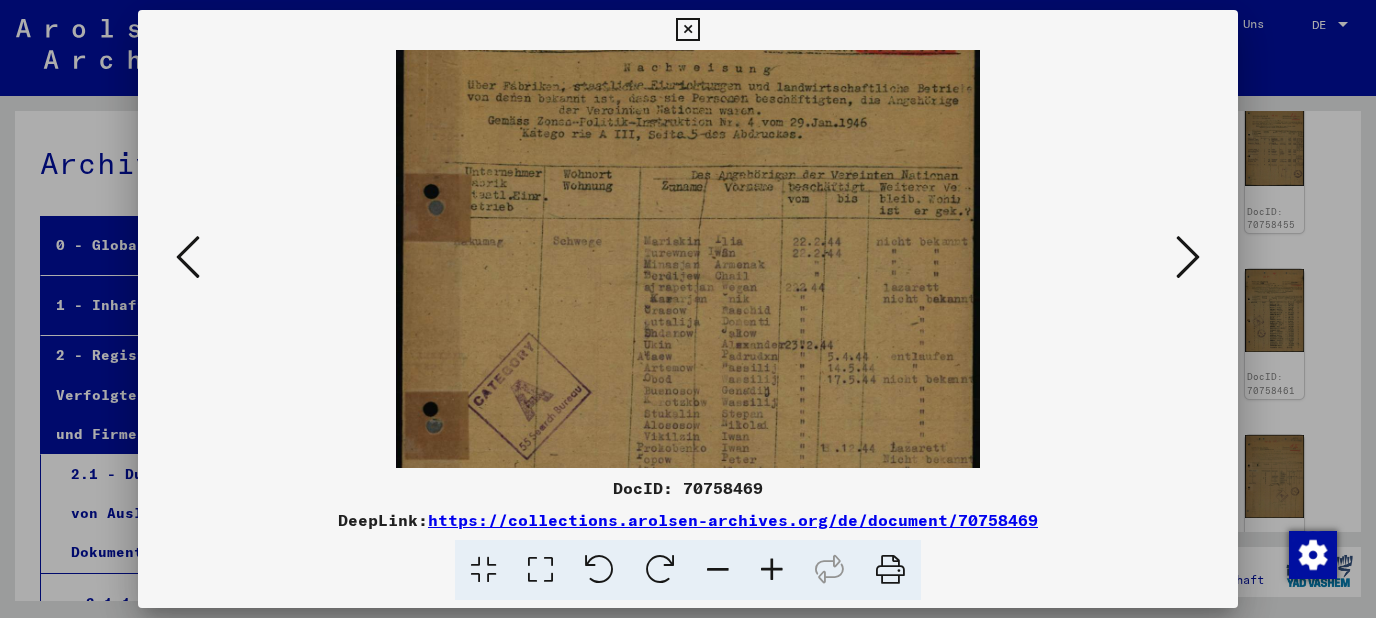 click at bounding box center (772, 570) 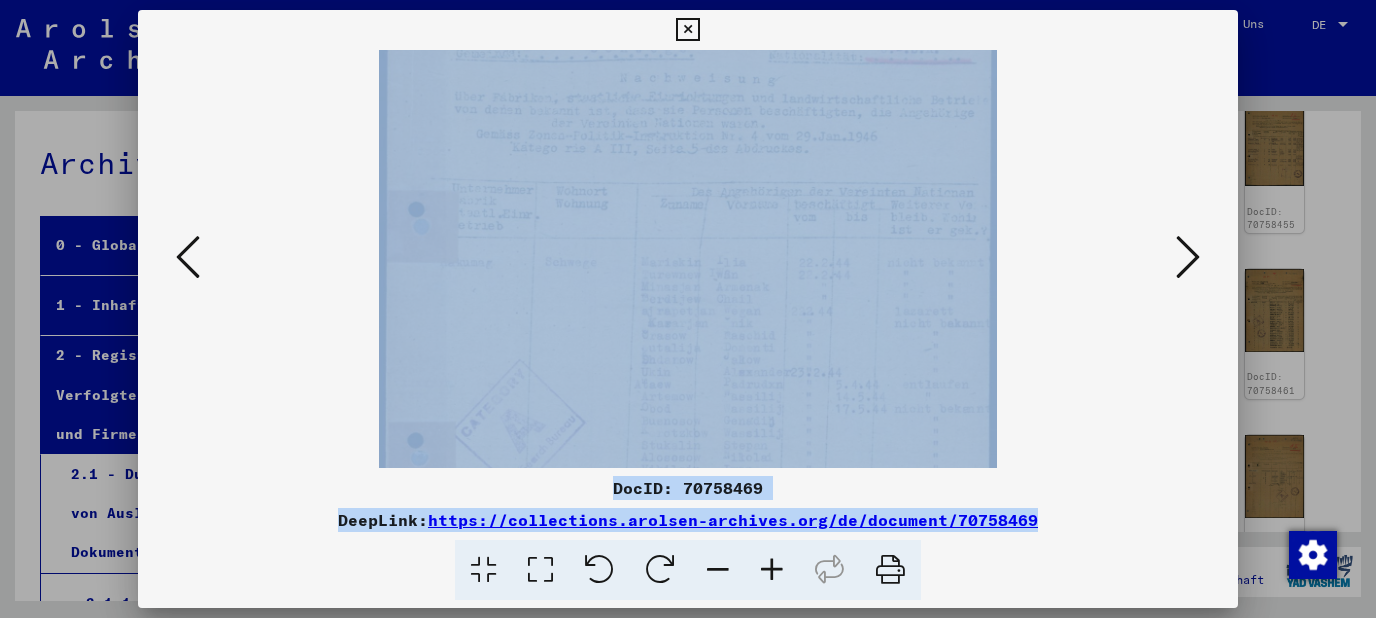 click at bounding box center (772, 570) 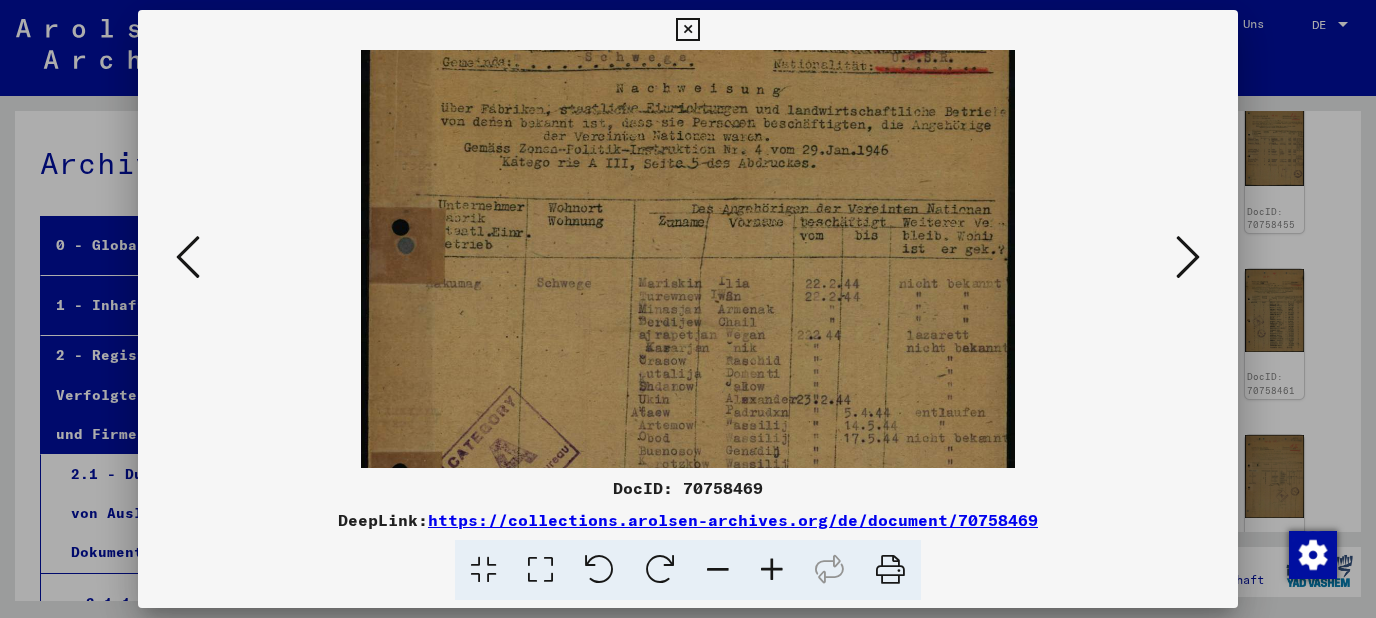 click at bounding box center (772, 570) 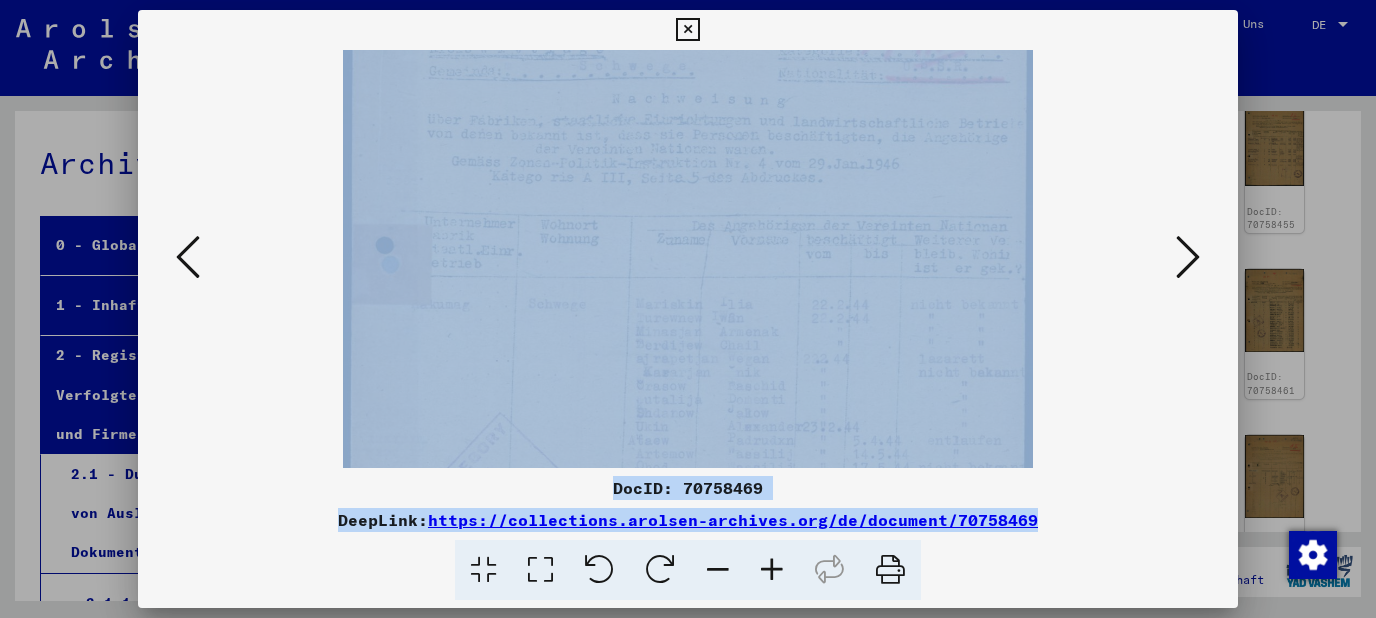 click at bounding box center [772, 570] 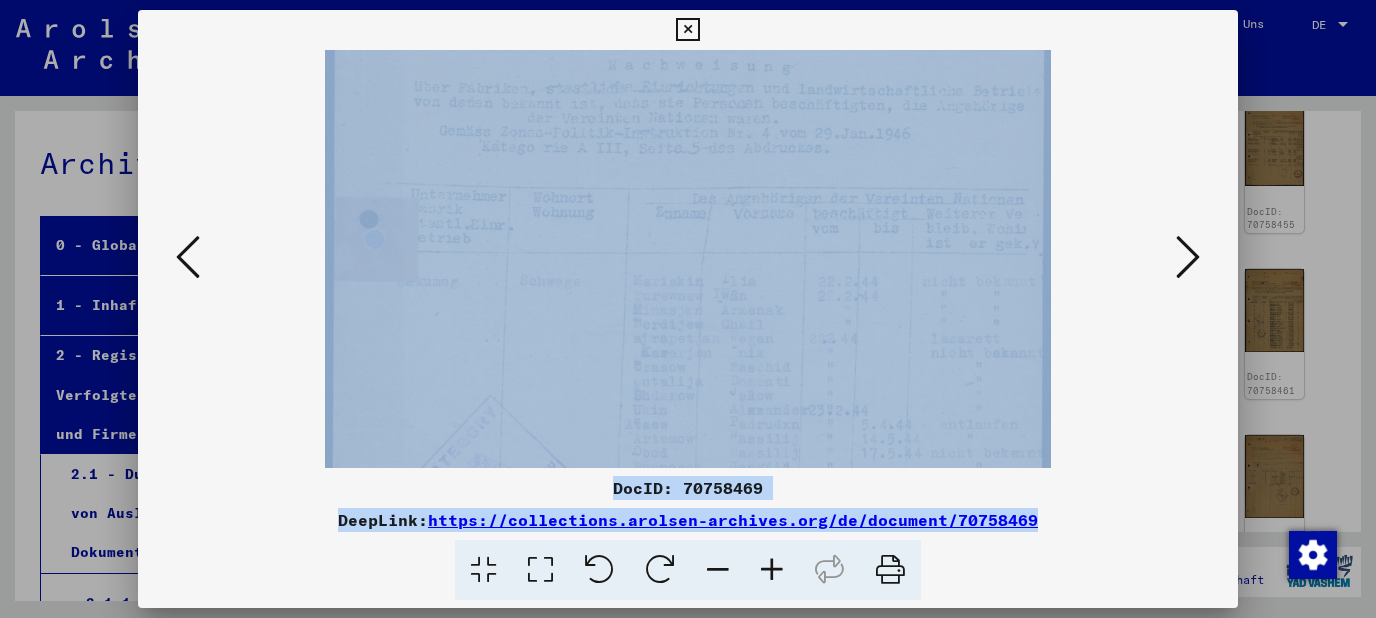 scroll, scrollTop: 219, scrollLeft: 0, axis: vertical 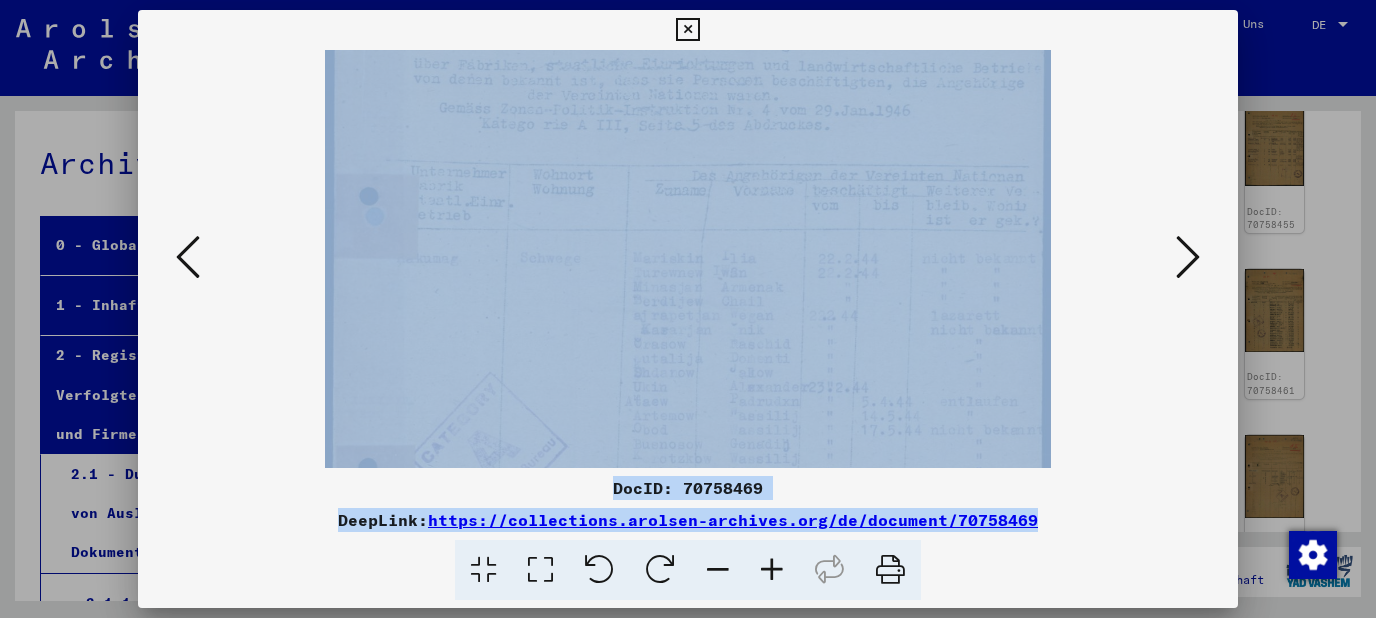 drag, startPoint x: 798, startPoint y: 378, endPoint x: 838, endPoint y: 311, distance: 78.03204 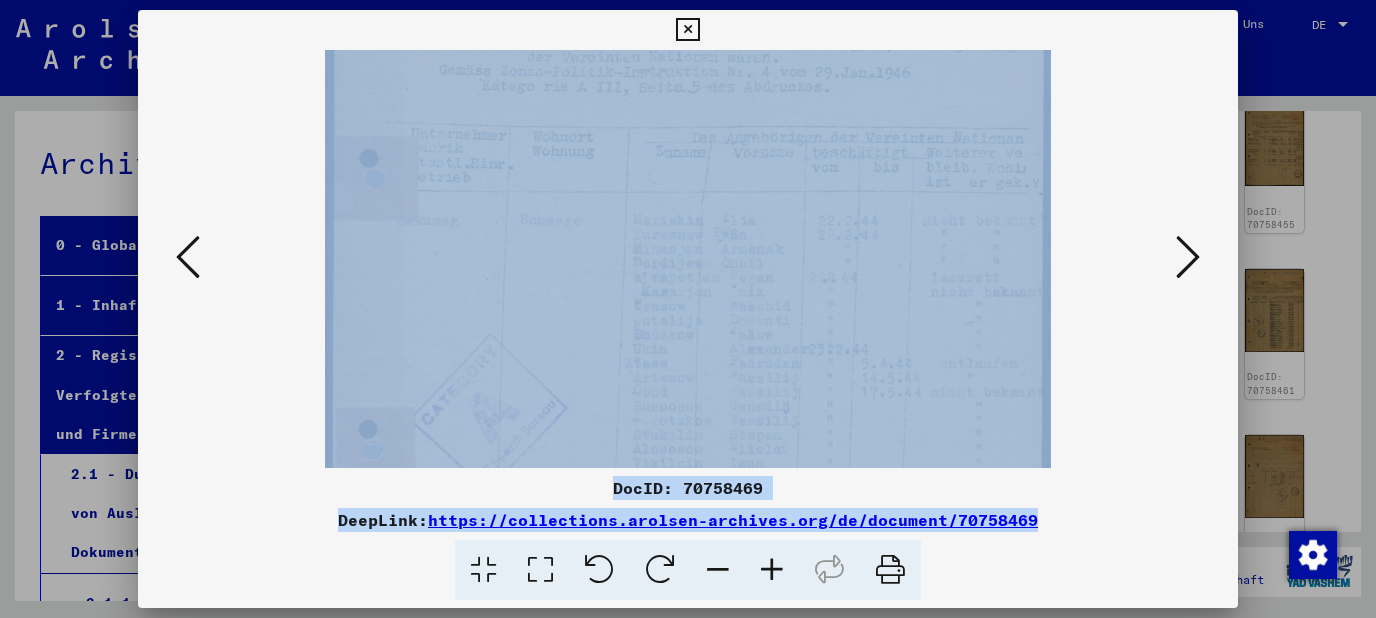 scroll, scrollTop: 259, scrollLeft: 0, axis: vertical 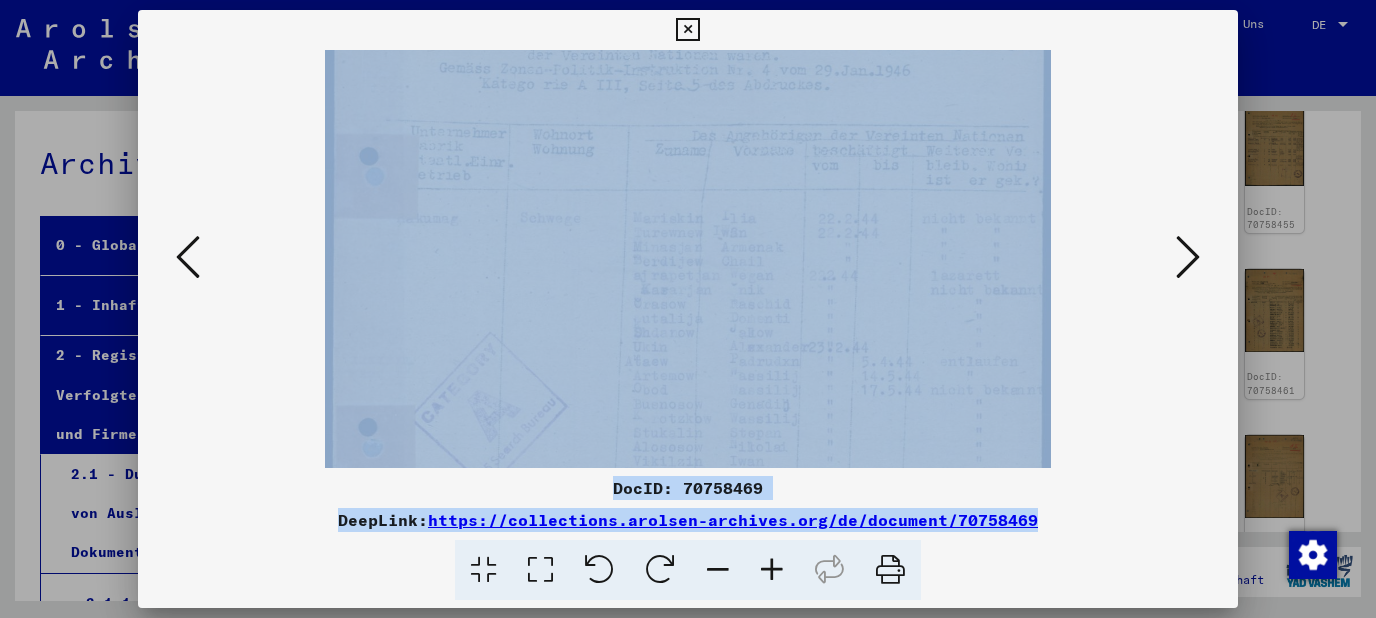 drag, startPoint x: 841, startPoint y: 330, endPoint x: 859, endPoint y: 290, distance: 43.863426 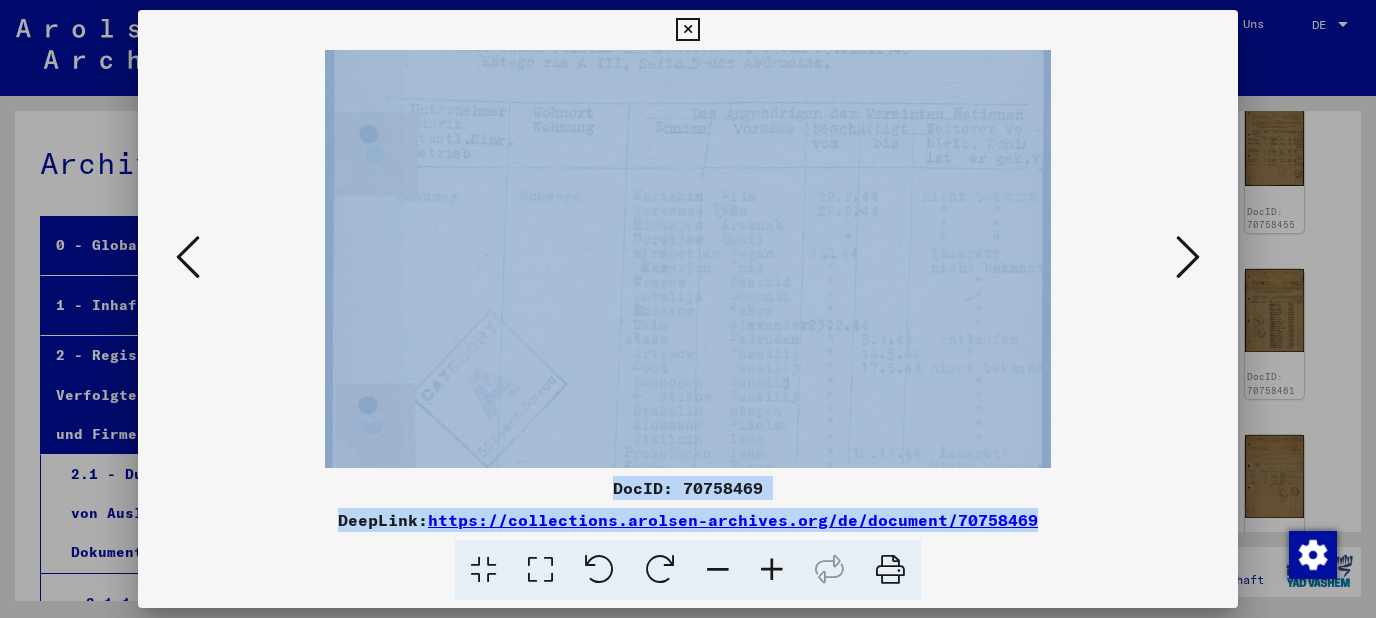 scroll, scrollTop: 285, scrollLeft: 0, axis: vertical 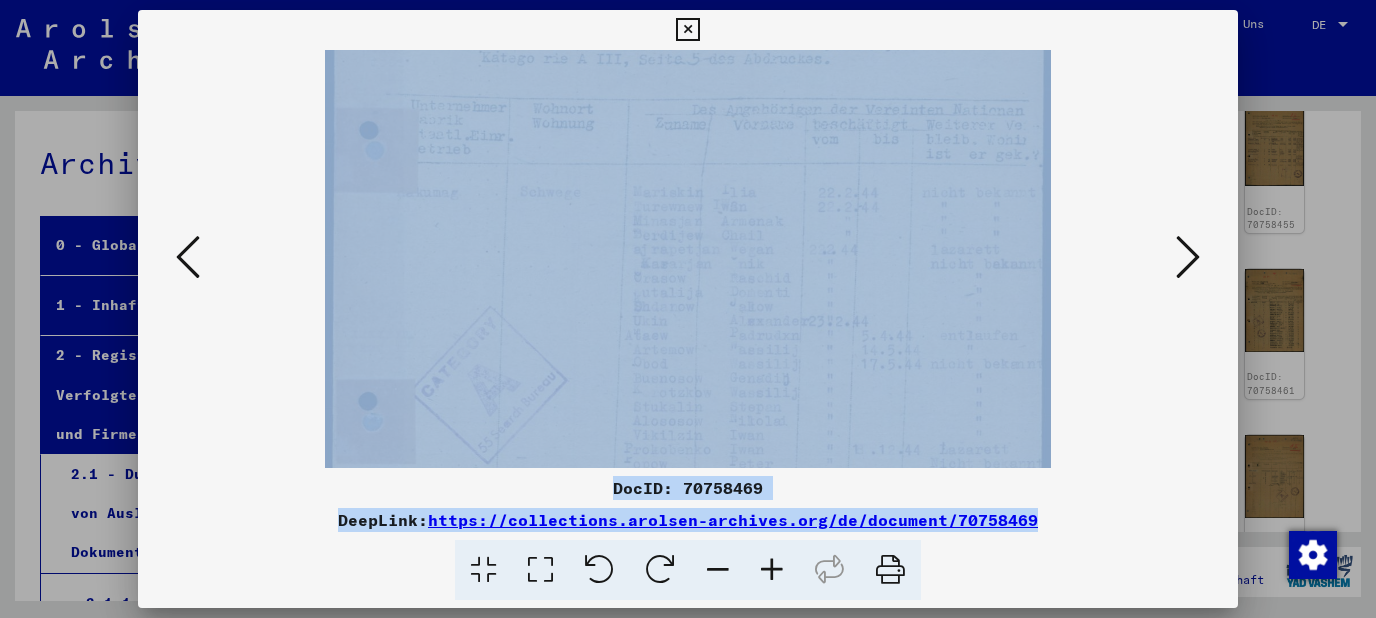 drag, startPoint x: 856, startPoint y: 321, endPoint x: 869, endPoint y: 295, distance: 29.068884 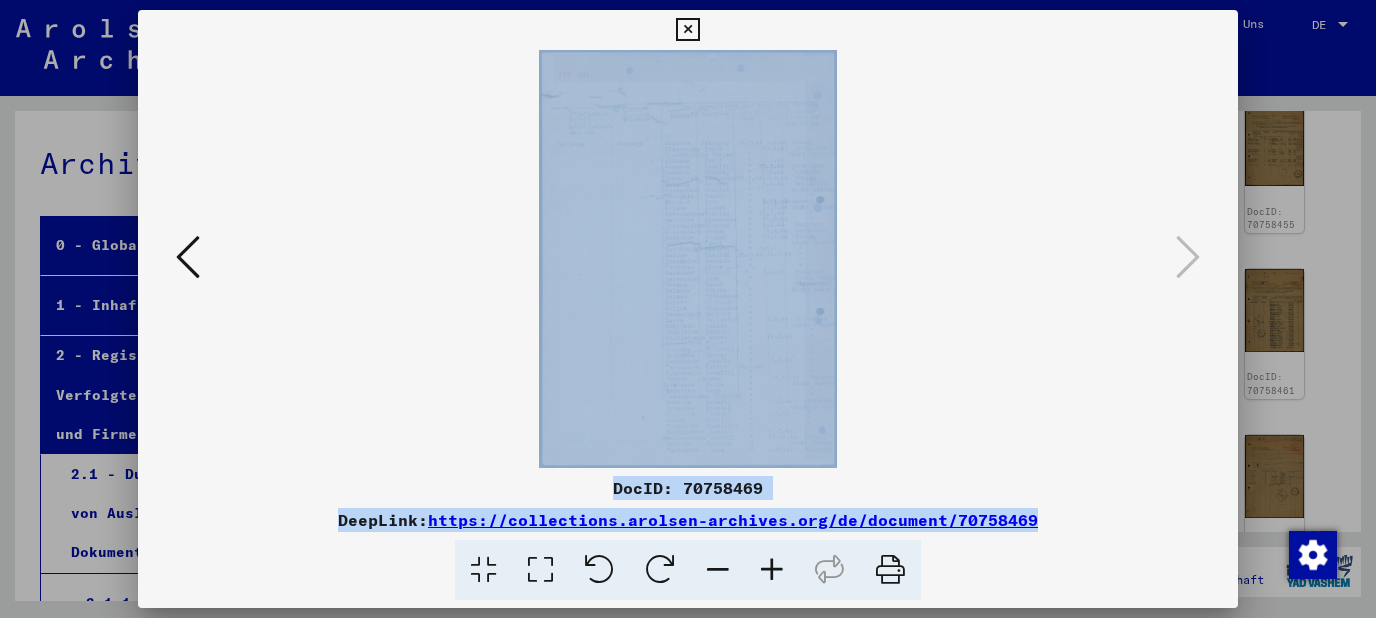 click at bounding box center (687, 30) 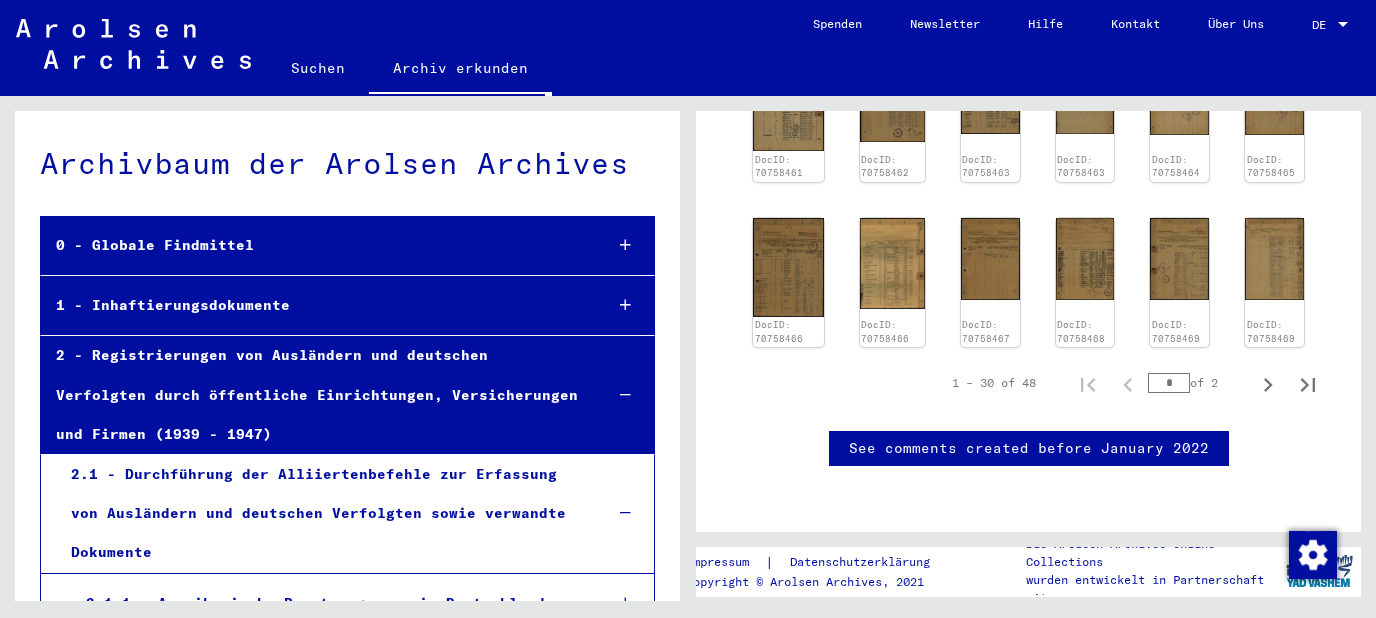 scroll, scrollTop: 1075, scrollLeft: 0, axis: vertical 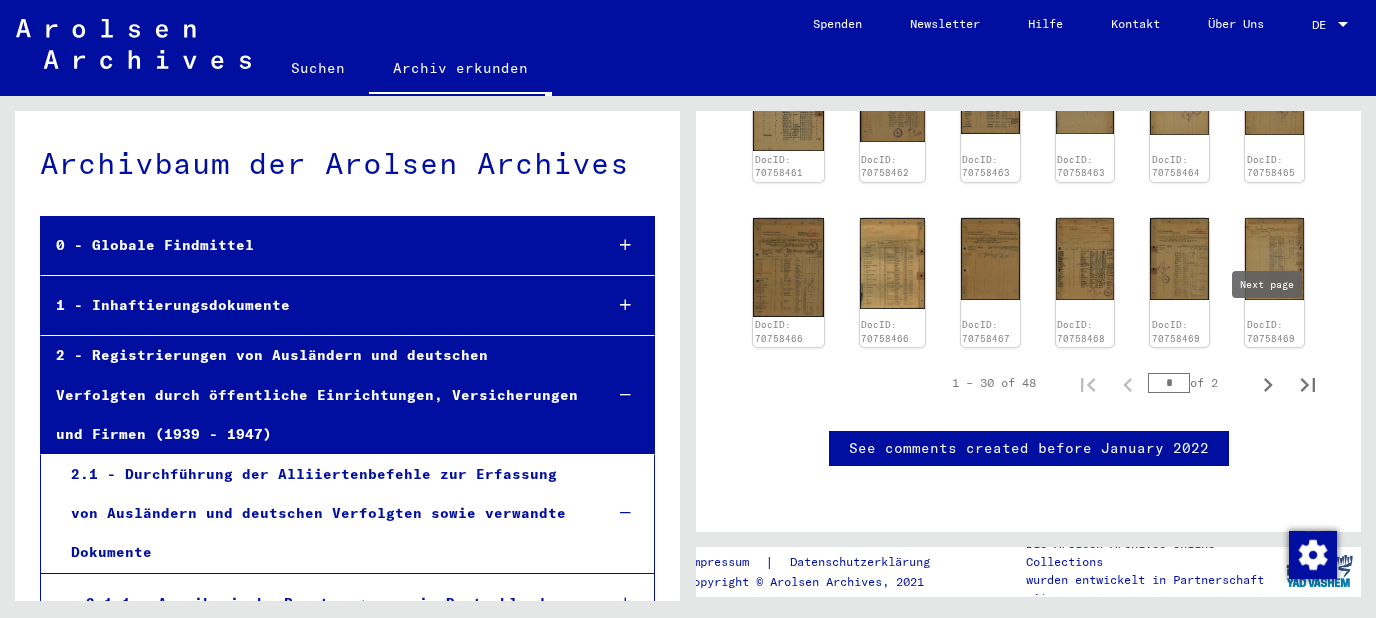 click 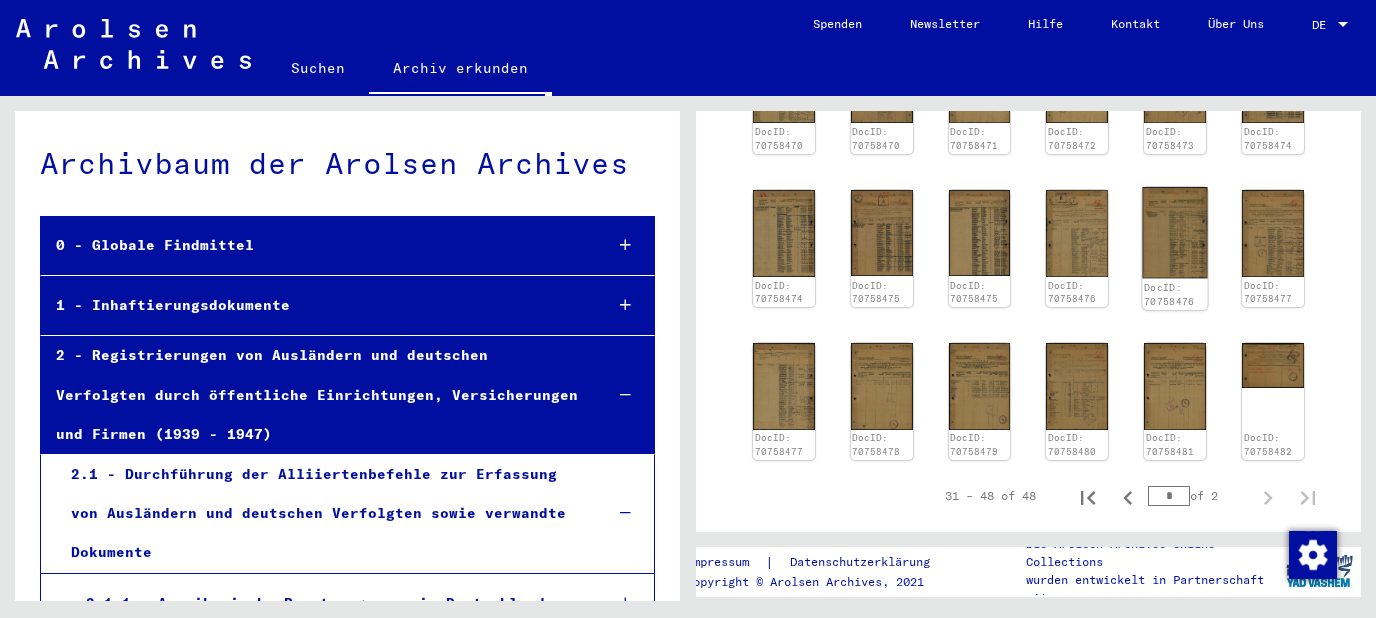 scroll, scrollTop: 622, scrollLeft: 0, axis: vertical 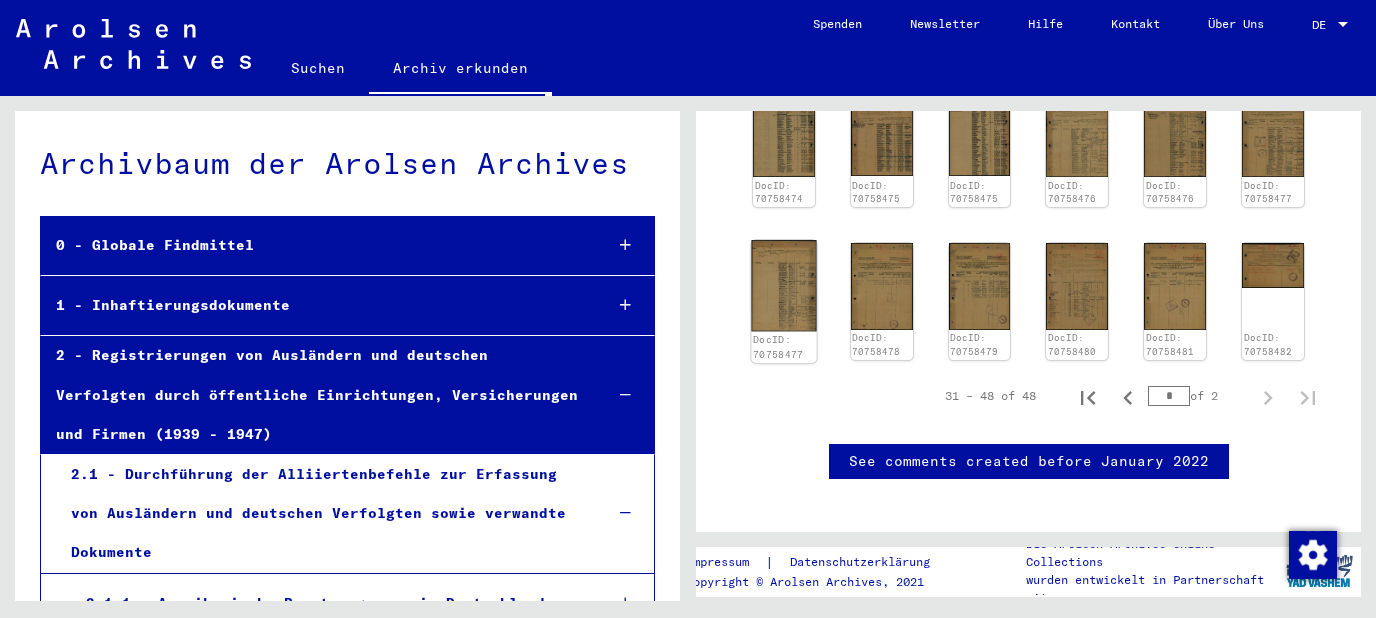 click 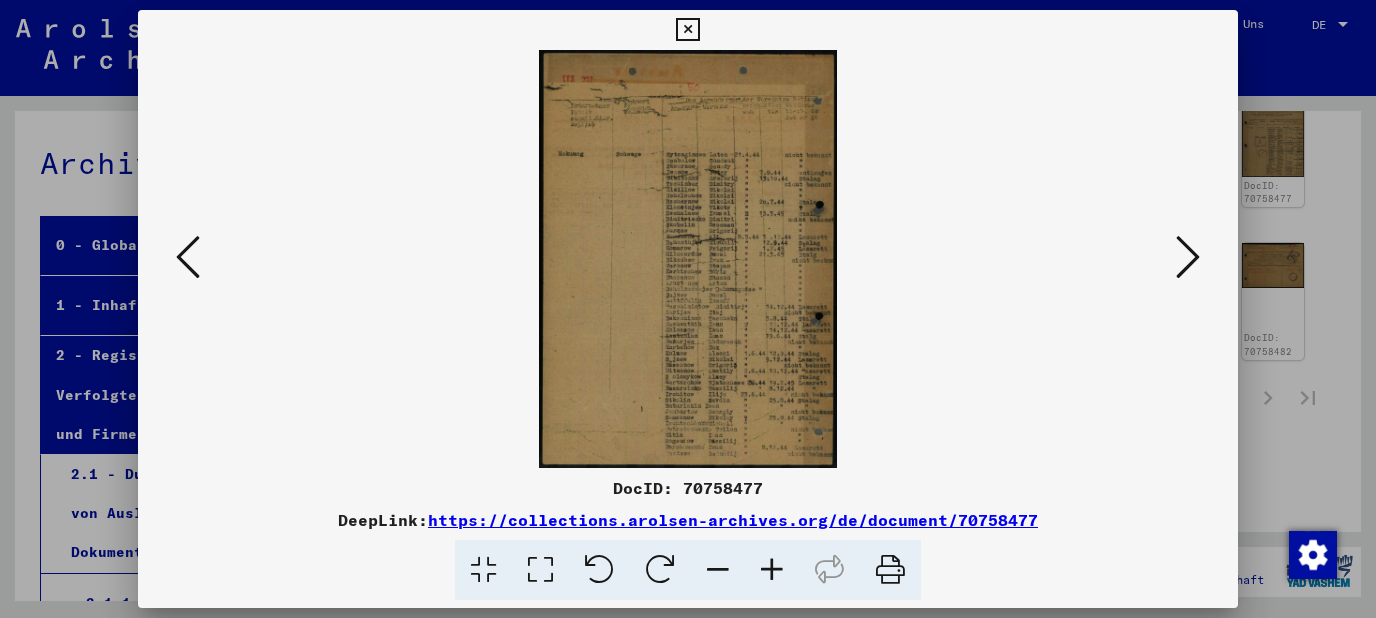 click at bounding box center [772, 570] 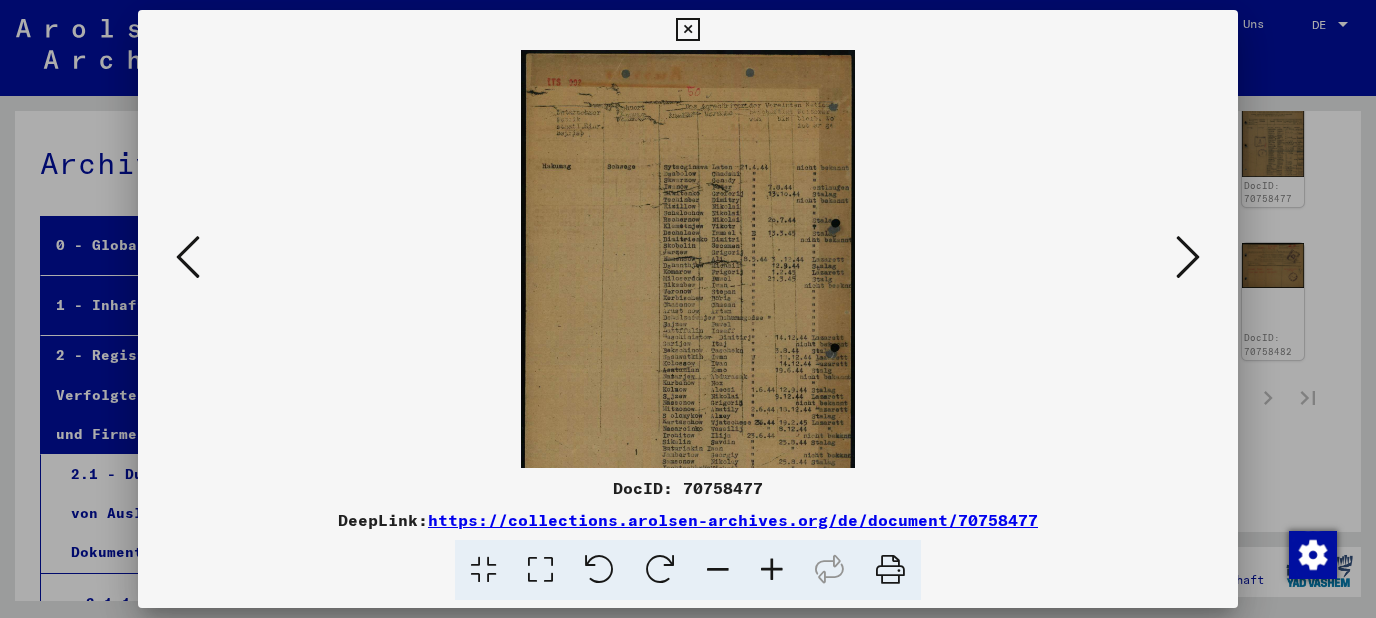 click at bounding box center (772, 570) 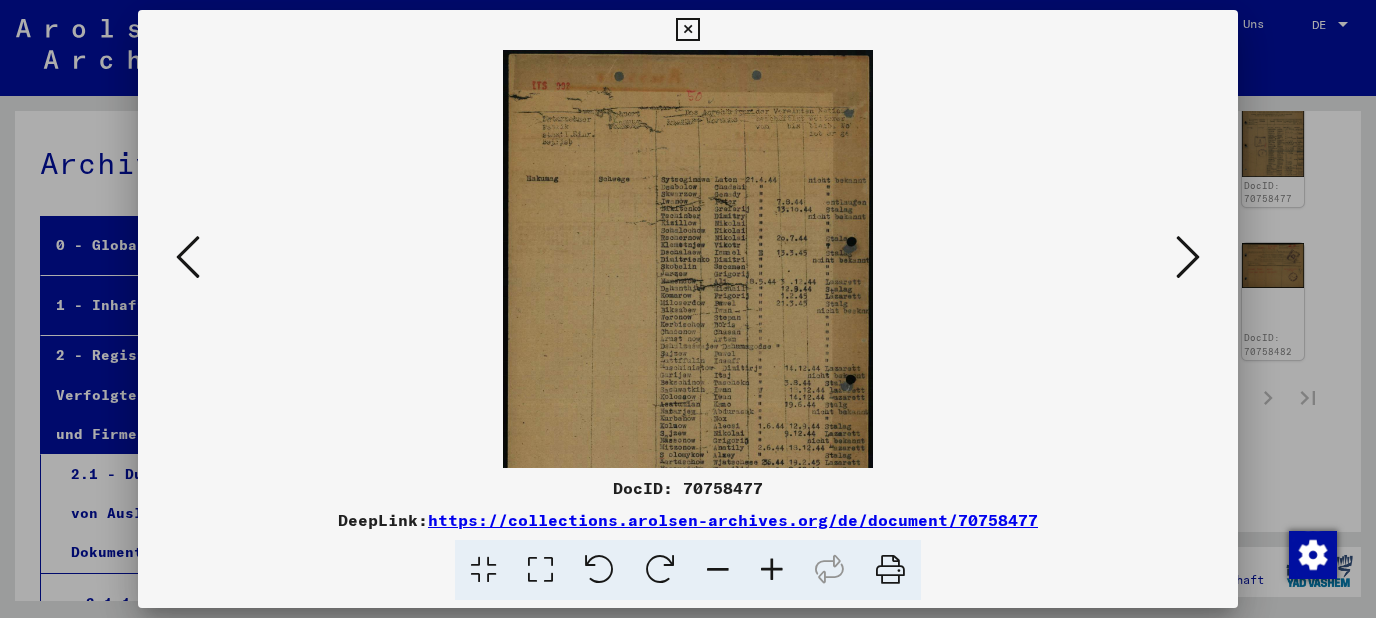 click at bounding box center (772, 570) 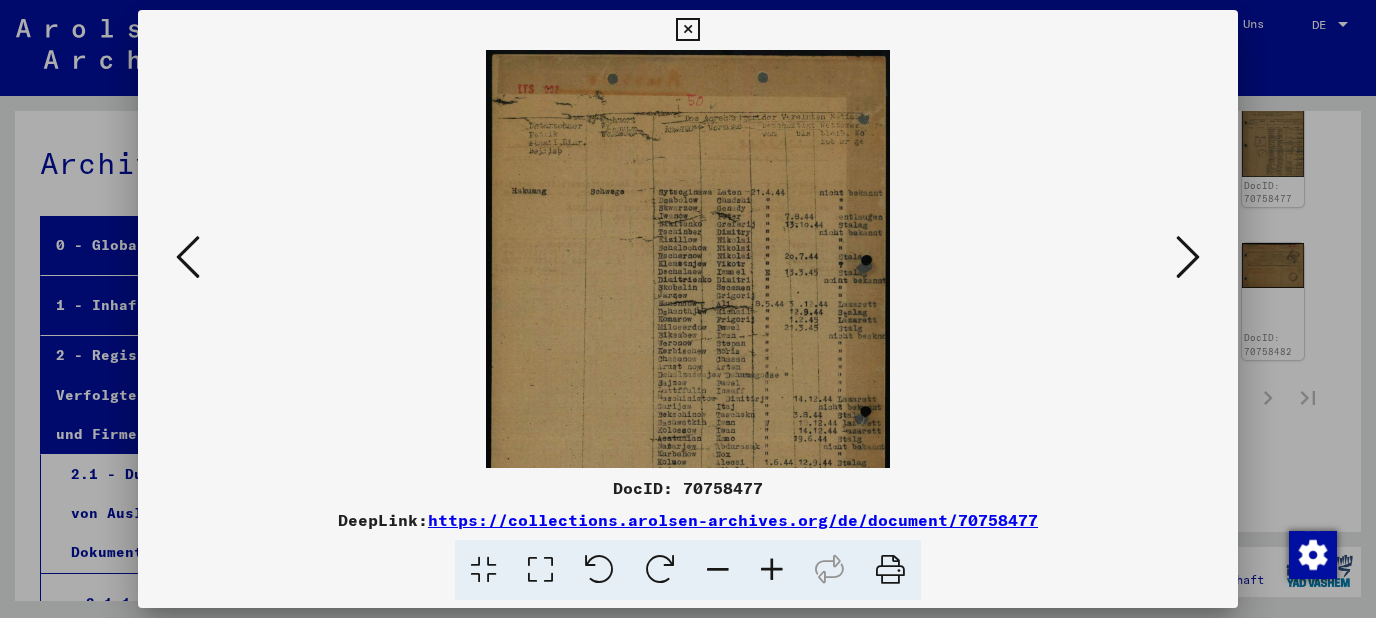 click at bounding box center (772, 570) 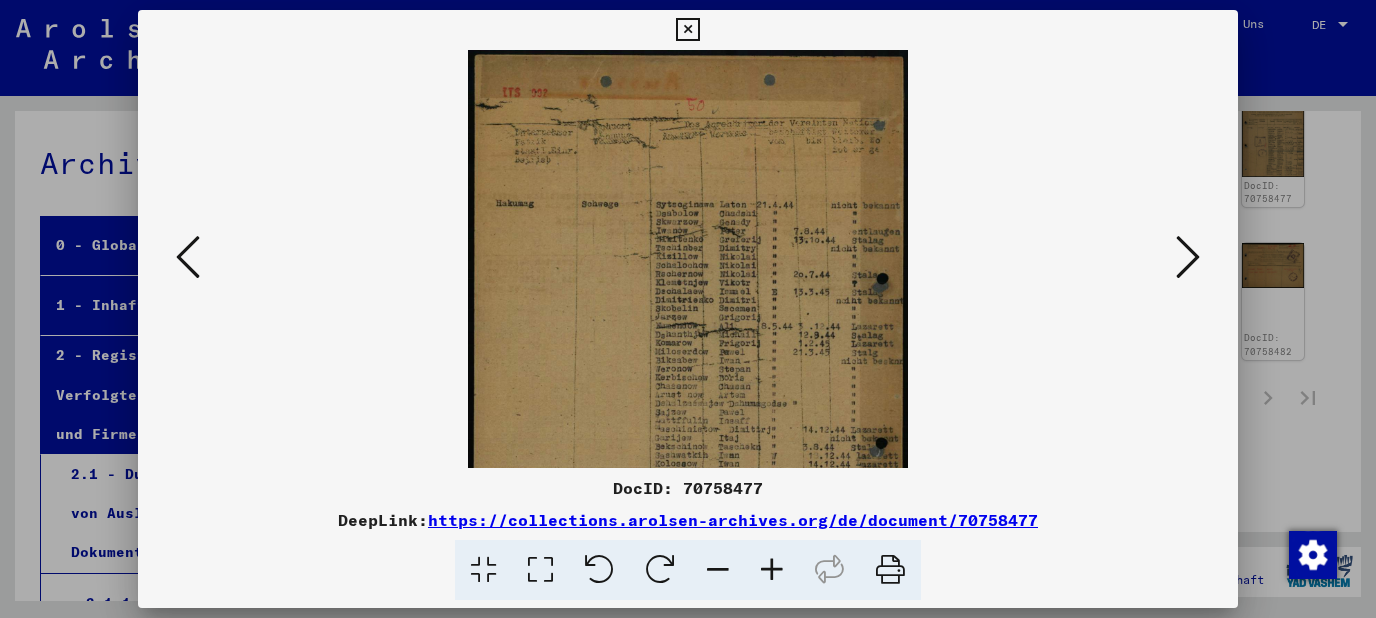 click at bounding box center (772, 570) 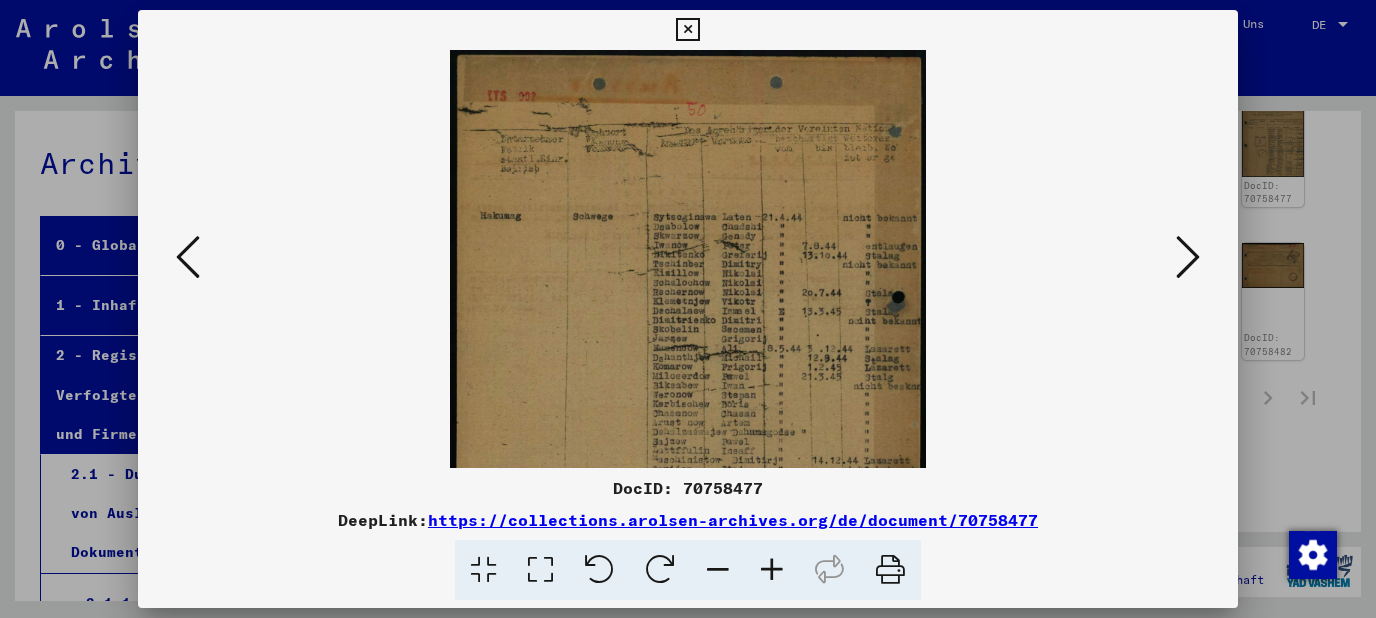 click at bounding box center (772, 570) 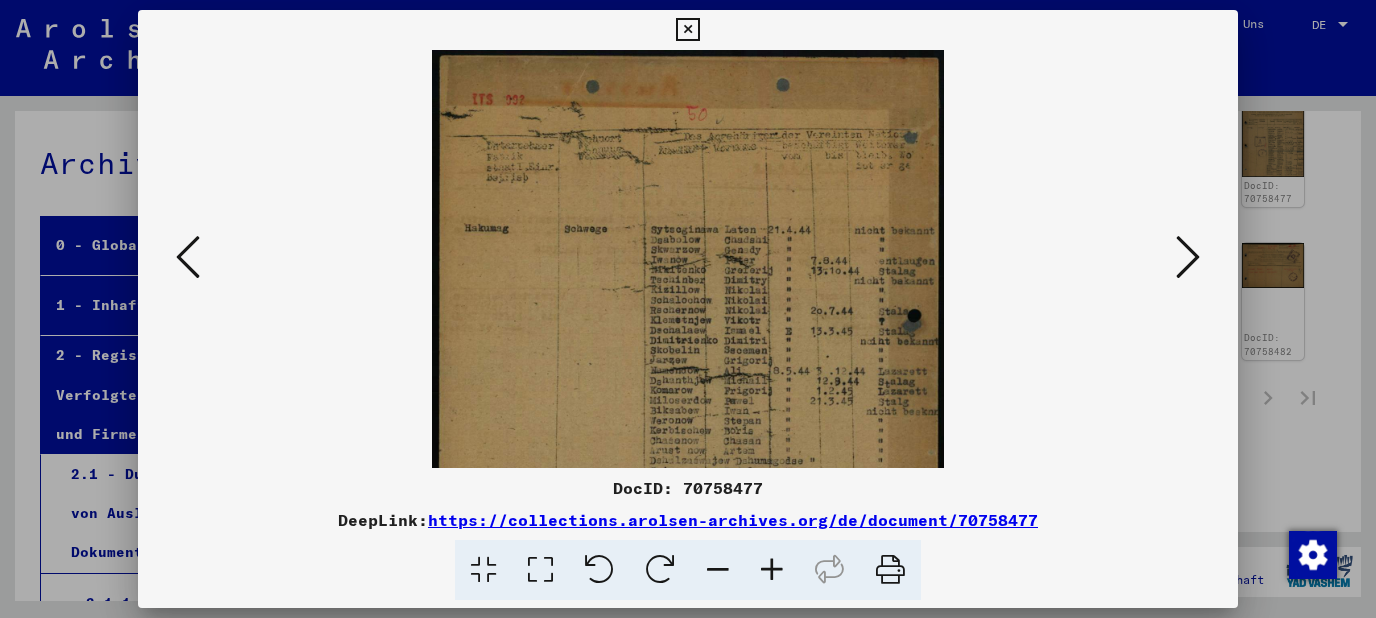 click at bounding box center (772, 570) 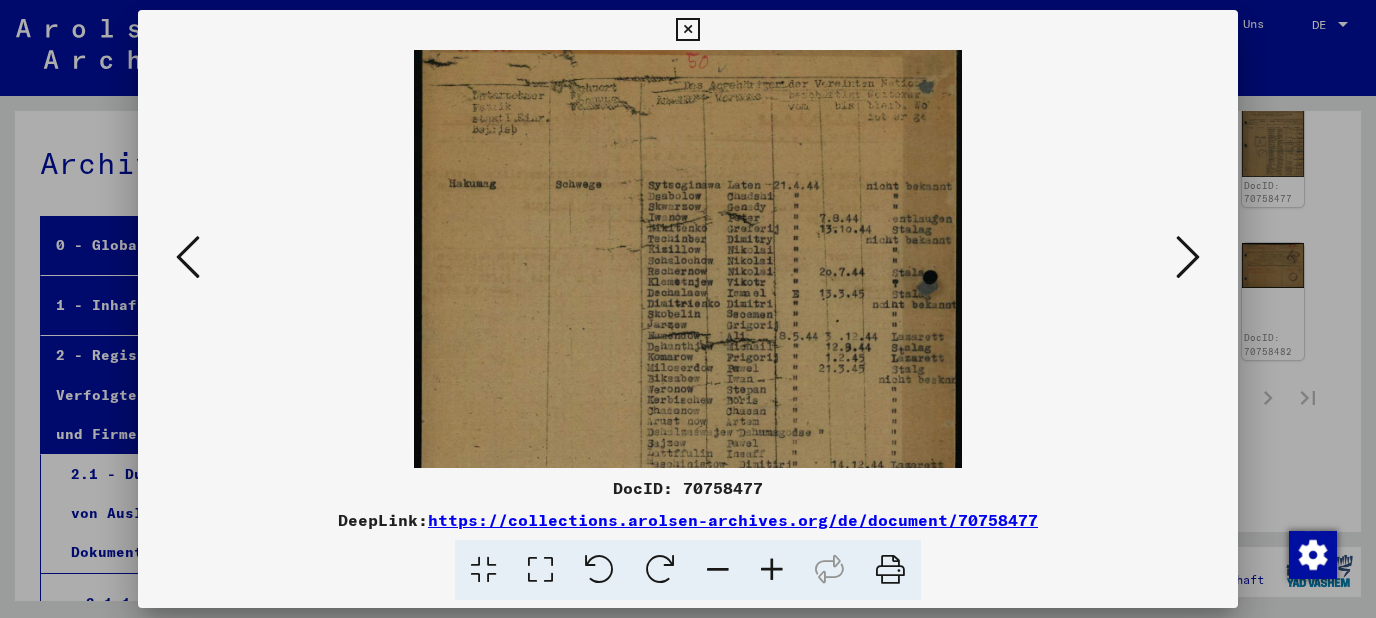 scroll, scrollTop: 79, scrollLeft: 0, axis: vertical 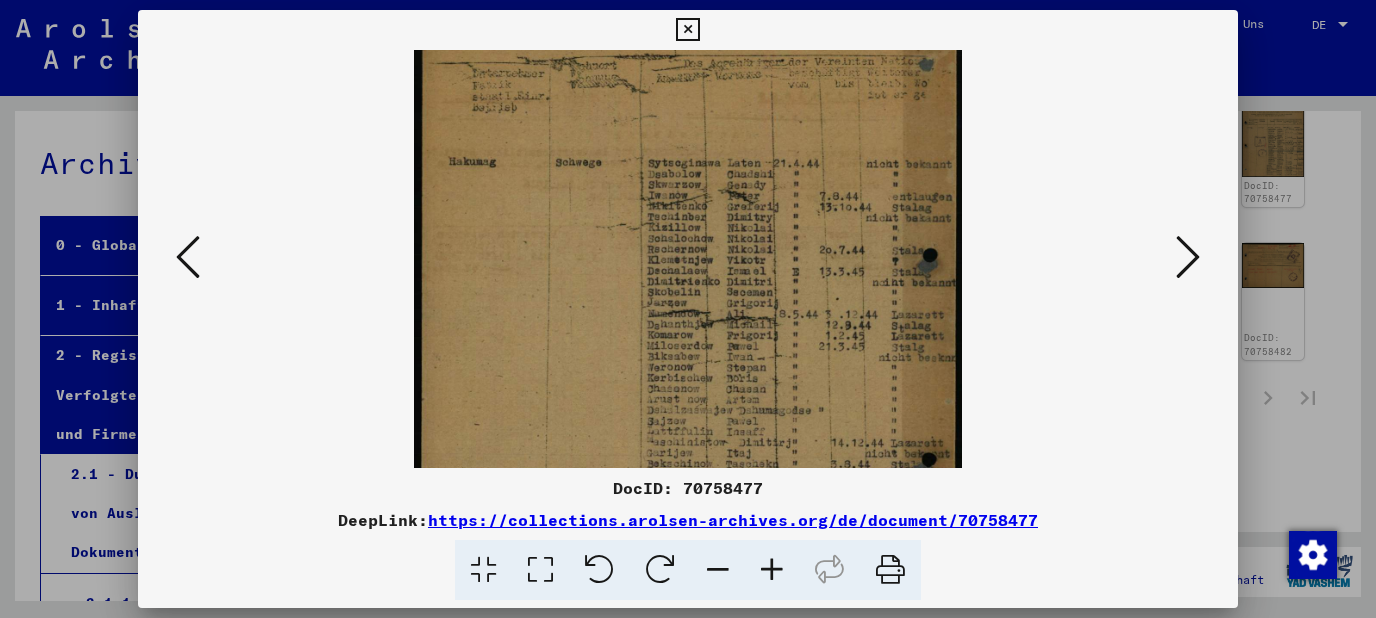 drag, startPoint x: 847, startPoint y: 338, endPoint x: 866, endPoint y: 259, distance: 81.25269 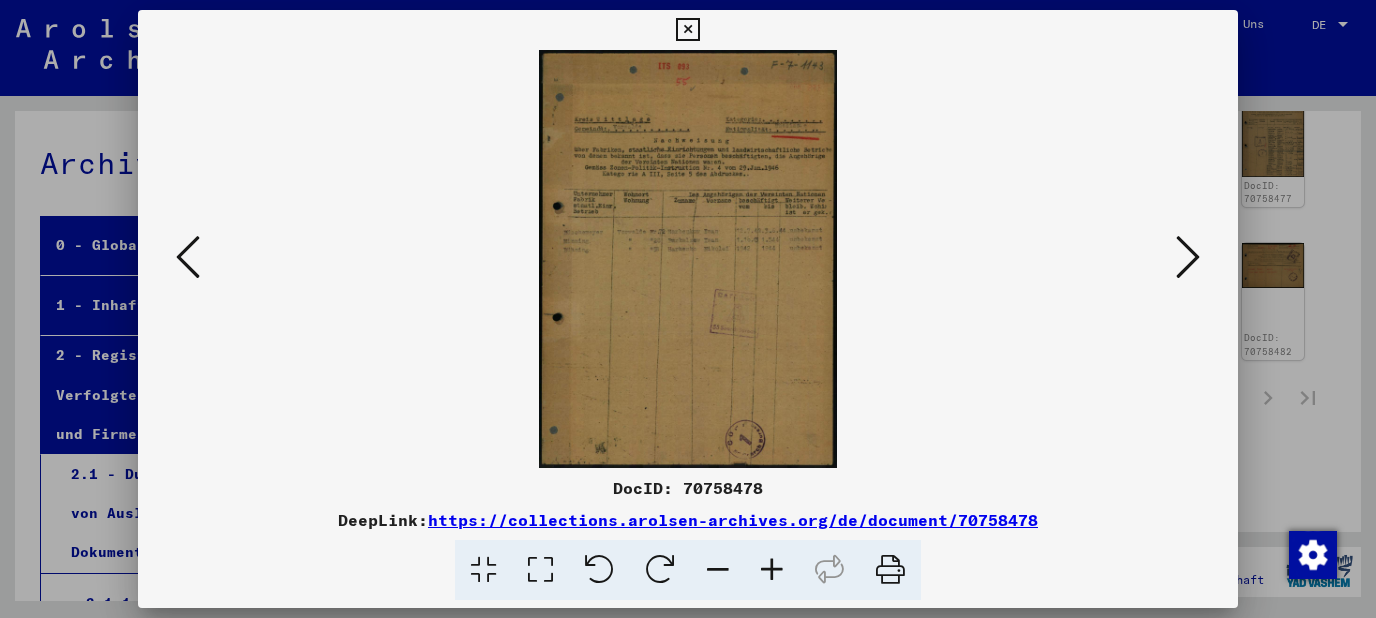 scroll, scrollTop: 0, scrollLeft: 0, axis: both 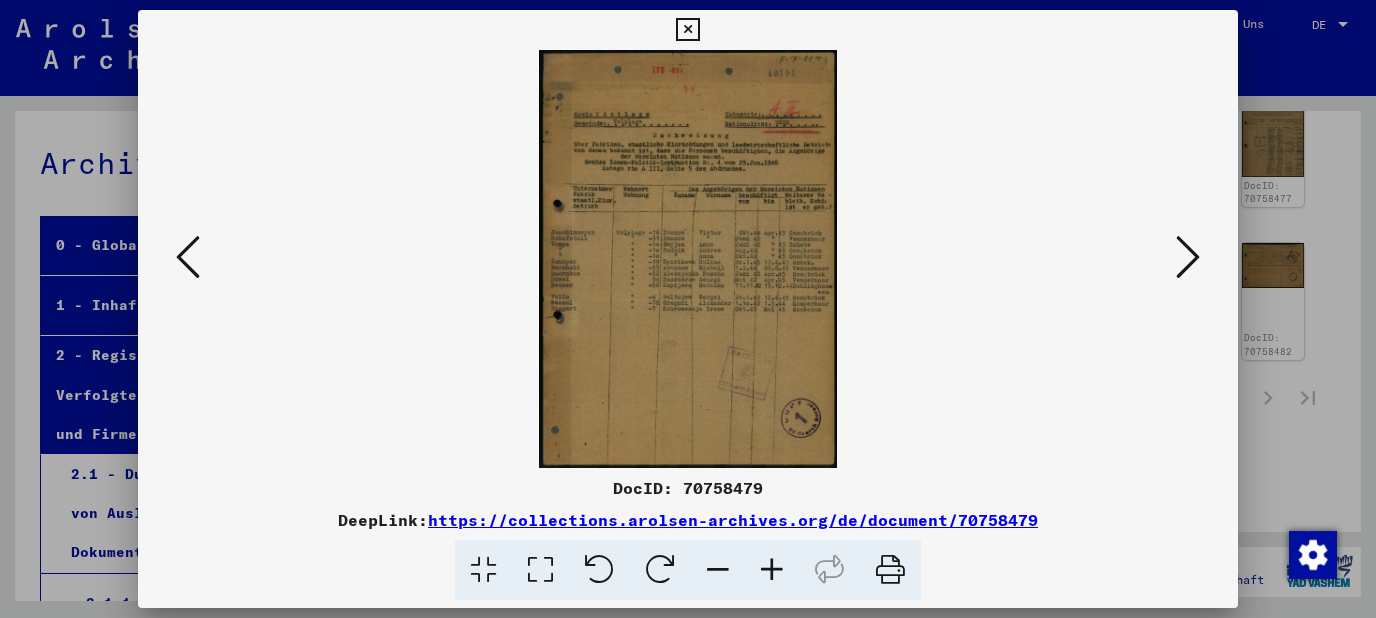 click at bounding box center (772, 570) 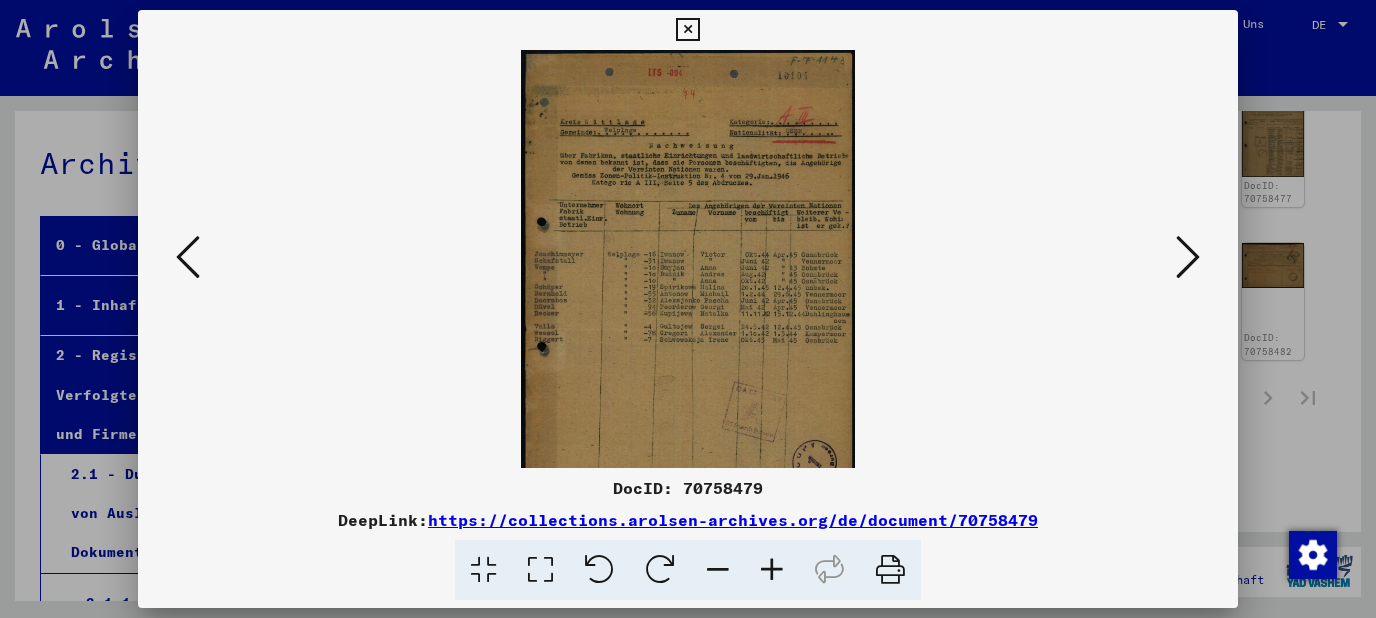 click at bounding box center [772, 570] 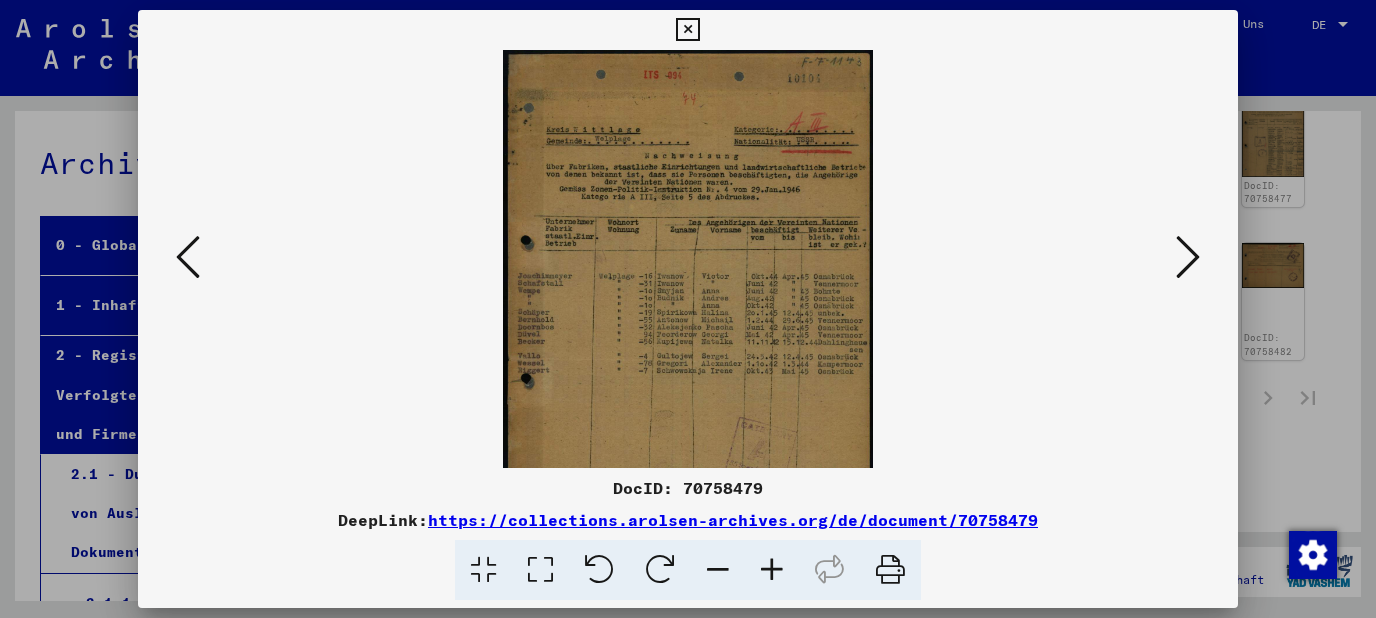 click at bounding box center [772, 570] 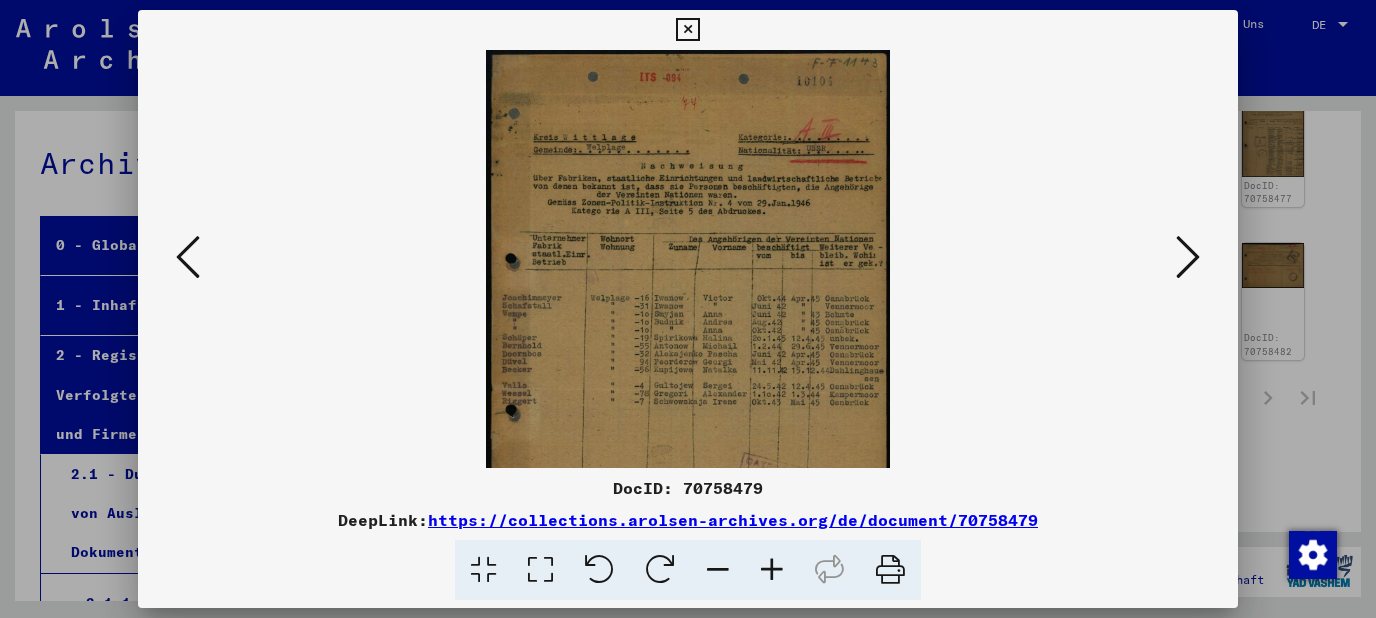click at bounding box center [772, 570] 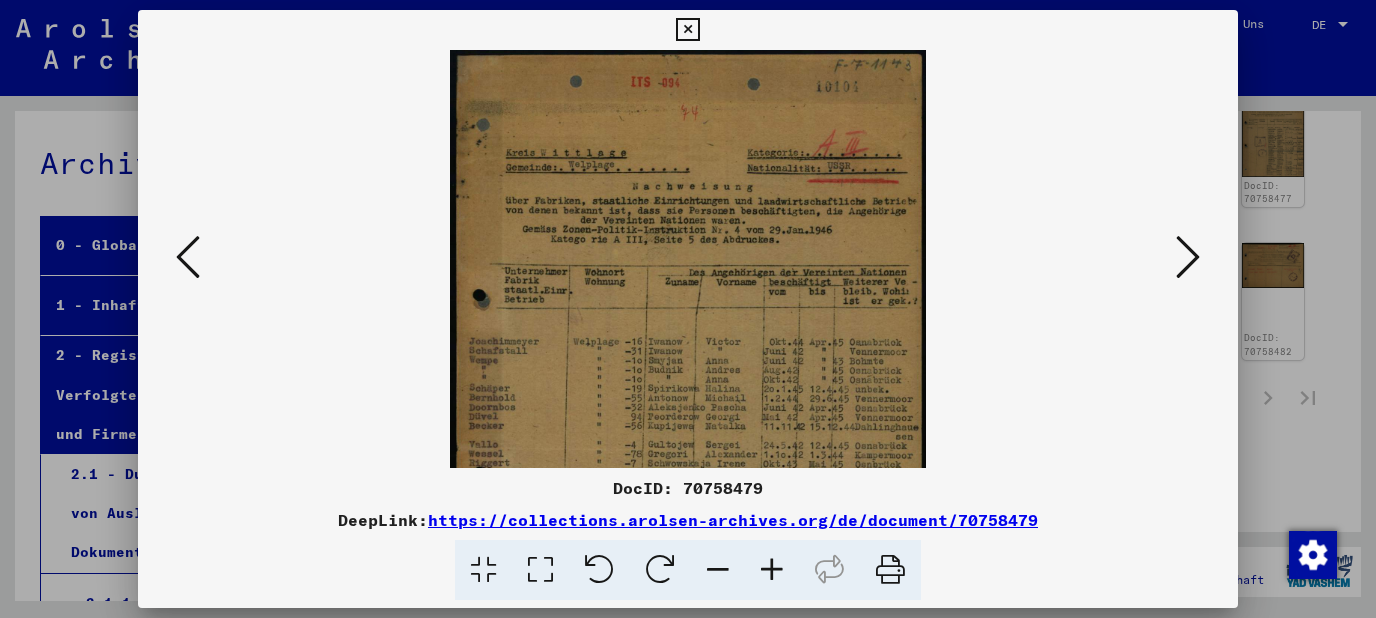 click at bounding box center (1188, 257) 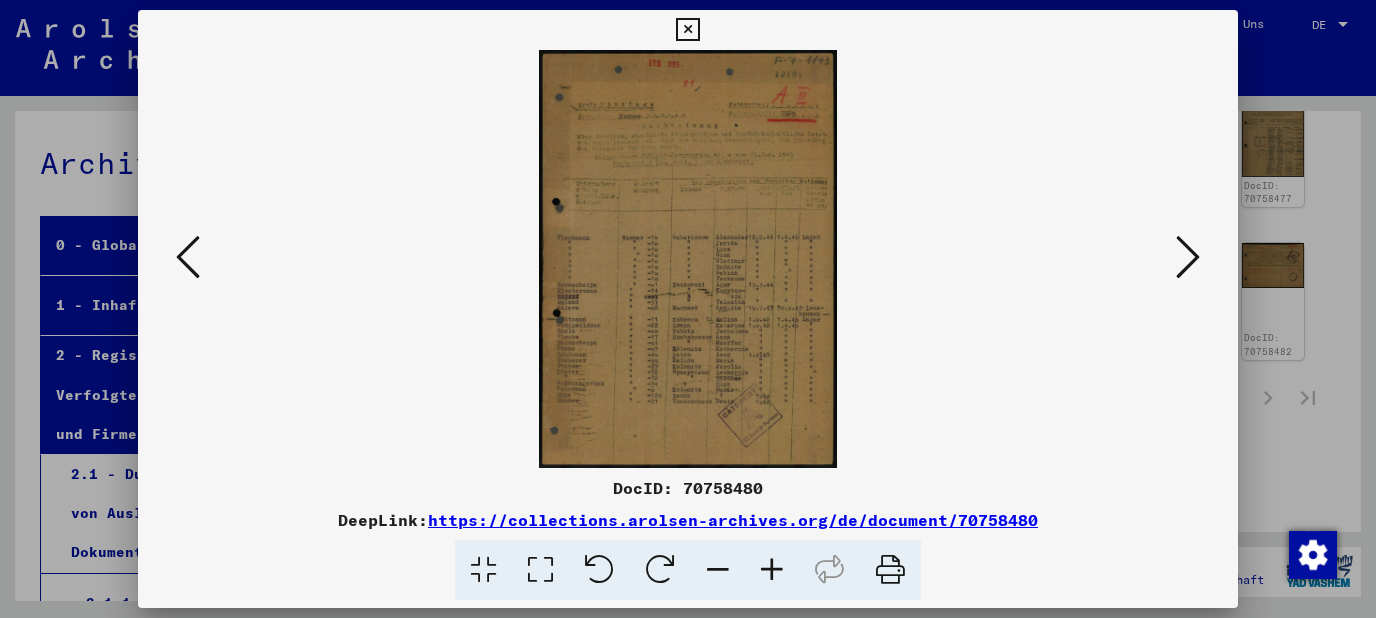 click at bounding box center [1188, 257] 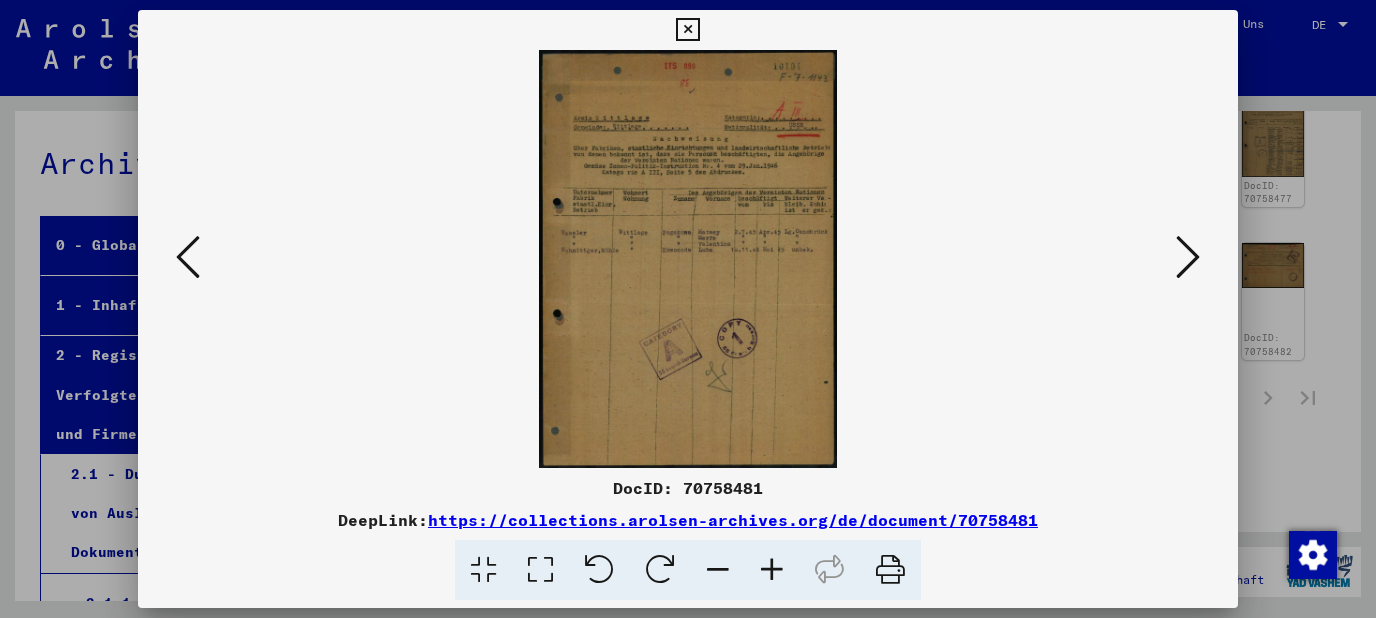 click at bounding box center [1188, 257] 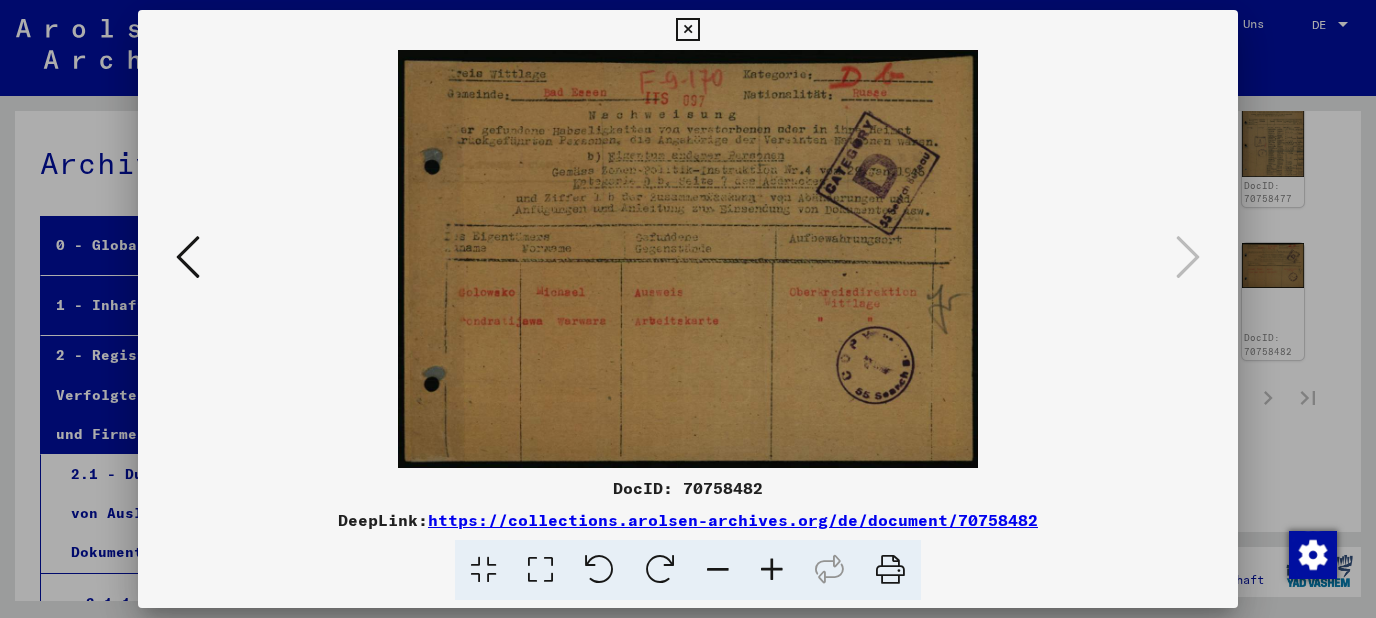 click at bounding box center (188, 258) 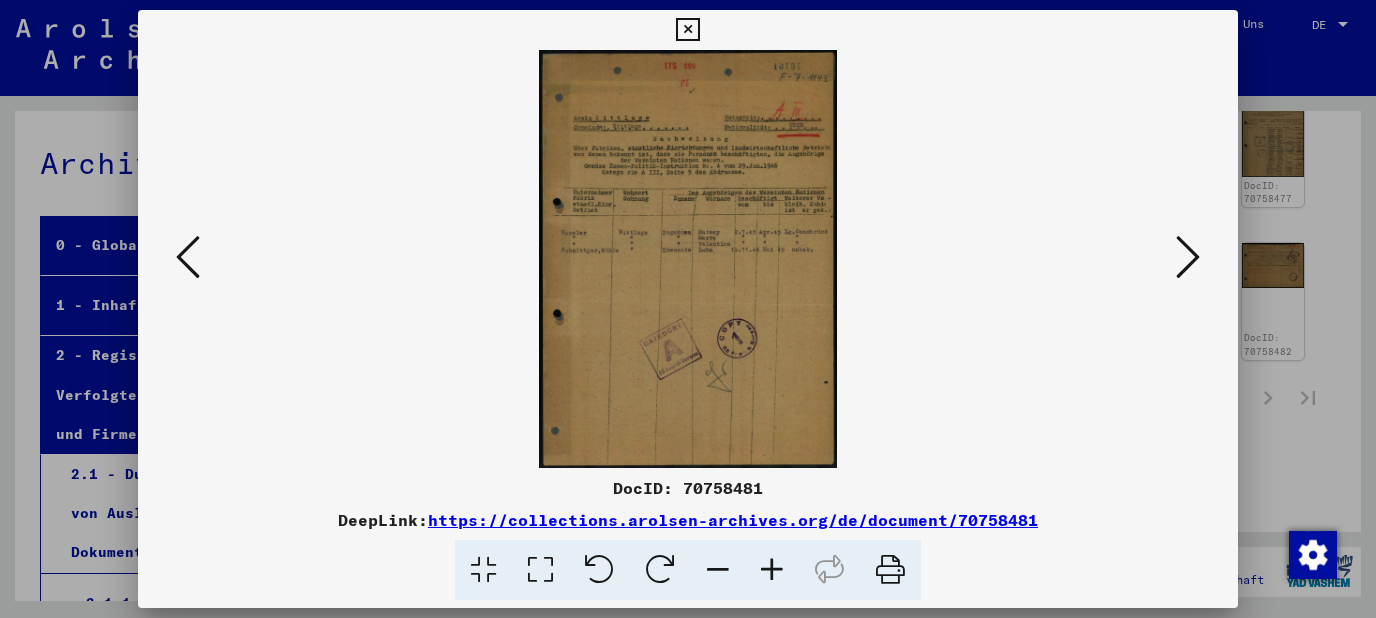click at bounding box center (188, 258) 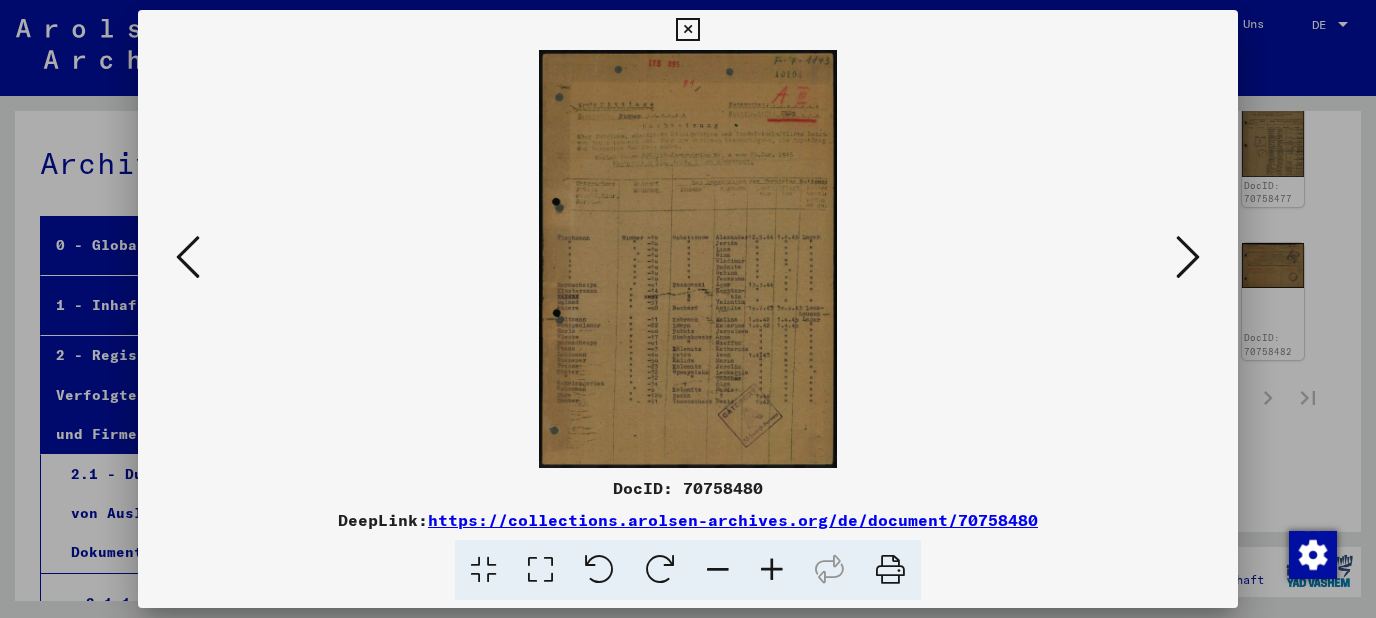 click at bounding box center [188, 258] 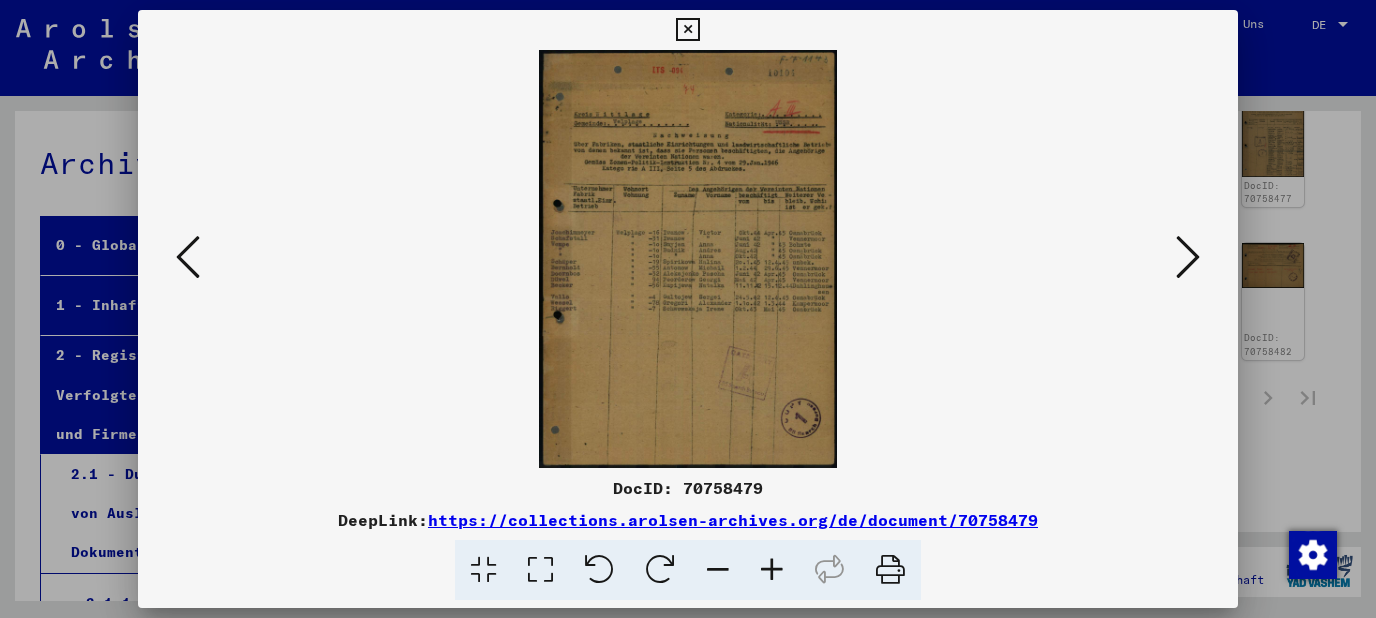 click at bounding box center [188, 258] 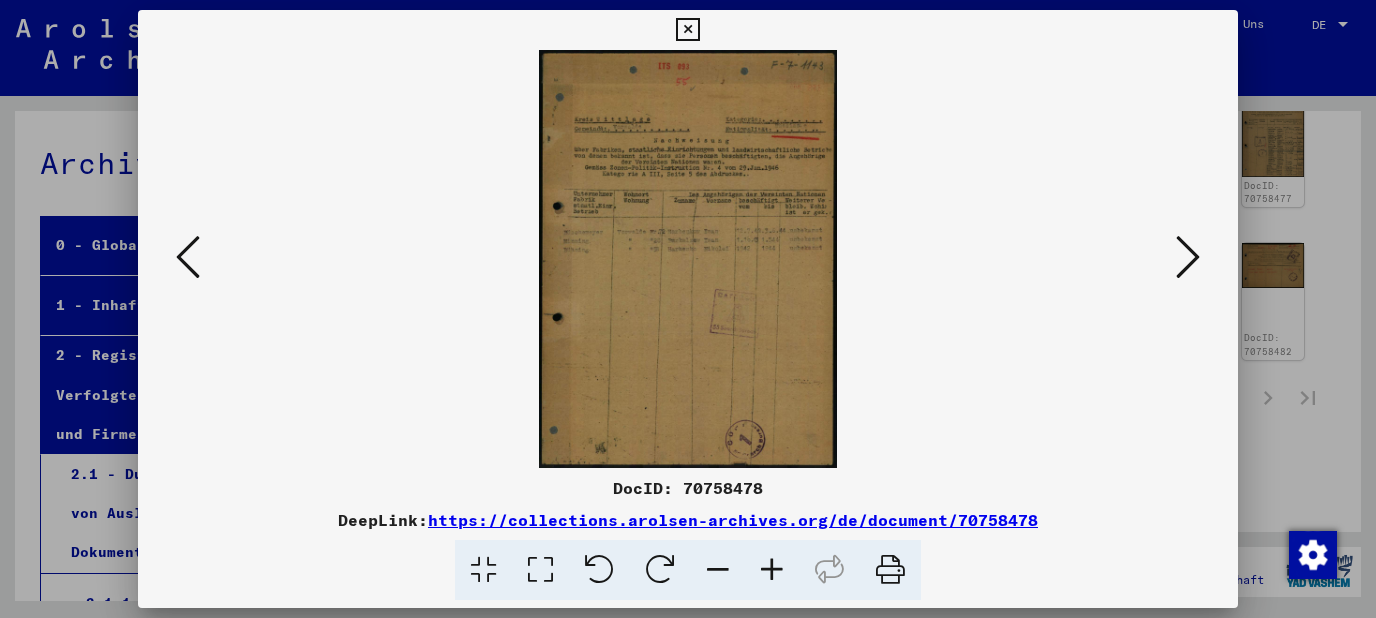 click at bounding box center [188, 258] 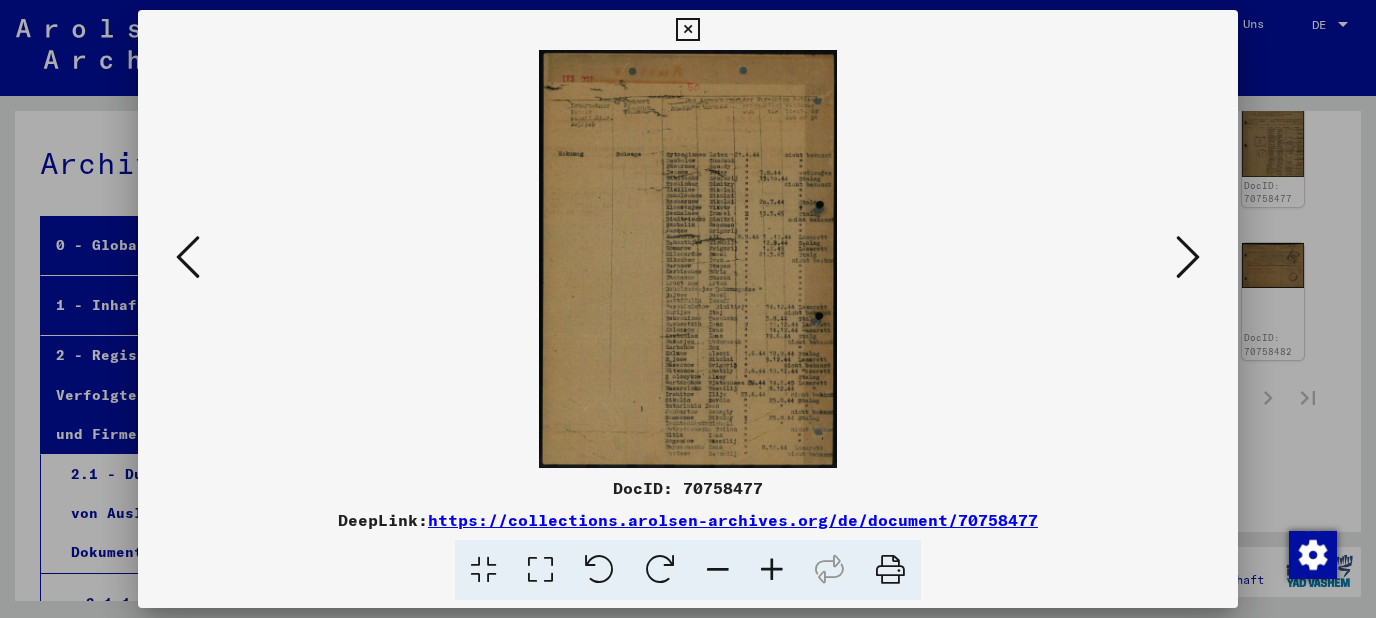 click at bounding box center [772, 570] 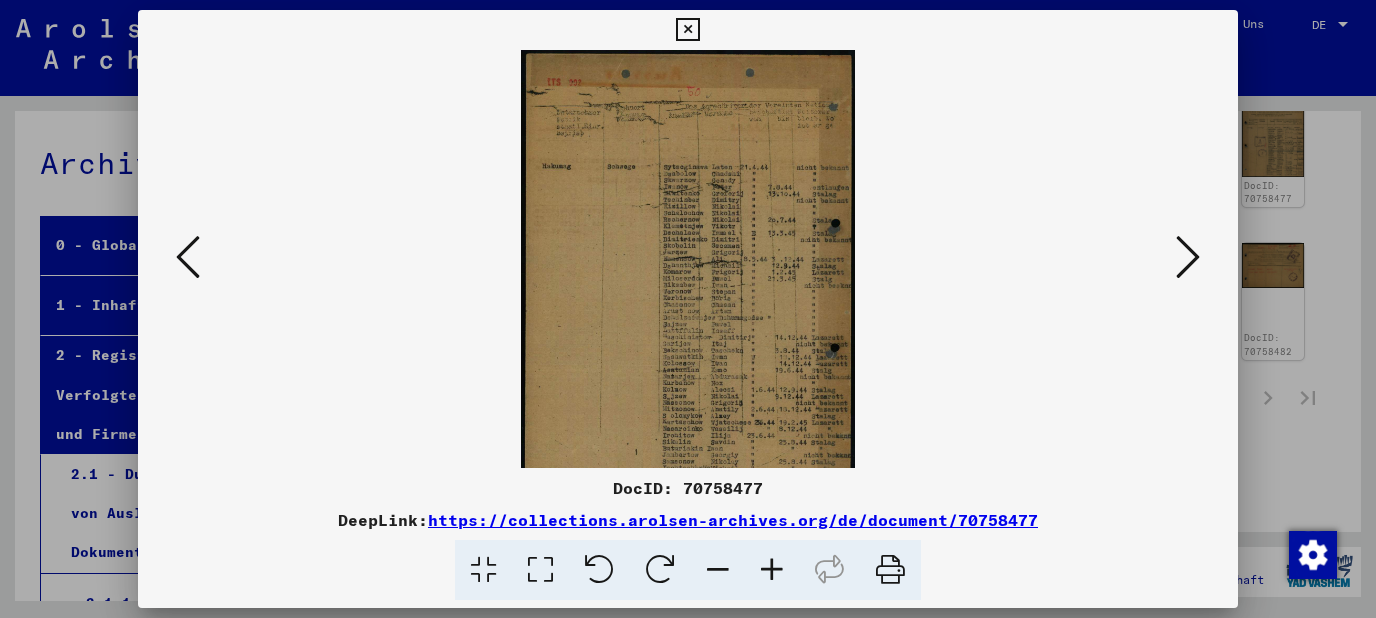 click at bounding box center [772, 570] 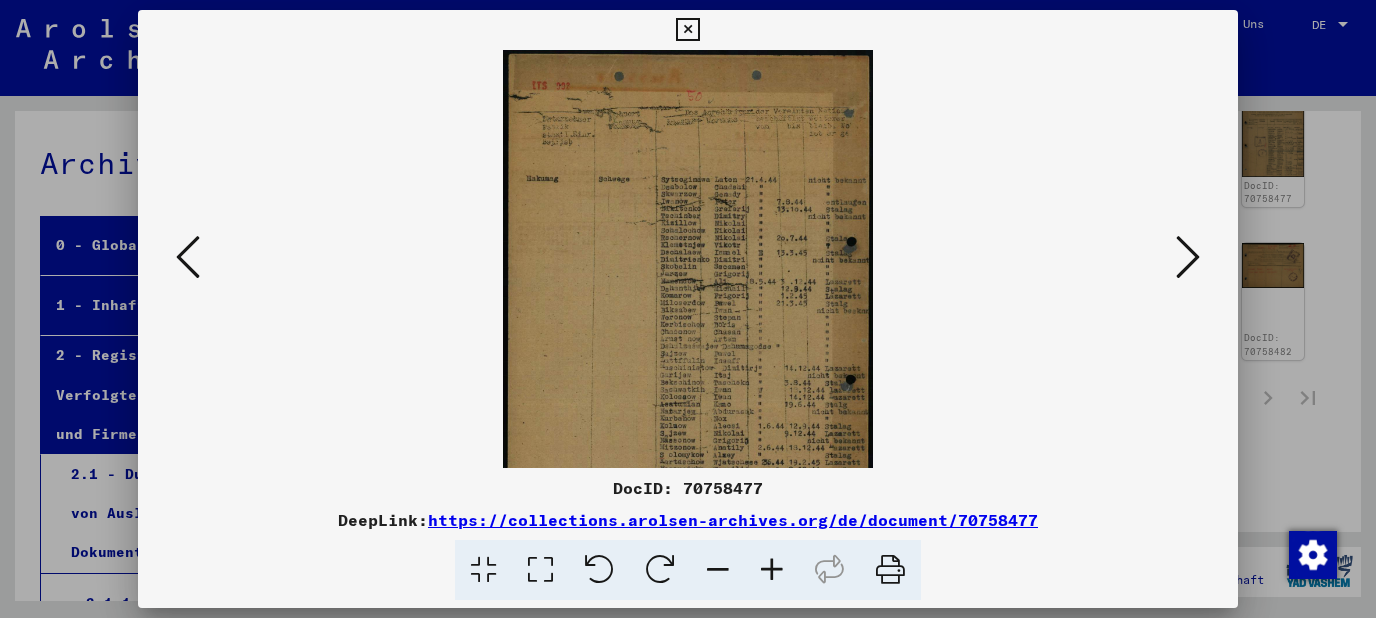 click at bounding box center [772, 570] 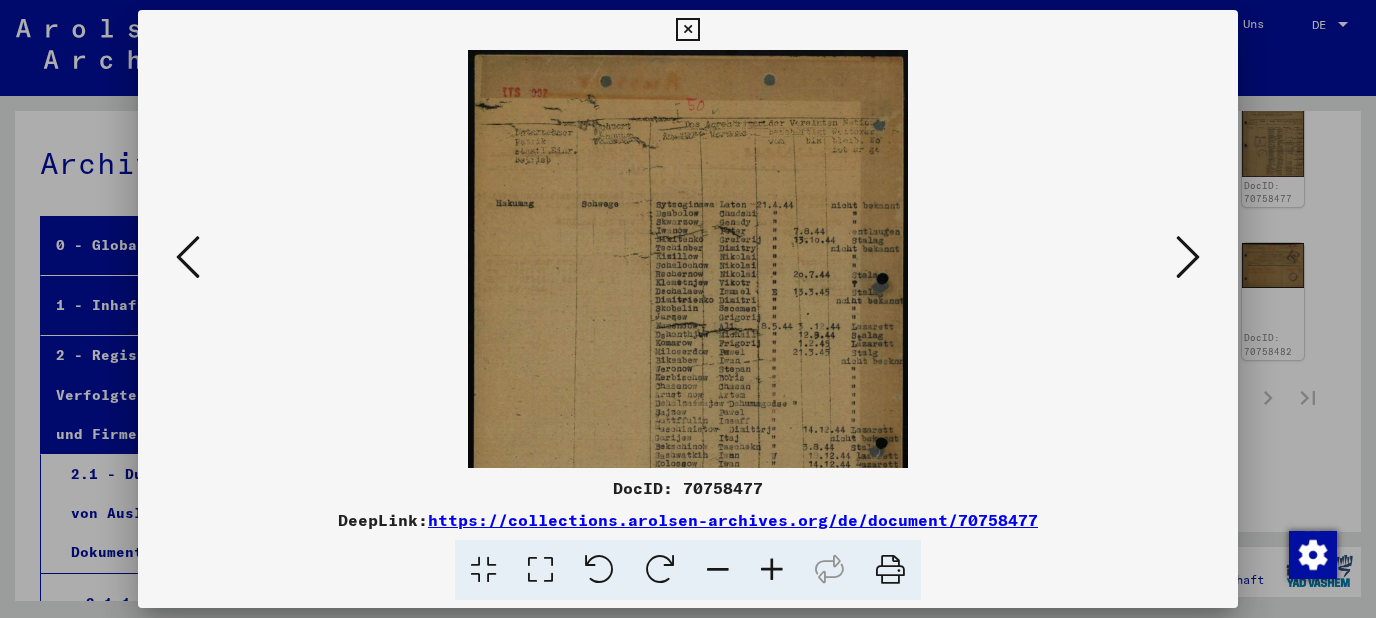 click at bounding box center (772, 570) 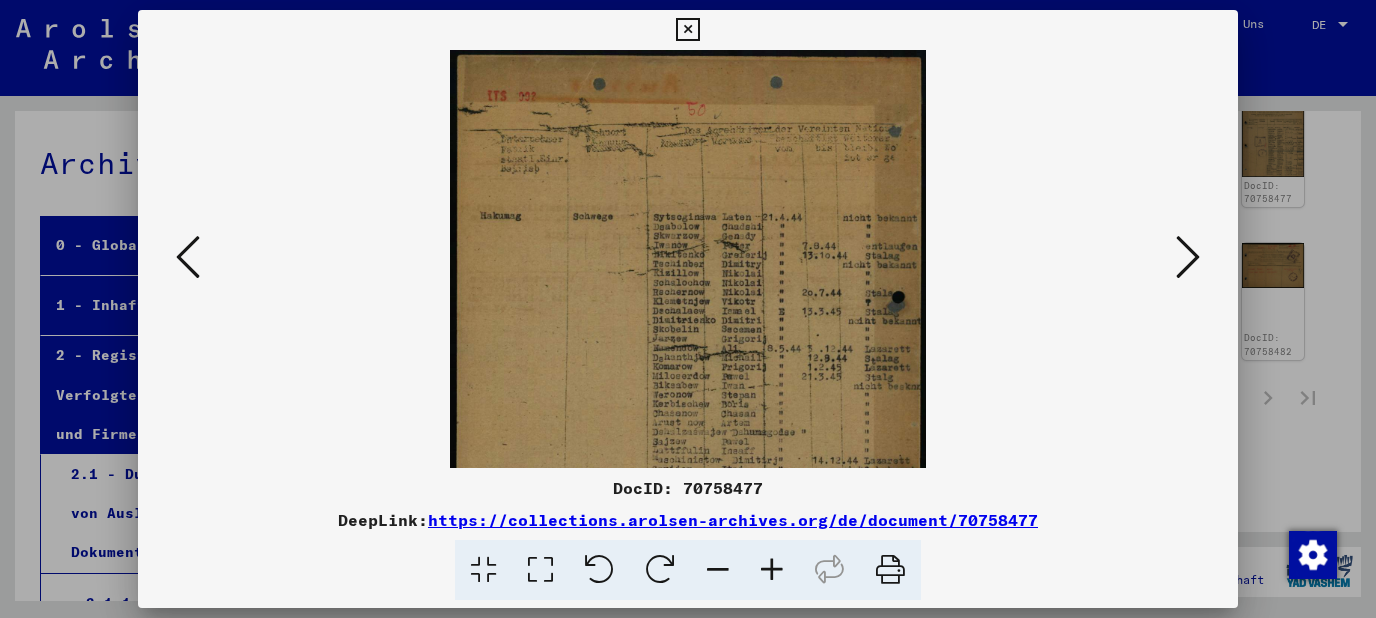 click at bounding box center [772, 570] 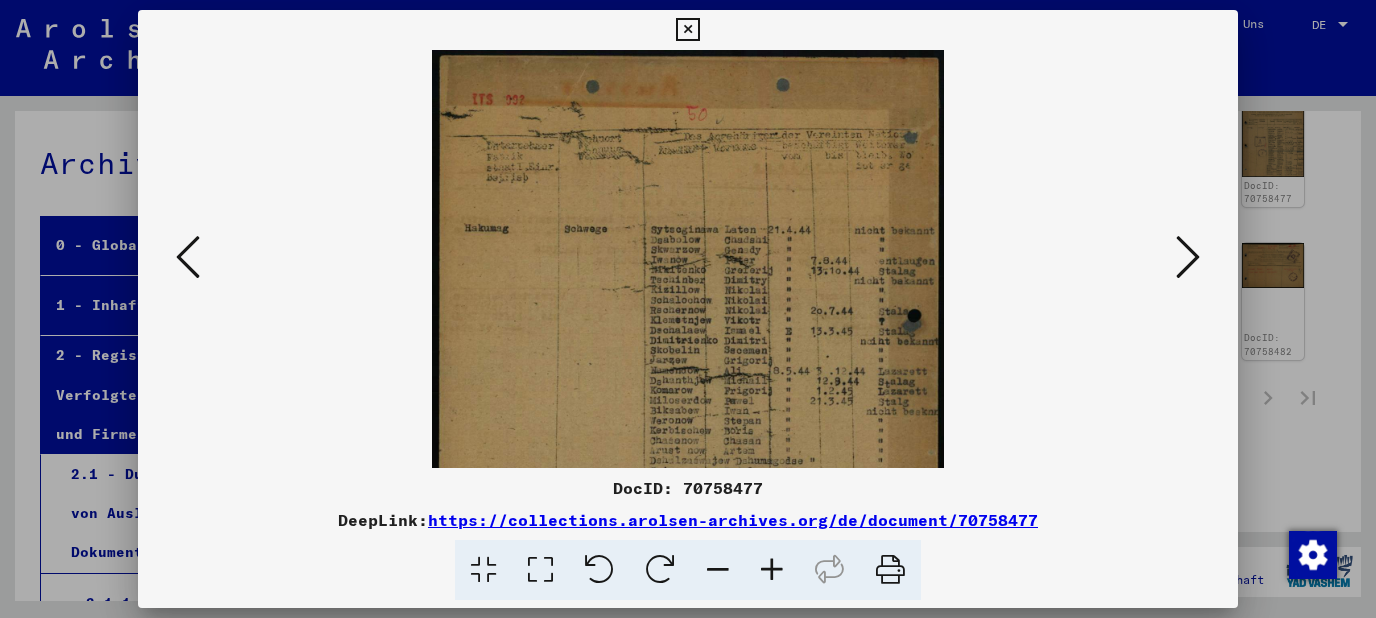 click at bounding box center [772, 570] 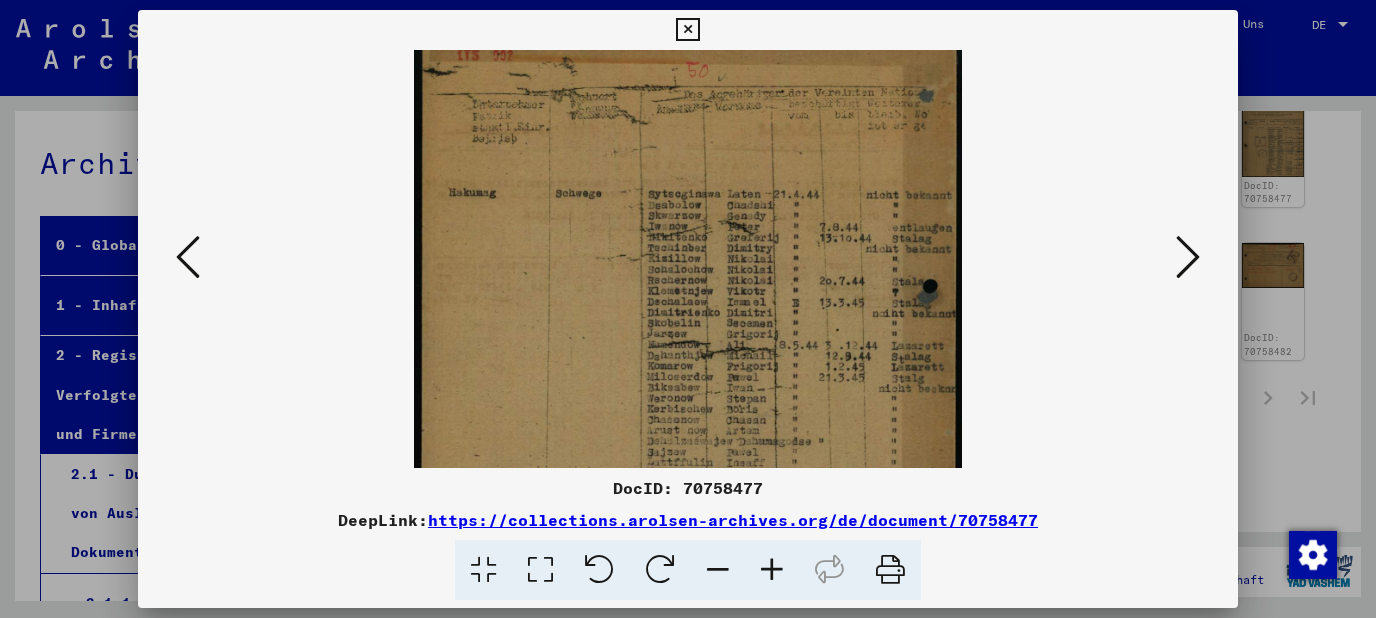 scroll, scrollTop: 81, scrollLeft: 0, axis: vertical 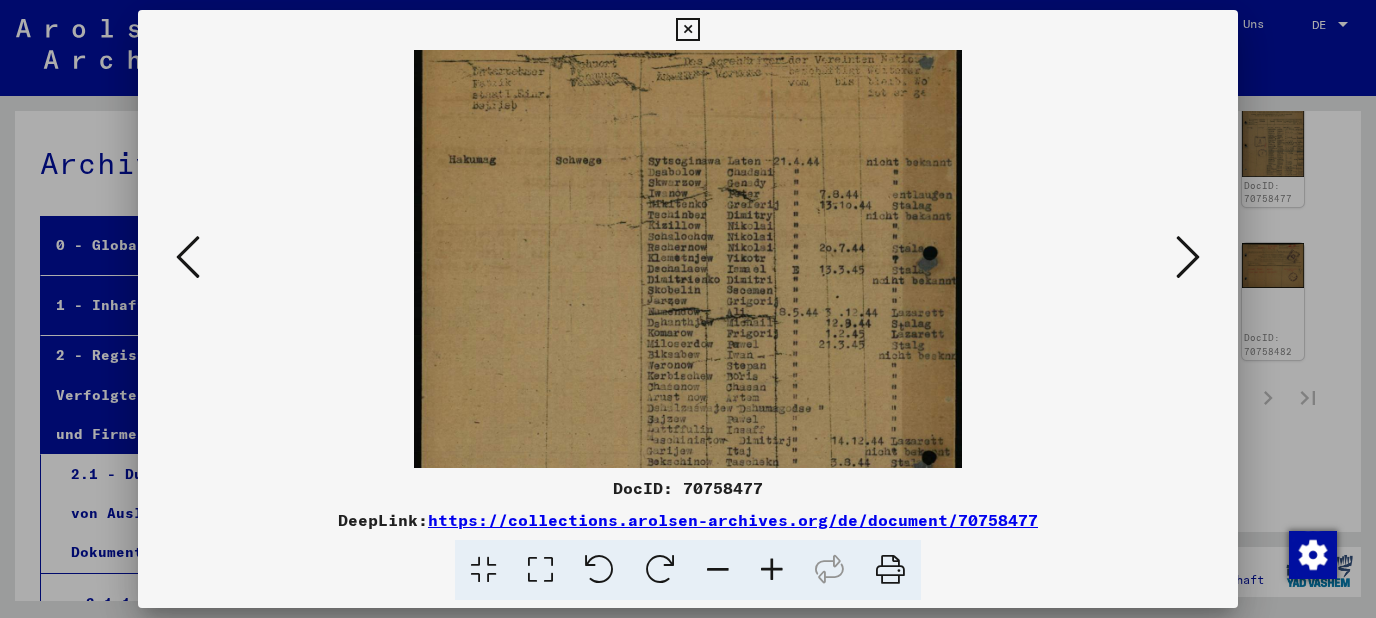 drag, startPoint x: 742, startPoint y: 358, endPoint x: 751, endPoint y: 277, distance: 81.49847 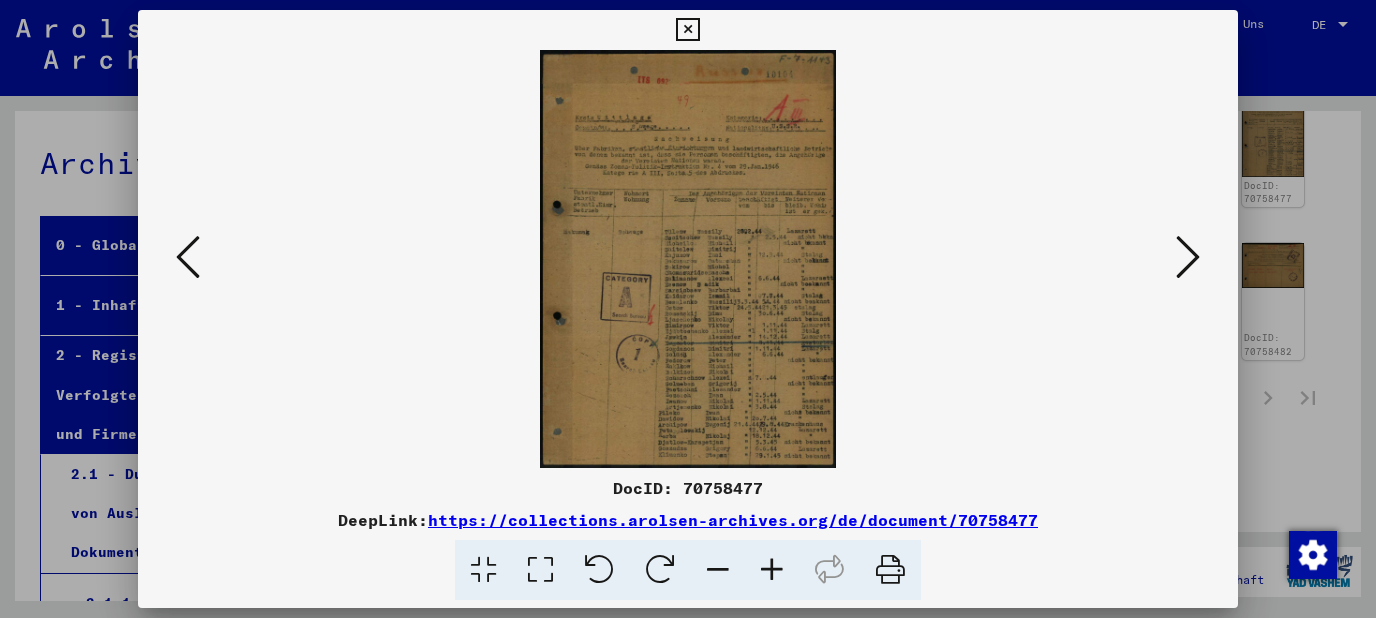 scroll, scrollTop: 0, scrollLeft: 0, axis: both 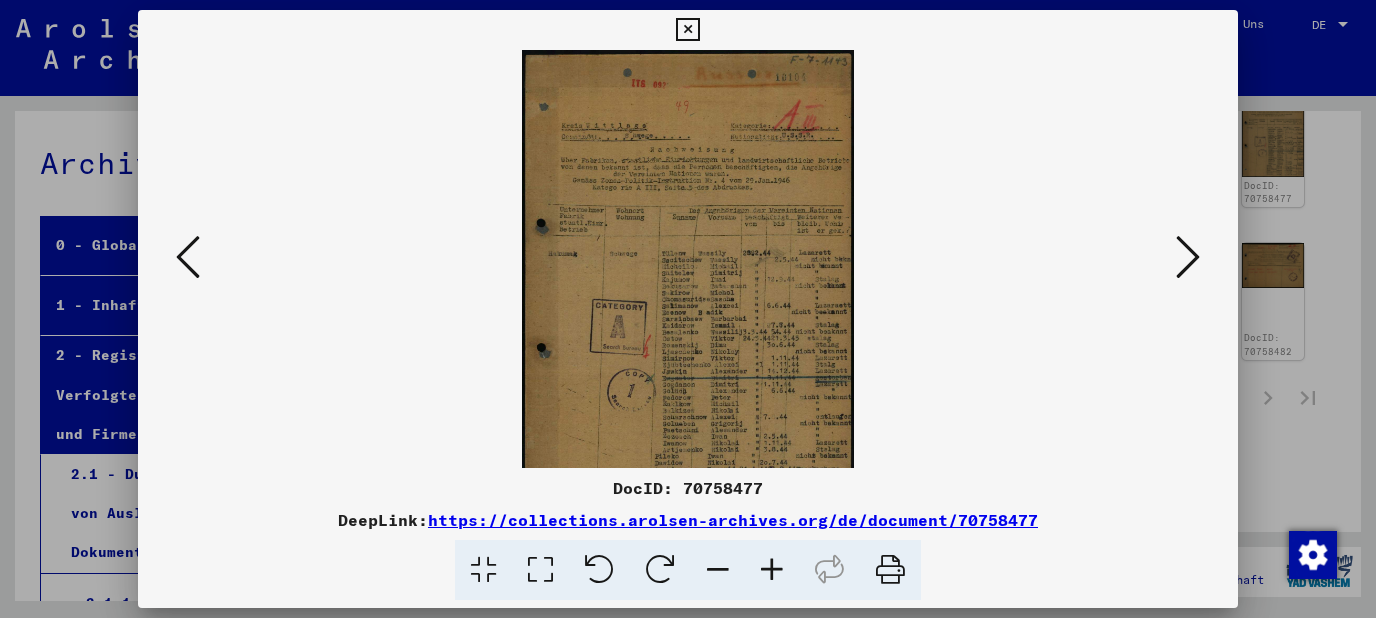 click at bounding box center (772, 570) 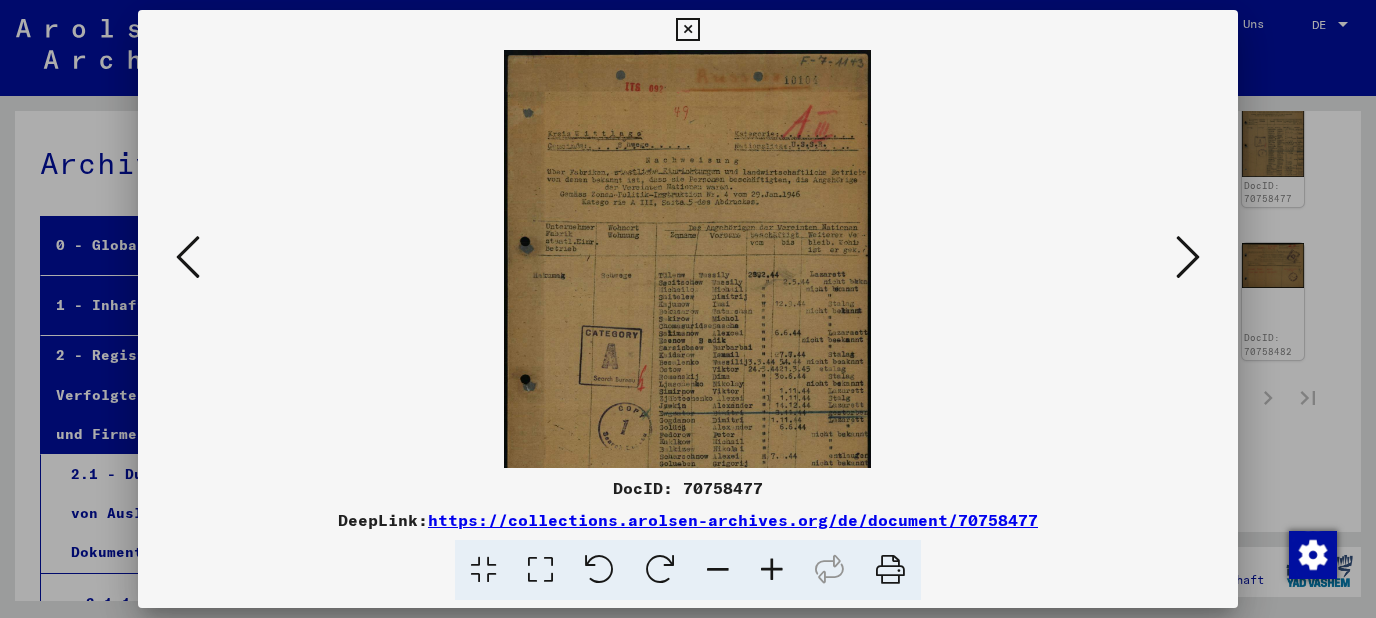 click at bounding box center (772, 570) 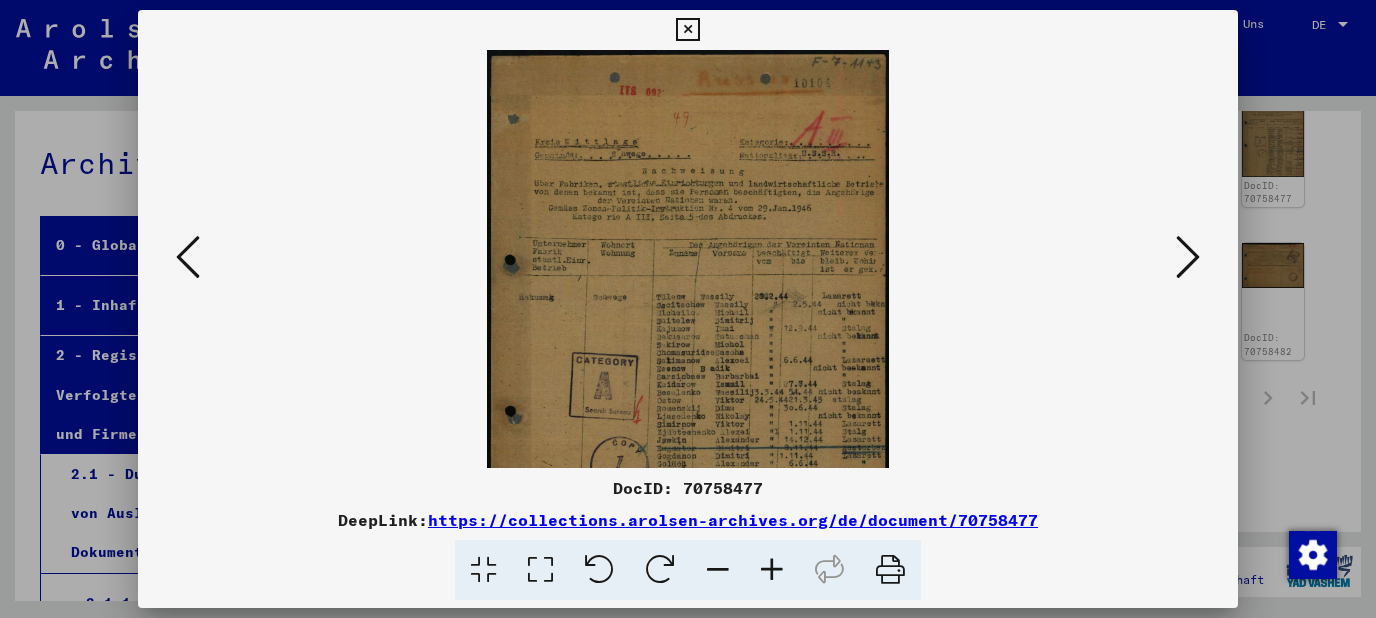 click at bounding box center [772, 570] 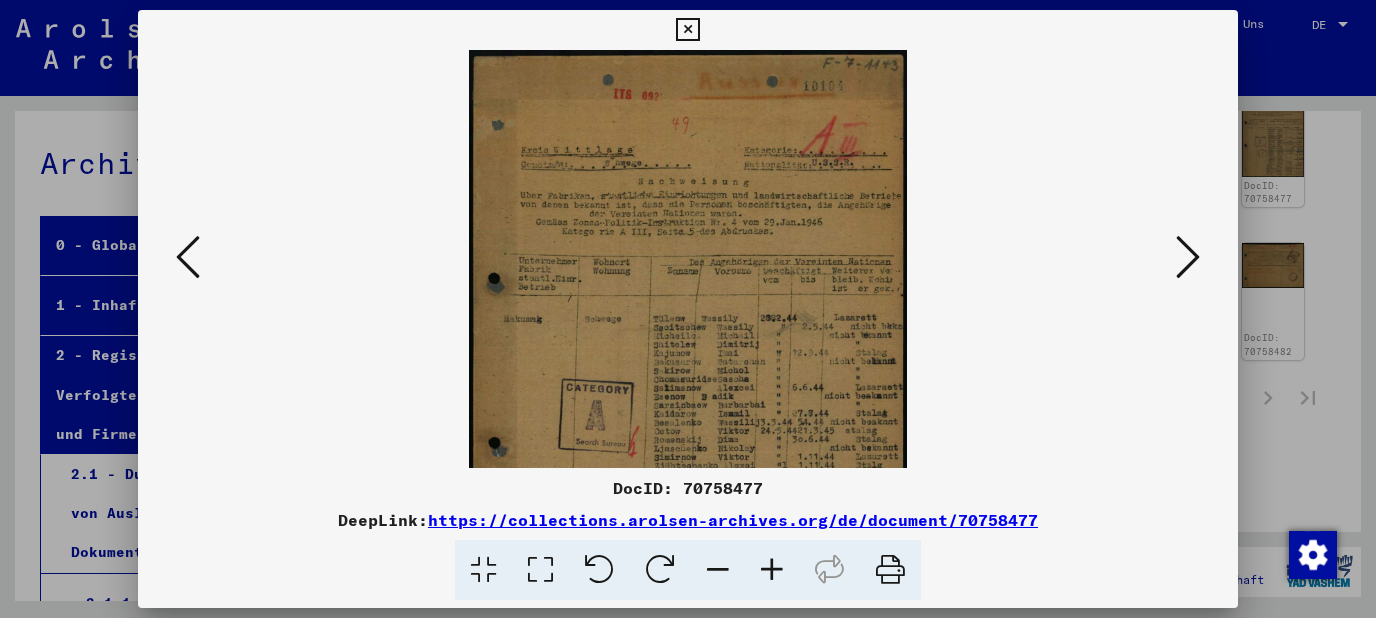 click at bounding box center [772, 570] 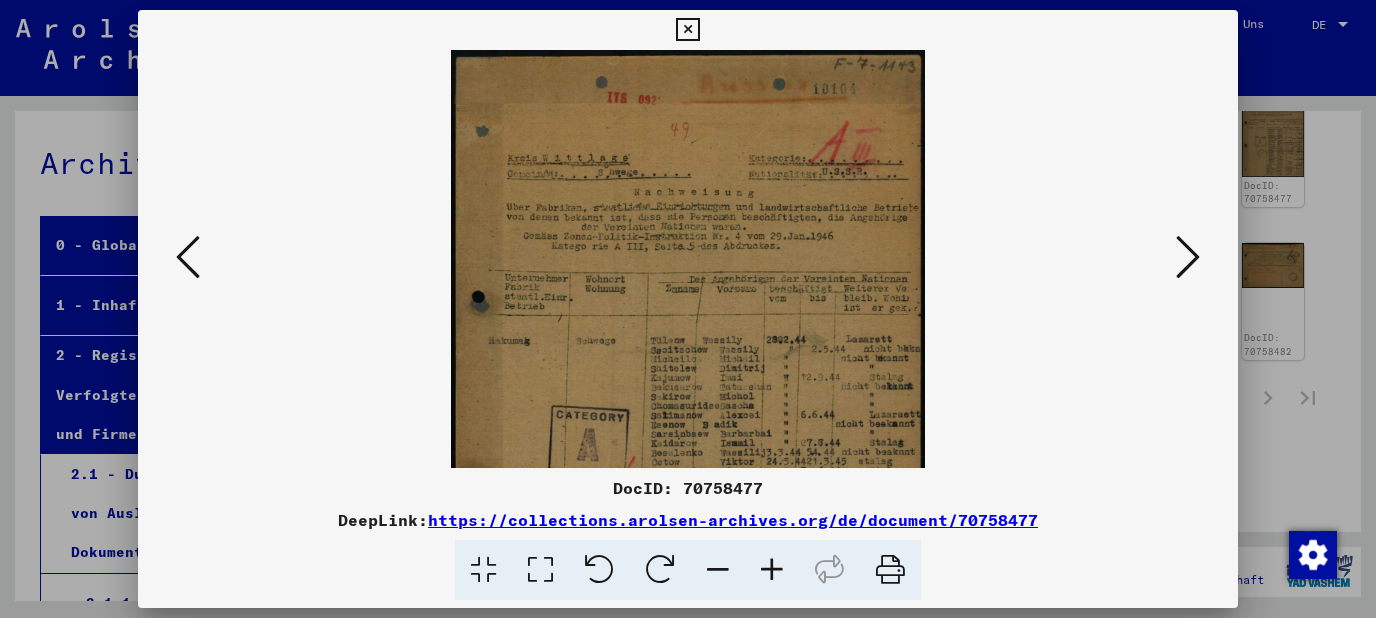 click at bounding box center (772, 570) 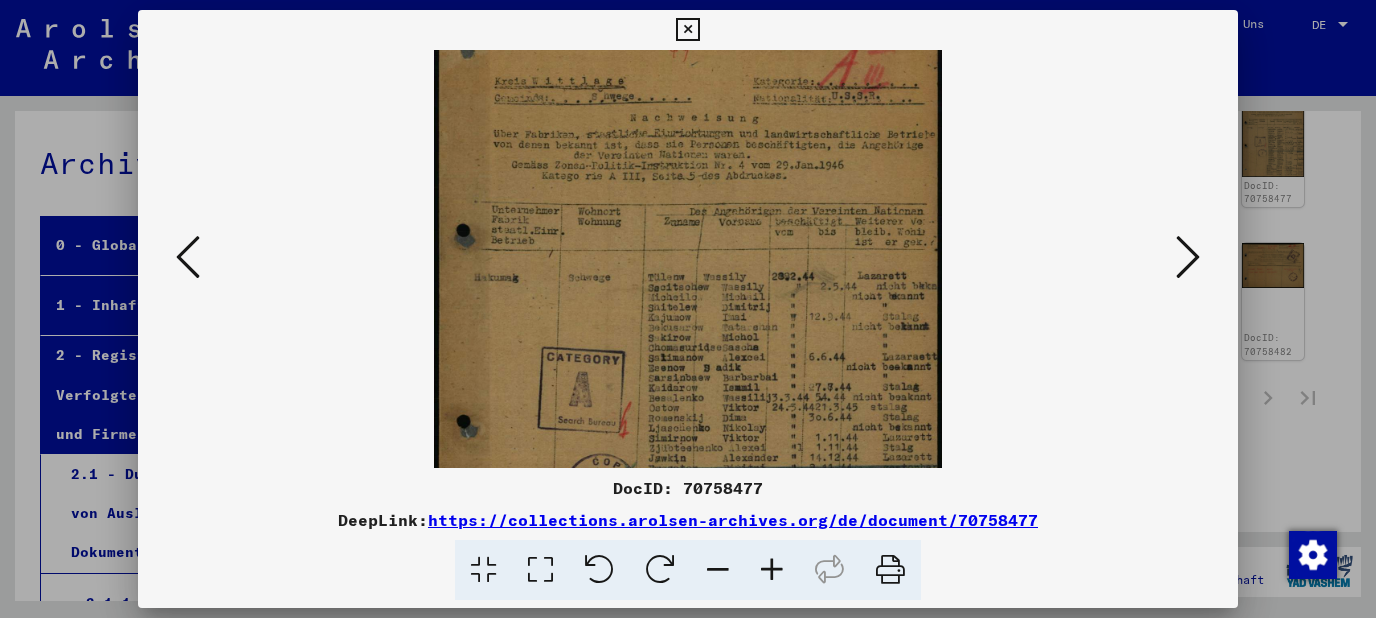 scroll, scrollTop: 114, scrollLeft: 0, axis: vertical 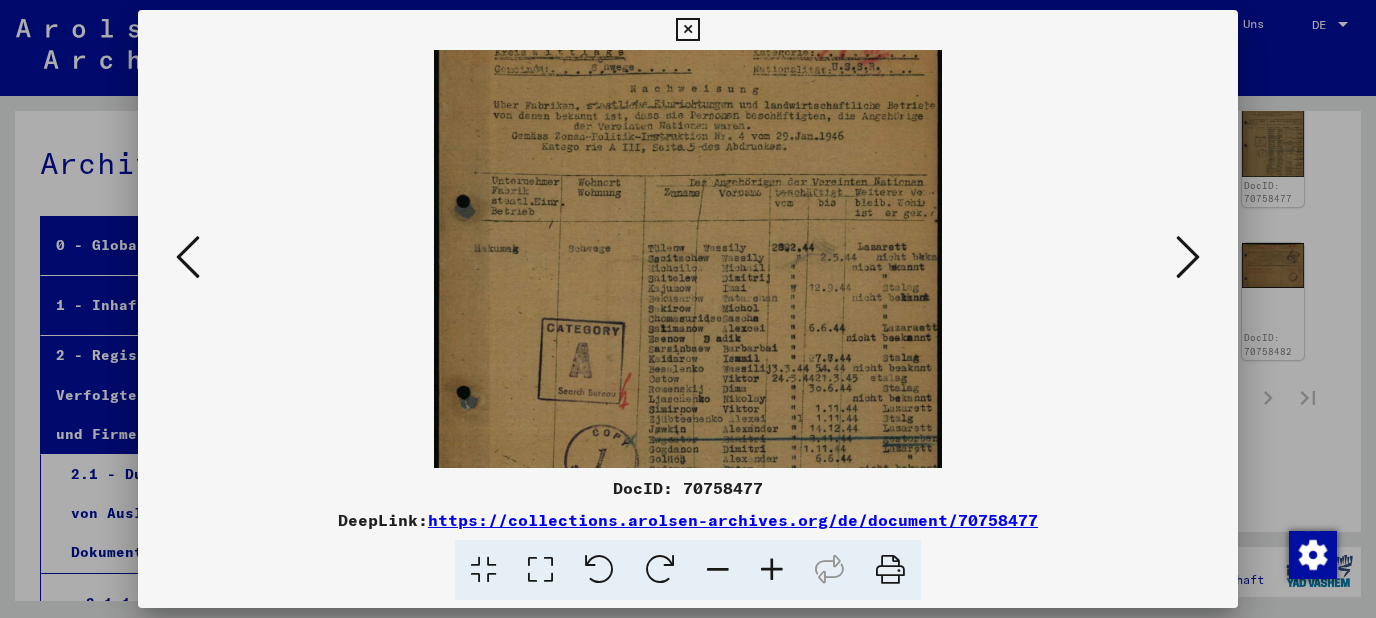 drag, startPoint x: 760, startPoint y: 353, endPoint x: 765, endPoint y: 238, distance: 115.10864 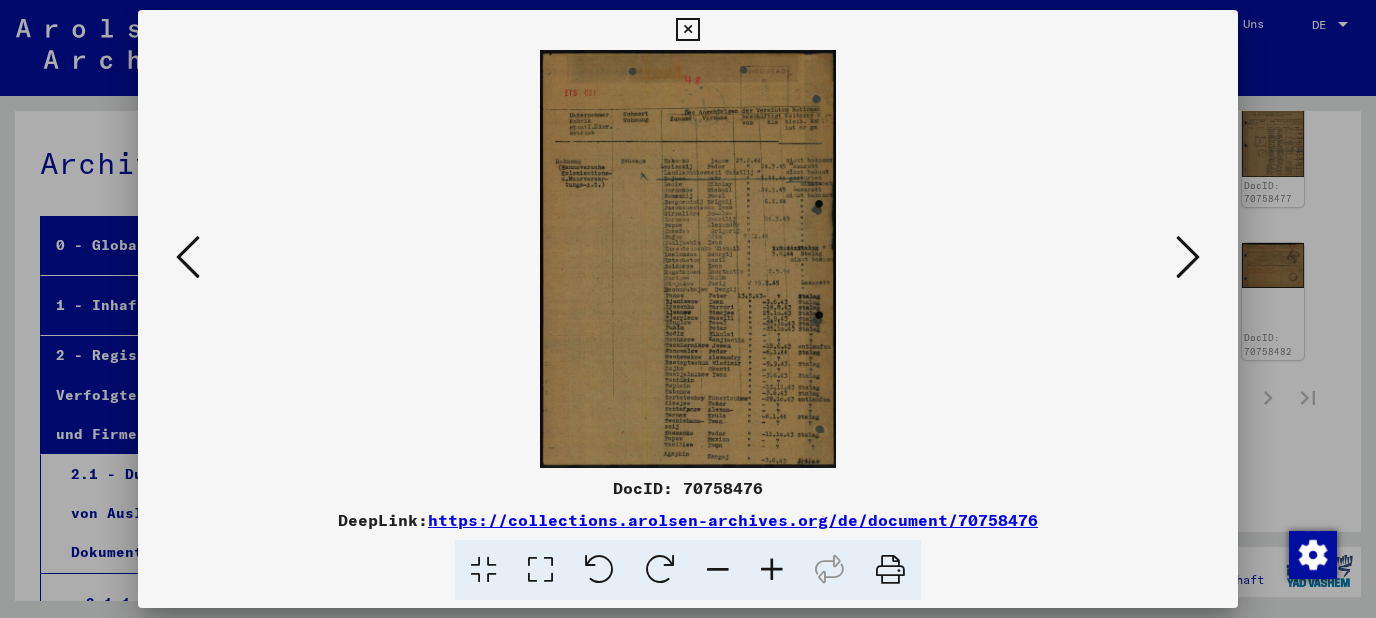click at bounding box center (772, 570) 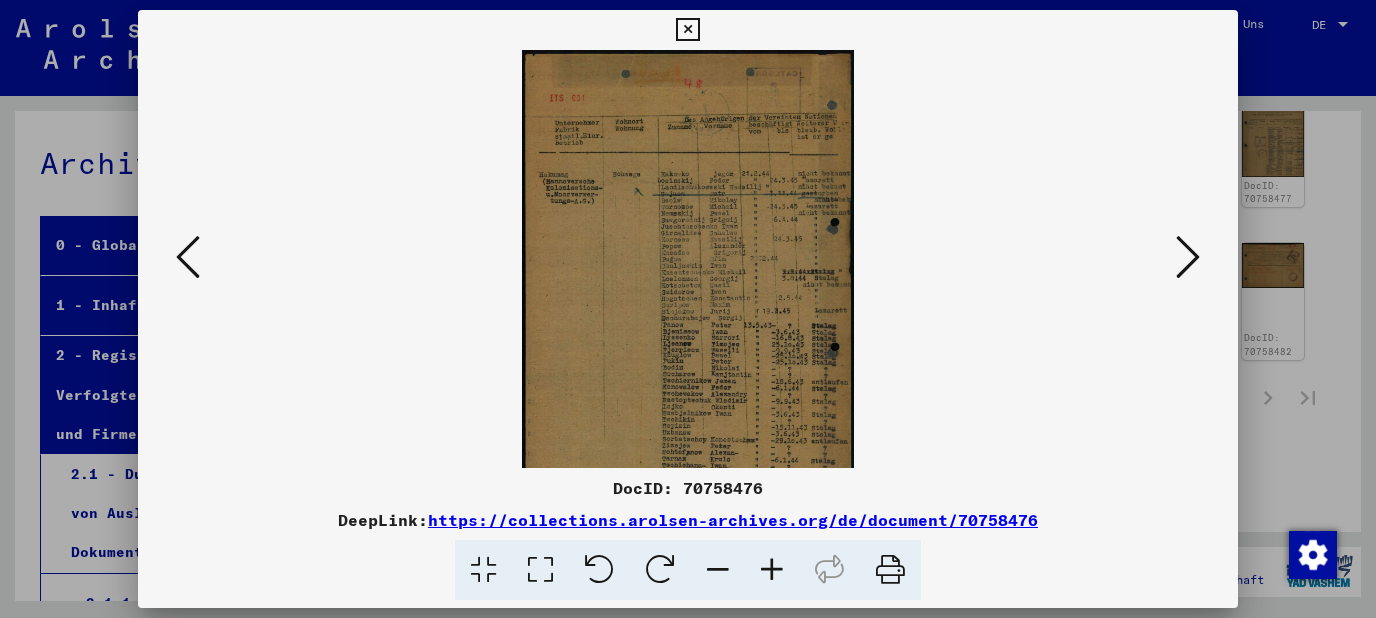 click at bounding box center [772, 570] 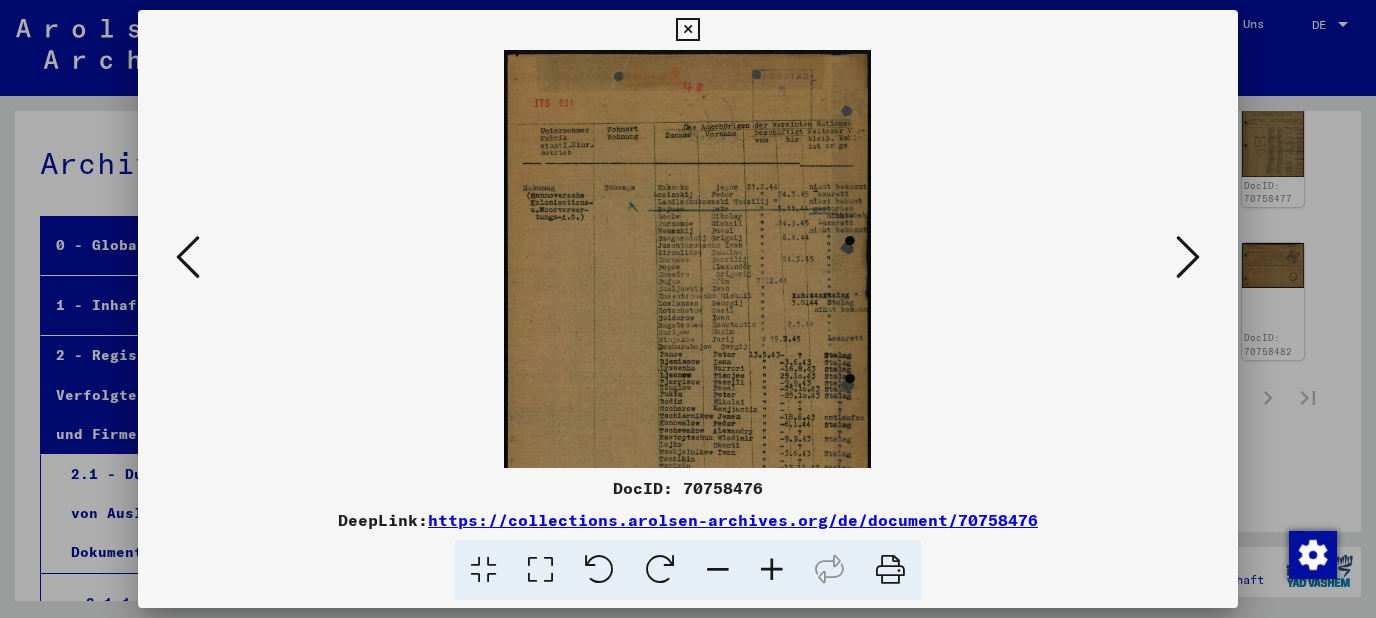 click at bounding box center (772, 570) 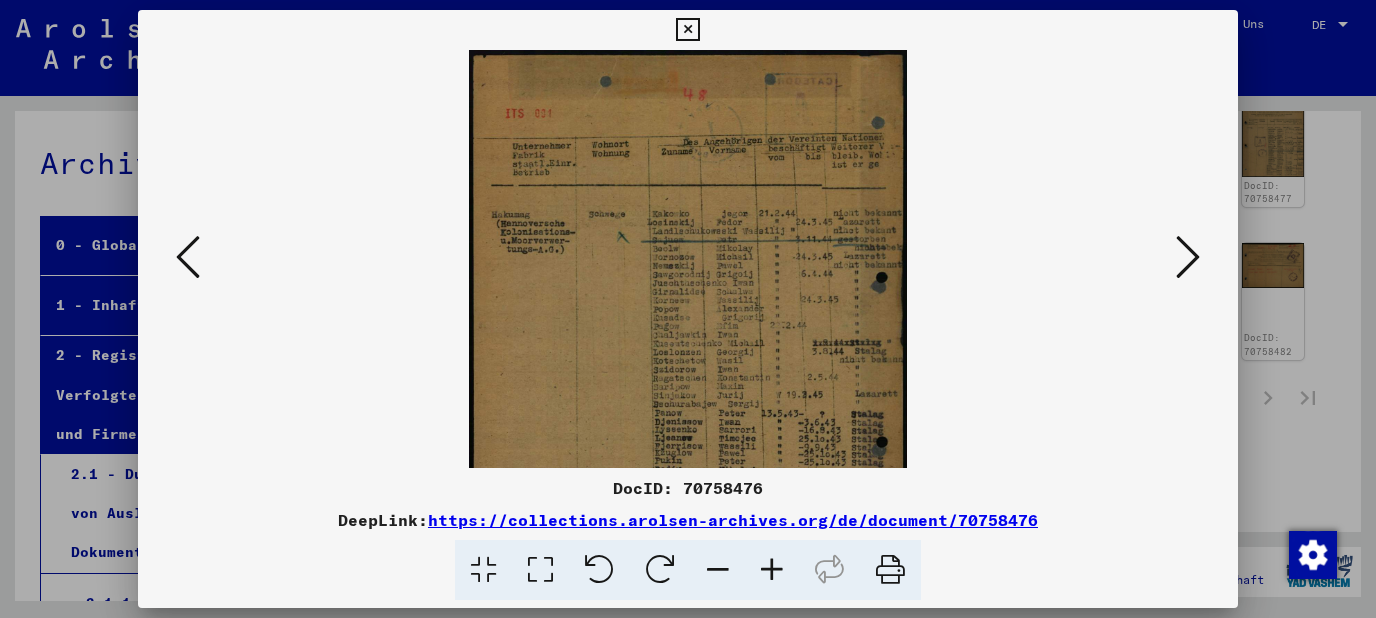 click at bounding box center [772, 570] 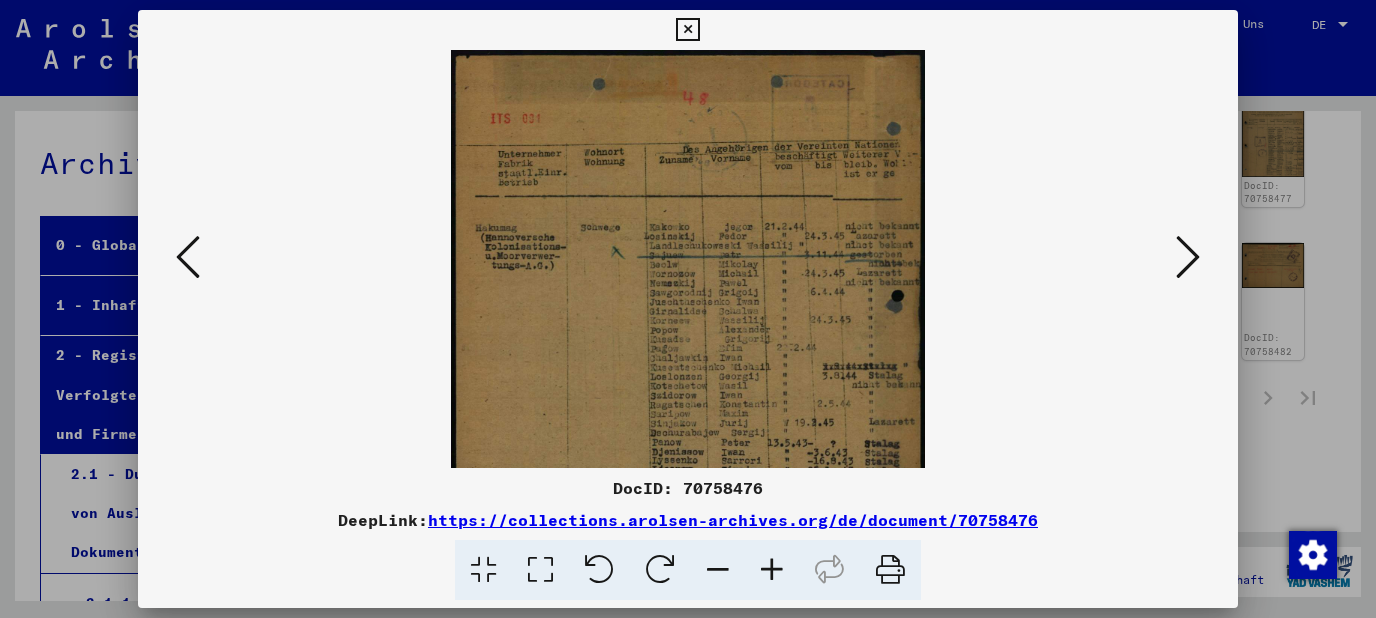 click at bounding box center (772, 570) 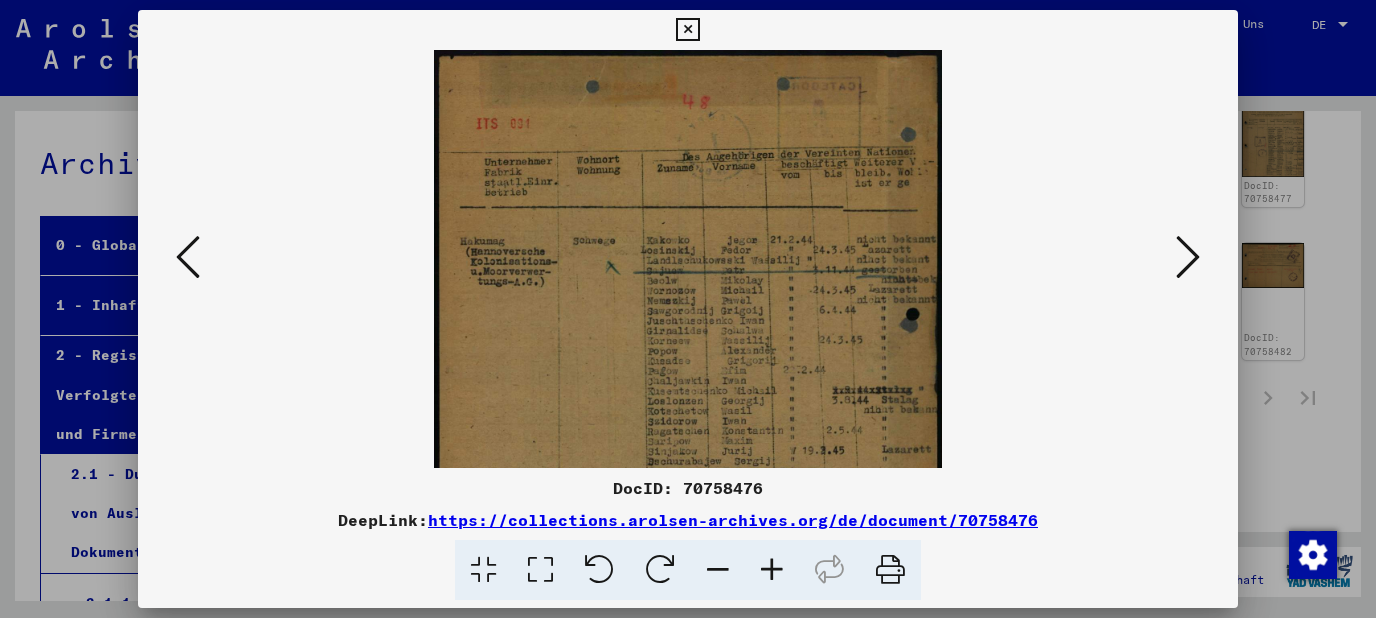 click at bounding box center [188, 257] 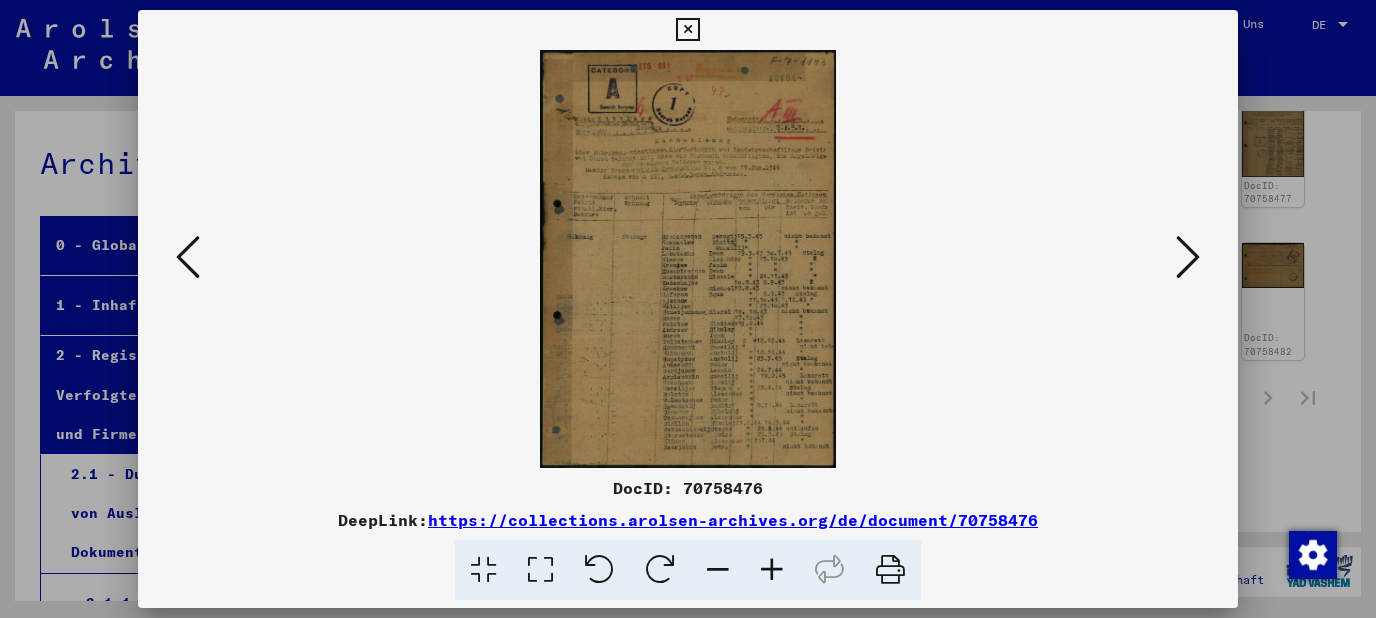 click at bounding box center [772, 570] 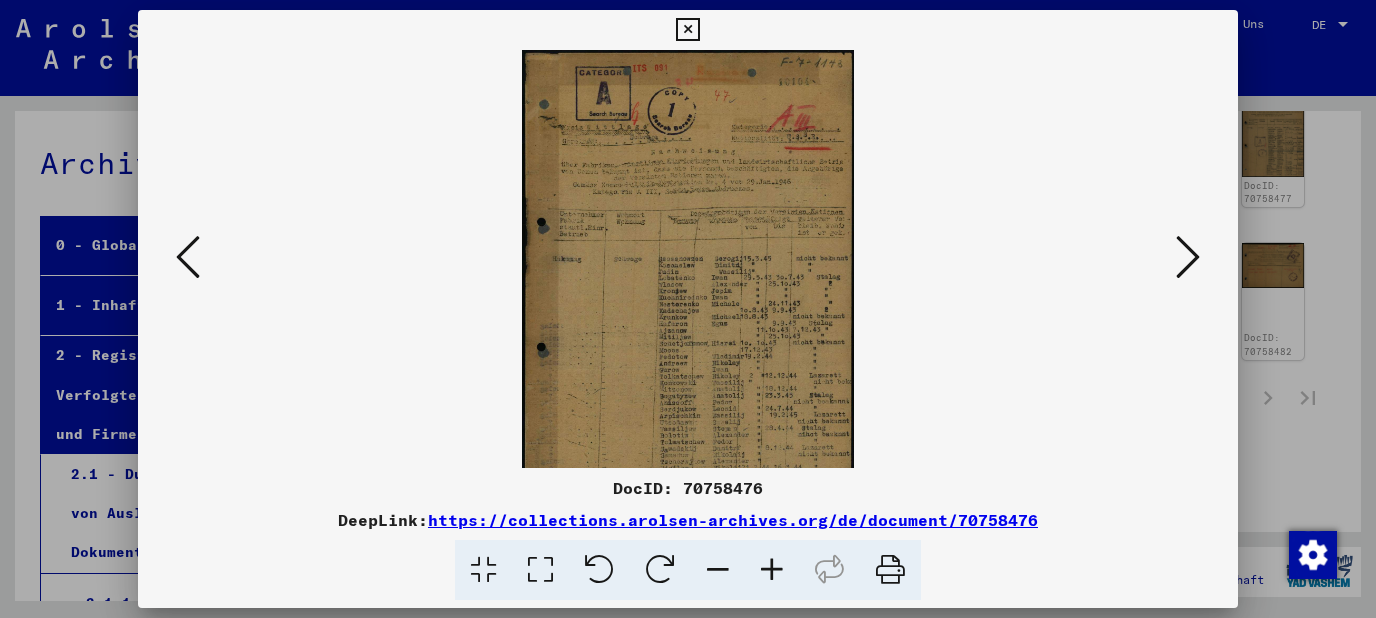 click at bounding box center [772, 570] 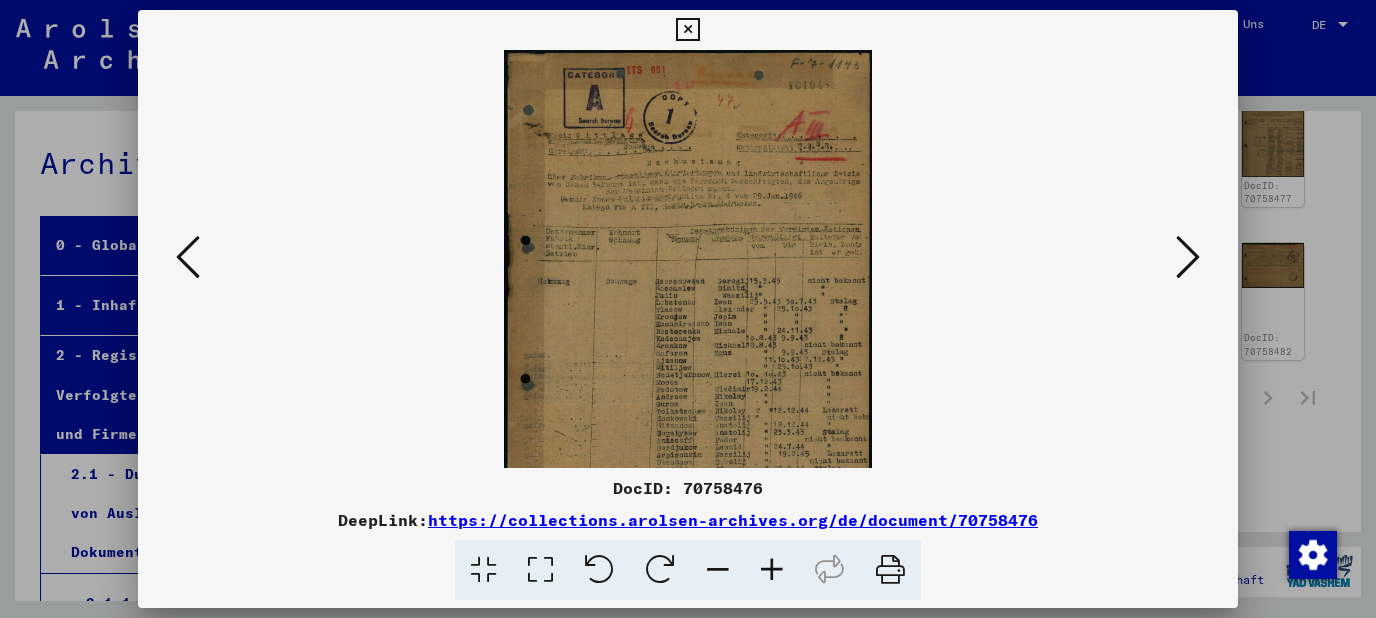 click at bounding box center (772, 570) 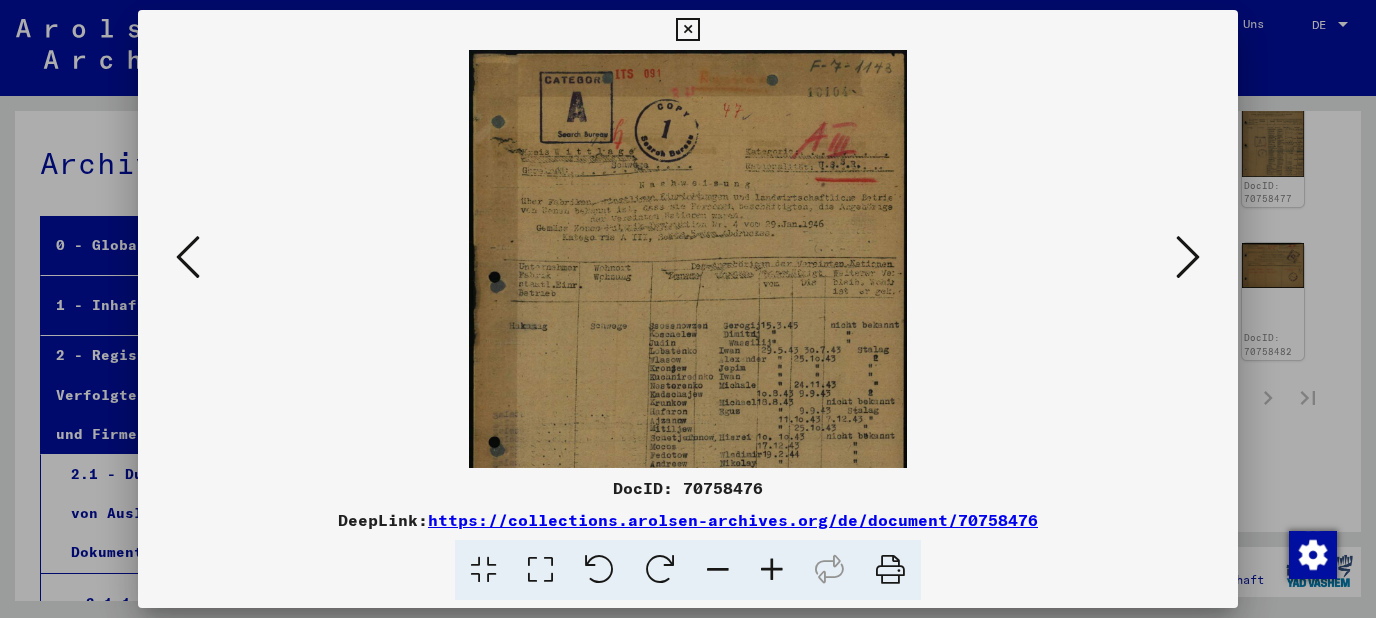 click at bounding box center (772, 570) 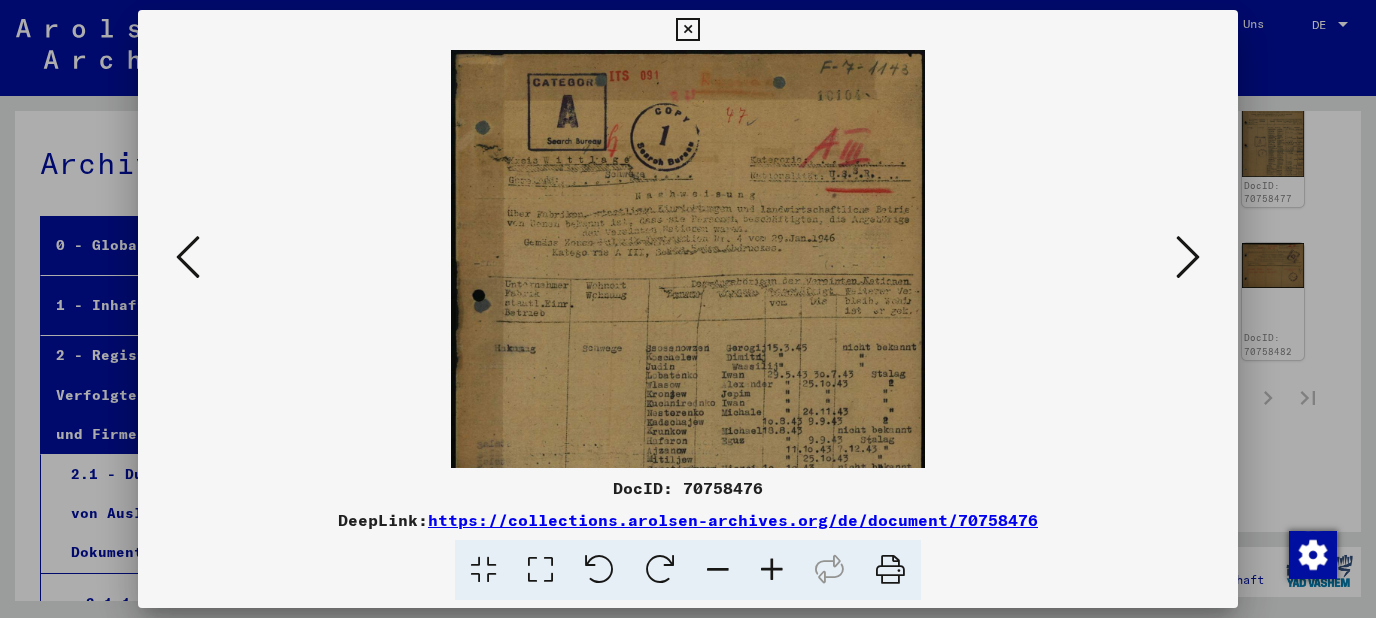 click at bounding box center [772, 570] 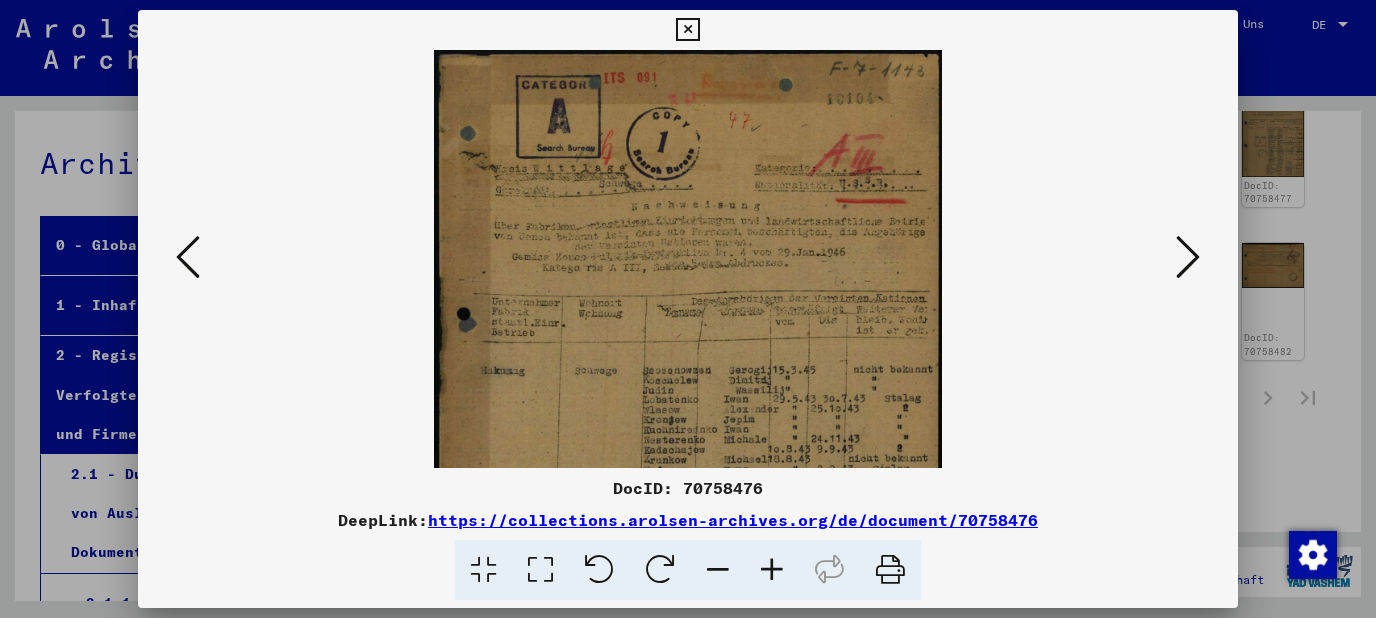 click at bounding box center [772, 570] 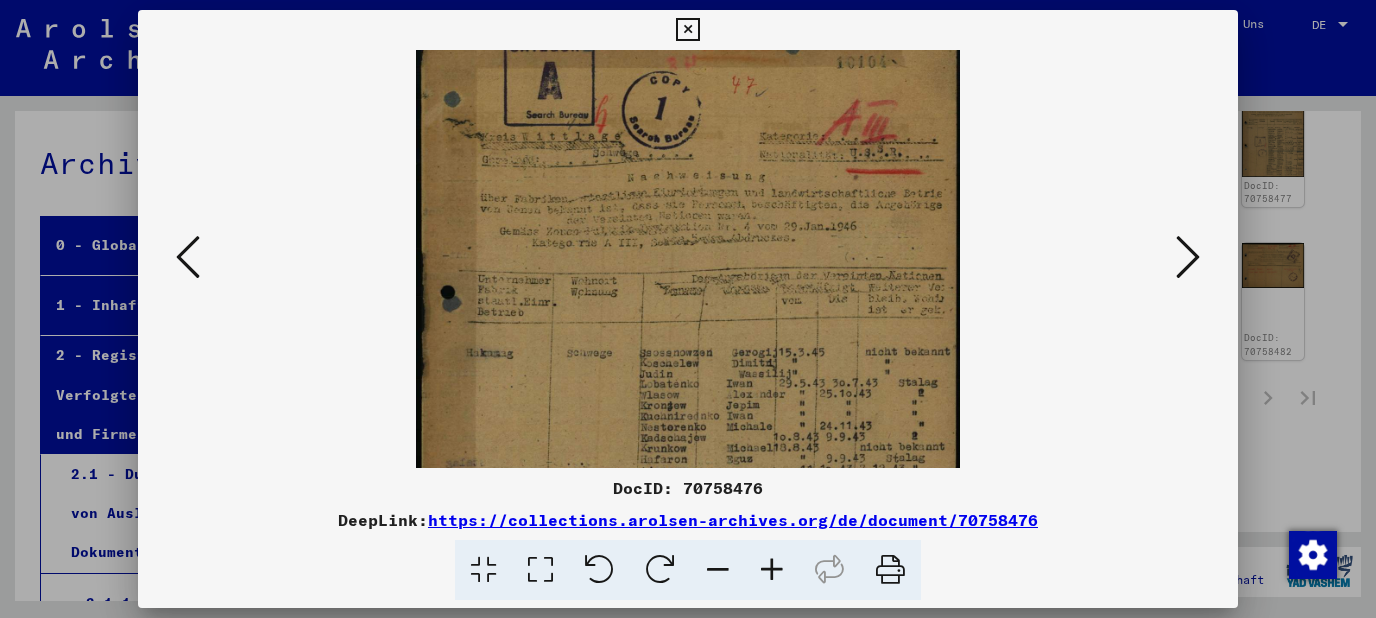 scroll, scrollTop: 136, scrollLeft: 0, axis: vertical 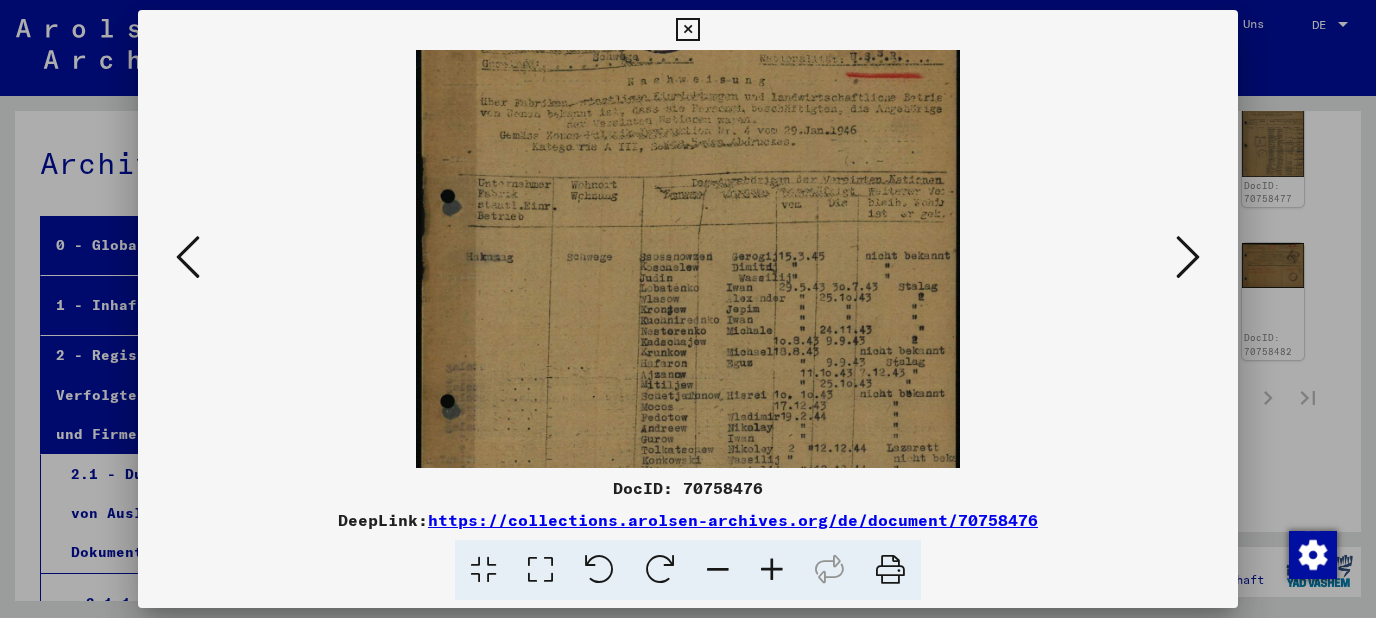 drag, startPoint x: 697, startPoint y: 353, endPoint x: 715, endPoint y: 219, distance: 135.20355 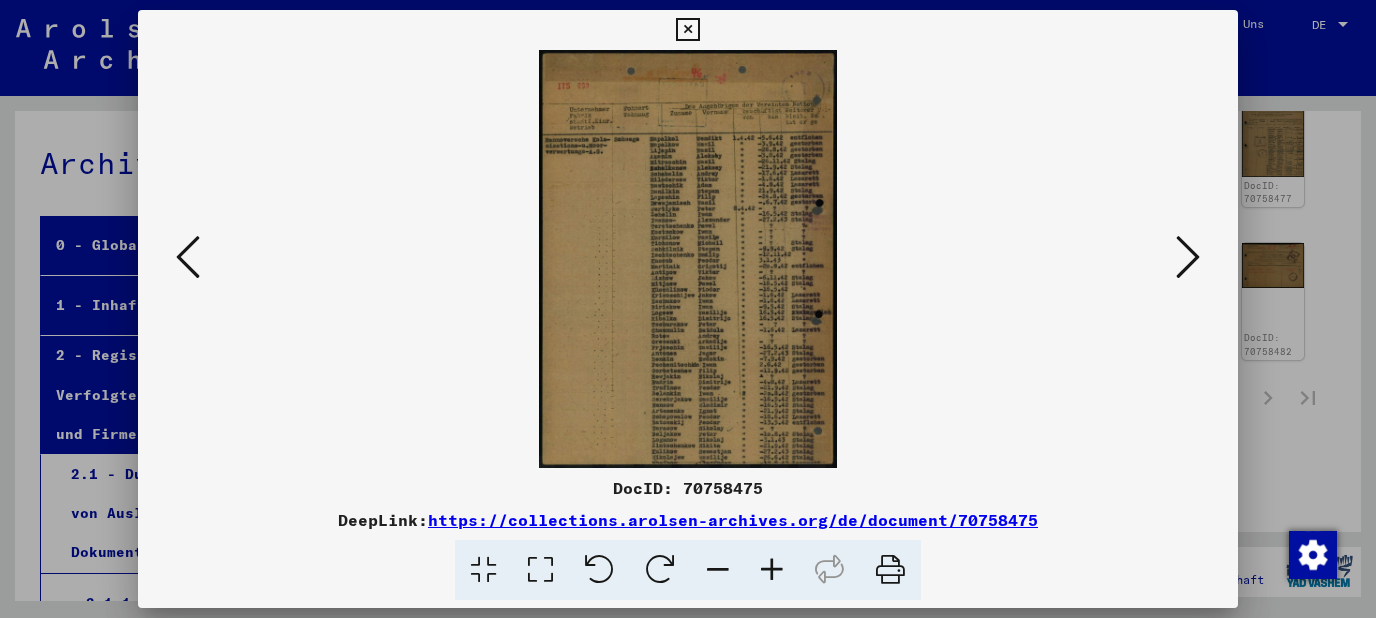 scroll, scrollTop: 0, scrollLeft: 0, axis: both 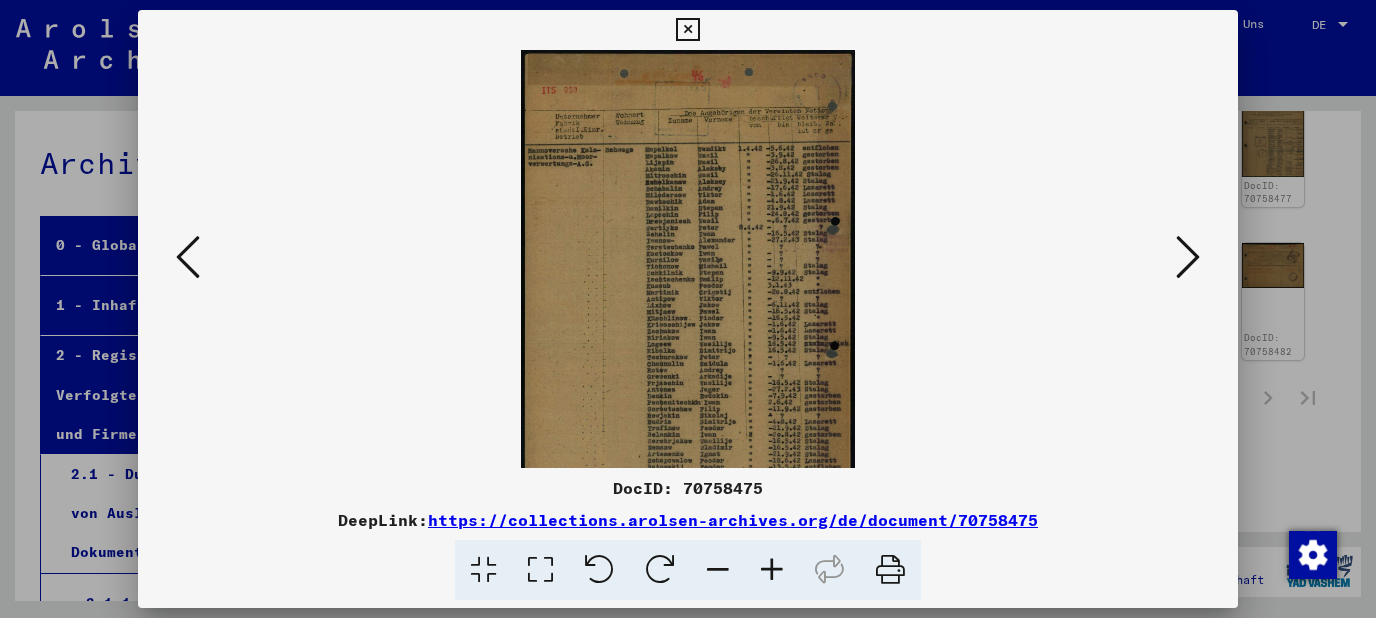 click at bounding box center (772, 570) 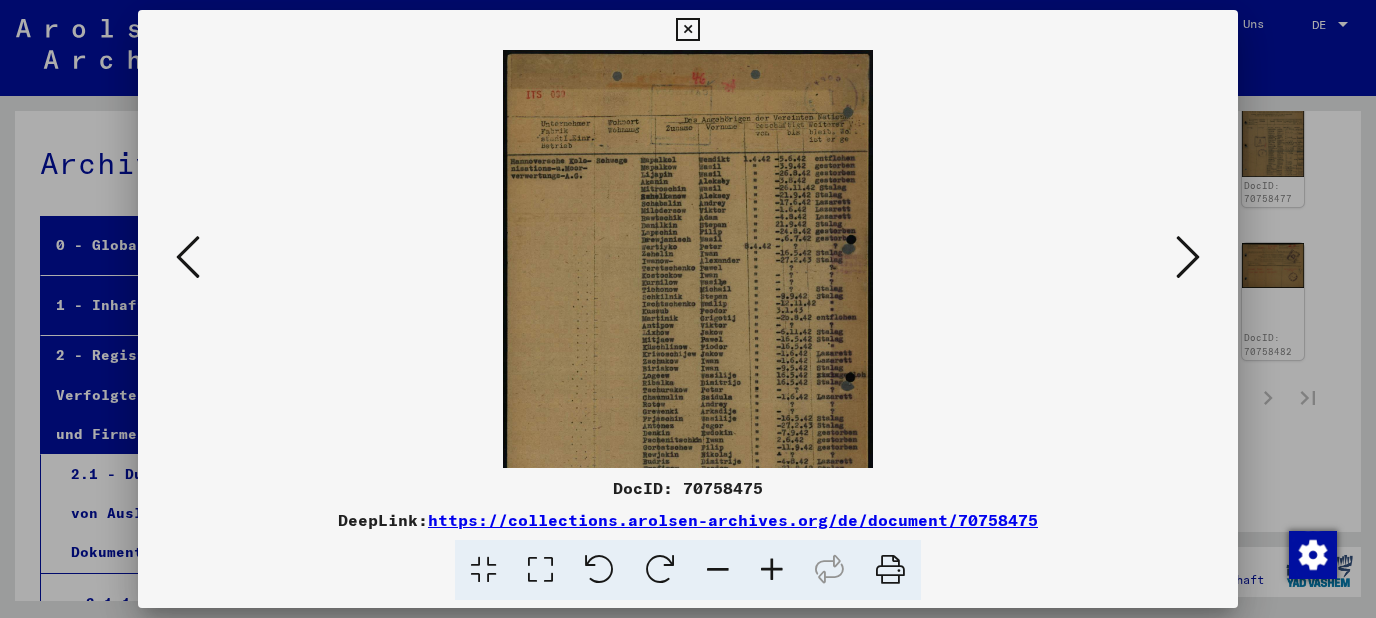 click at bounding box center [772, 570] 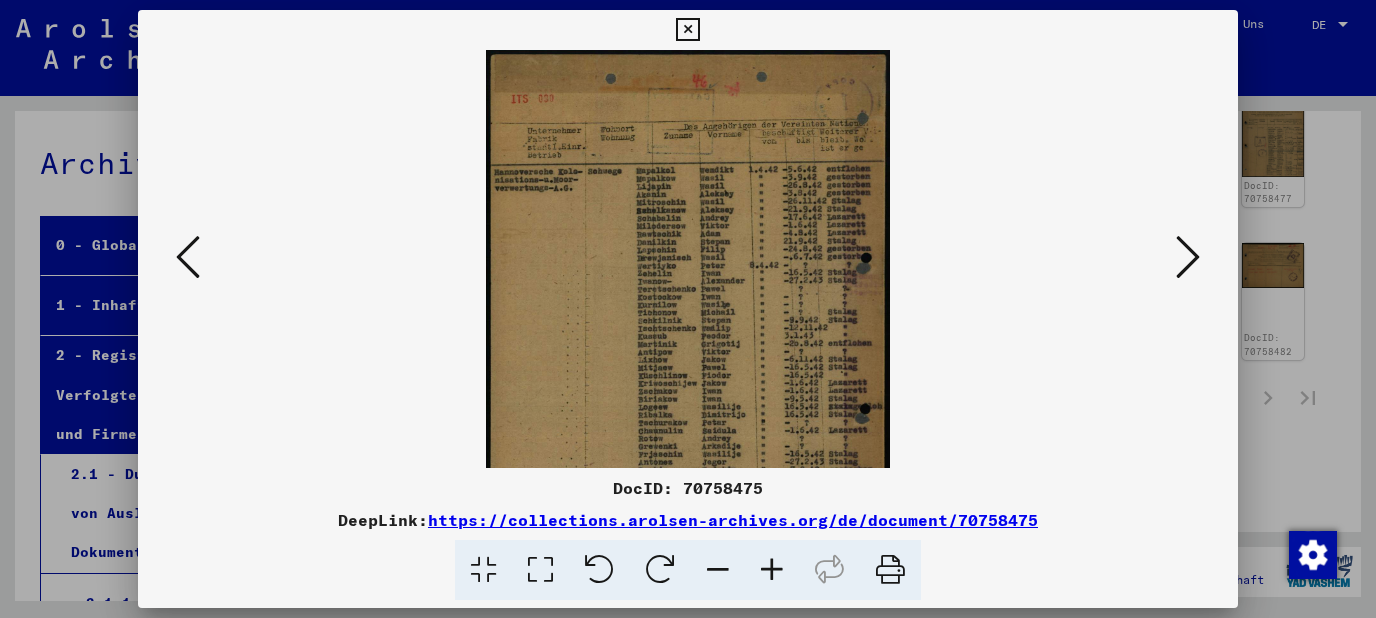 click at bounding box center [772, 570] 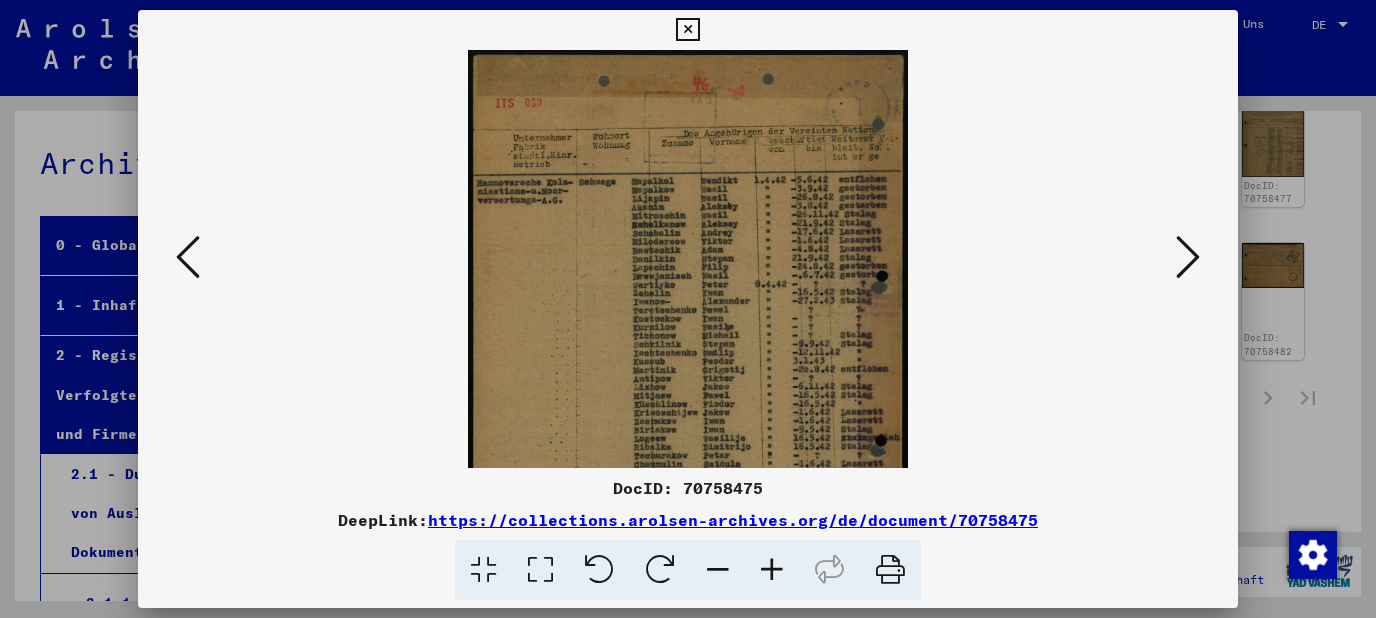 click at bounding box center (772, 570) 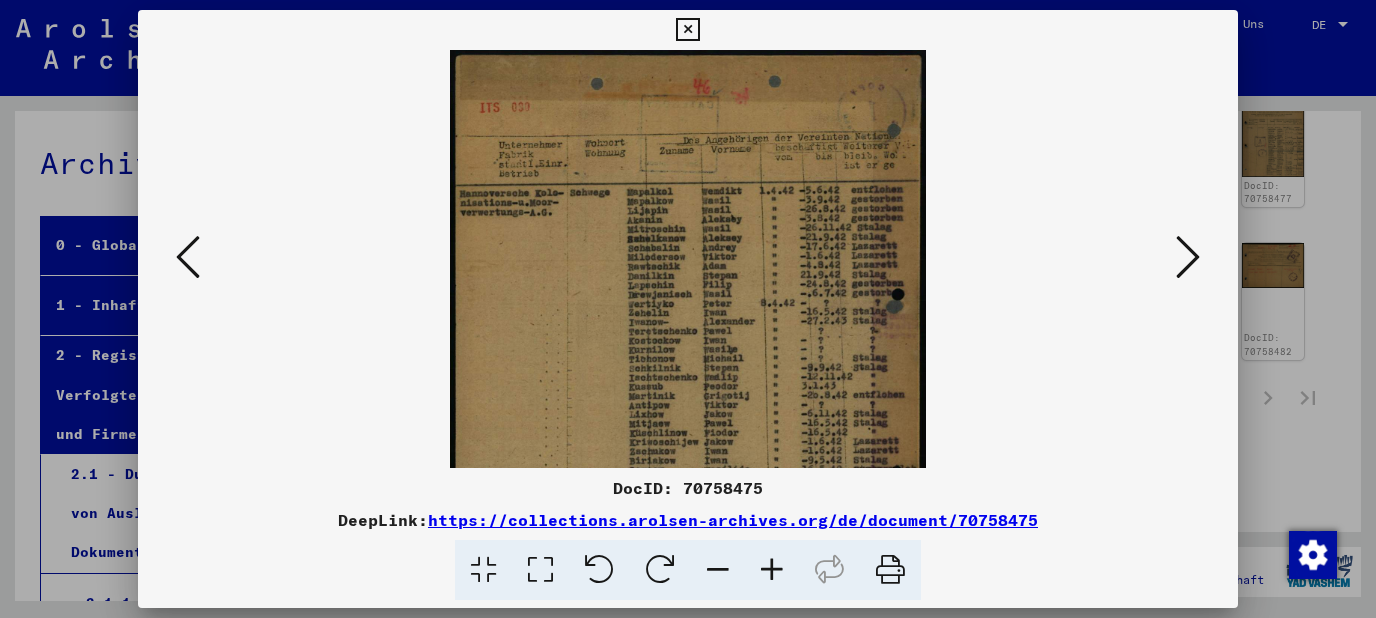 click at bounding box center (772, 570) 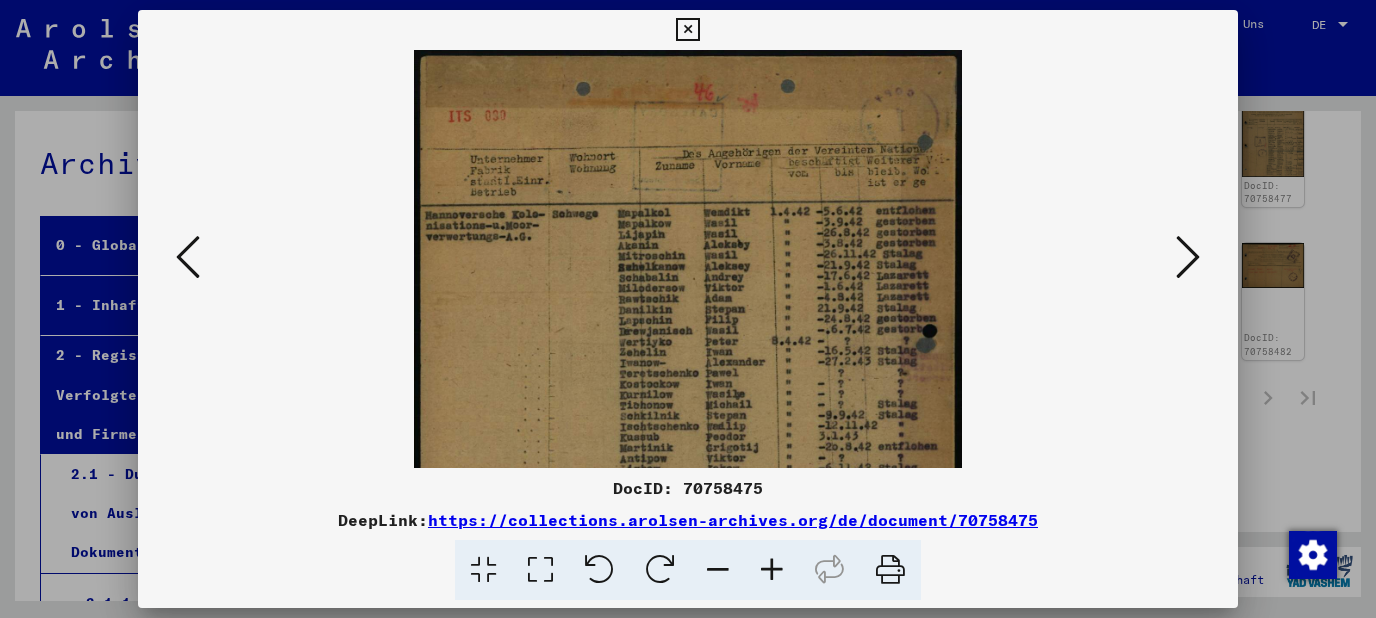 click at bounding box center [772, 570] 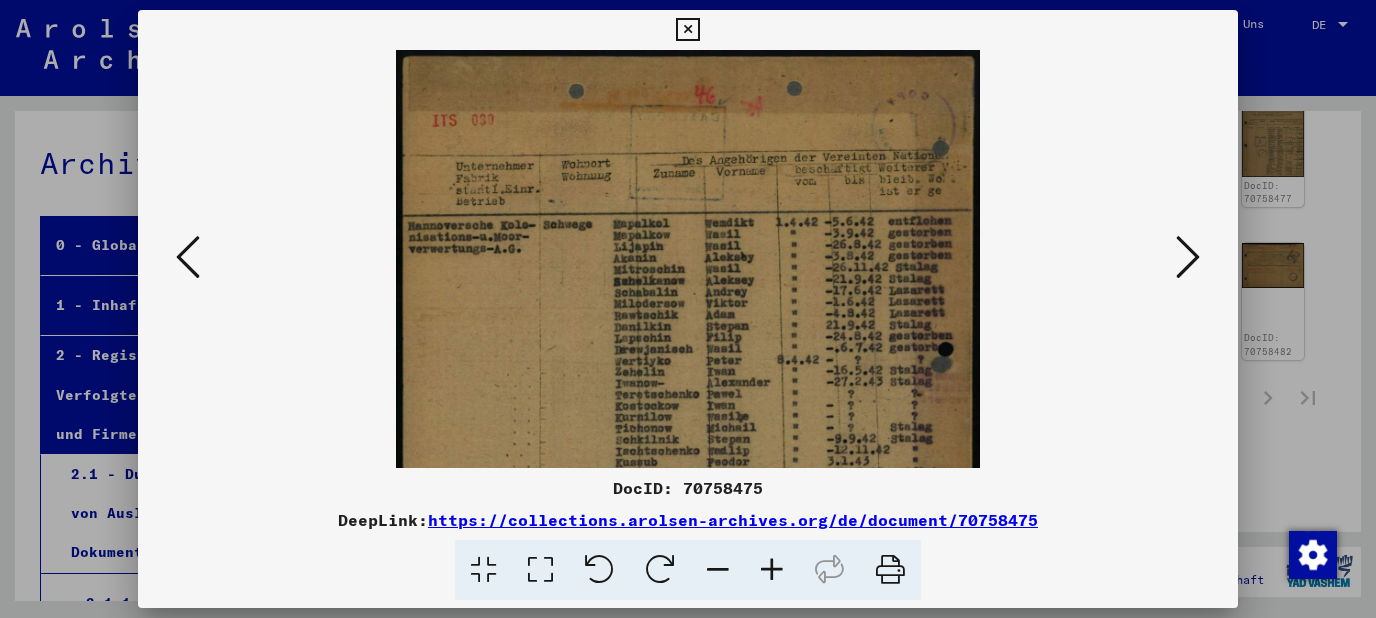 click at bounding box center (772, 570) 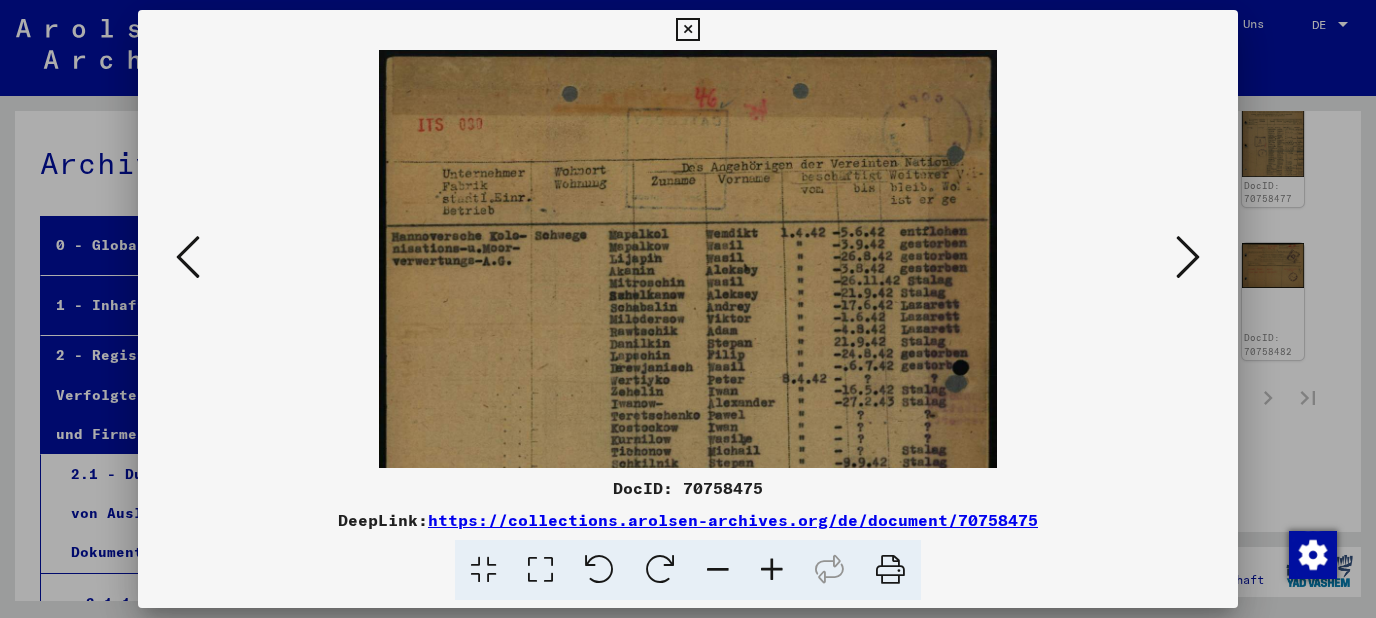 click at bounding box center [188, 257] 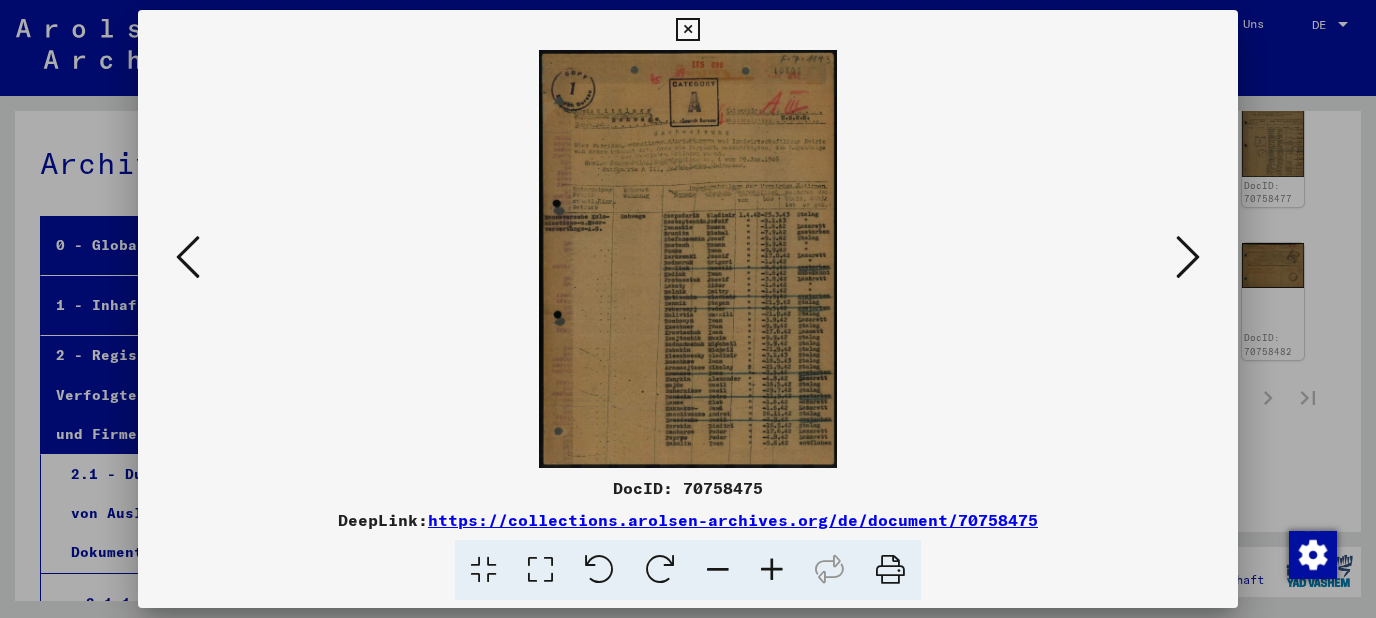 click at bounding box center [772, 570] 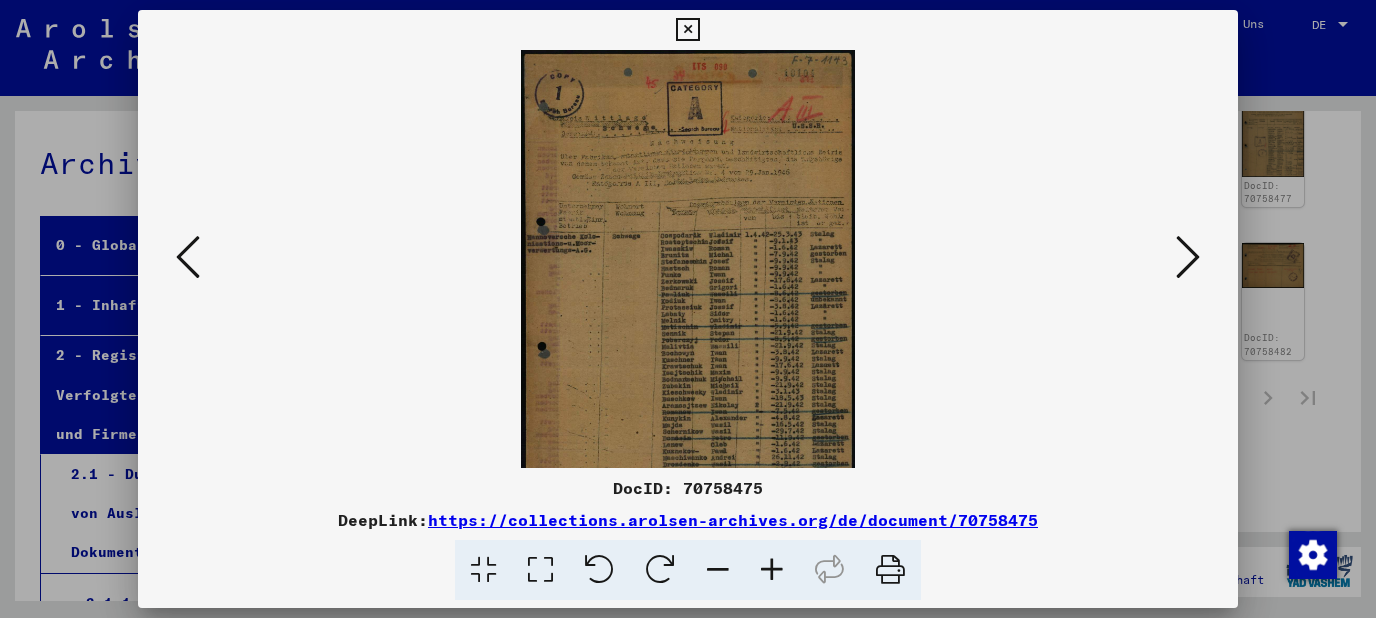 click at bounding box center [772, 570] 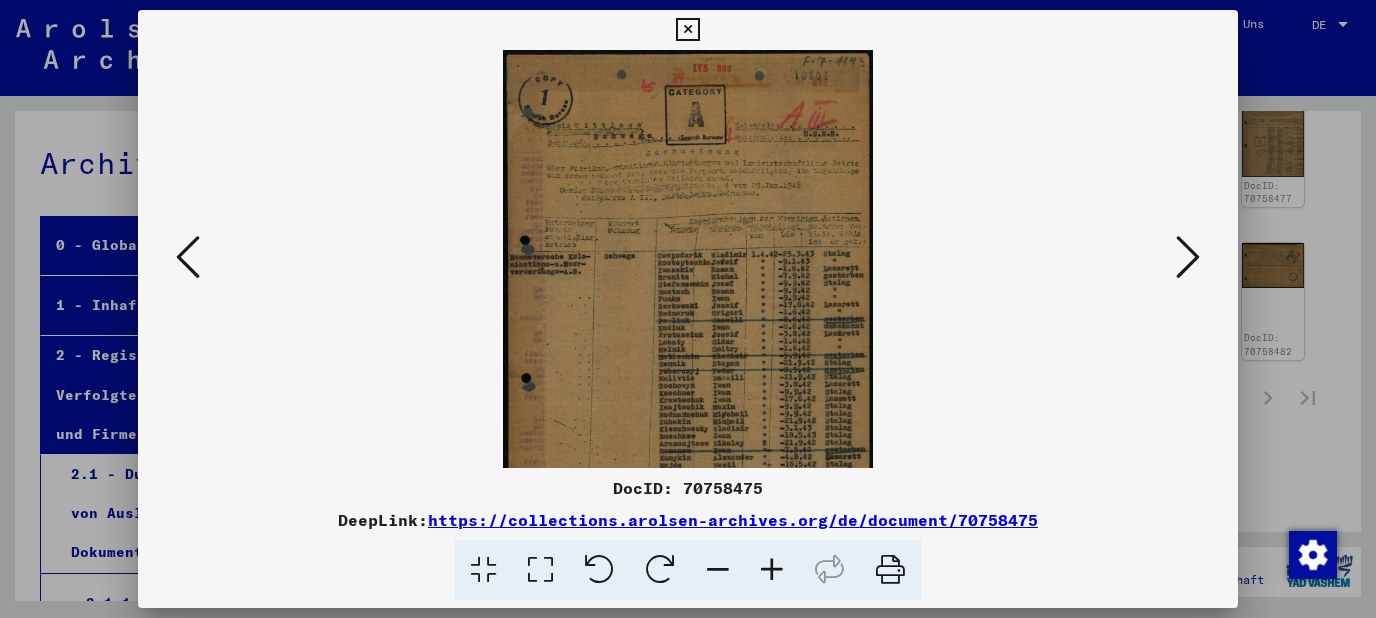 click at bounding box center [772, 570] 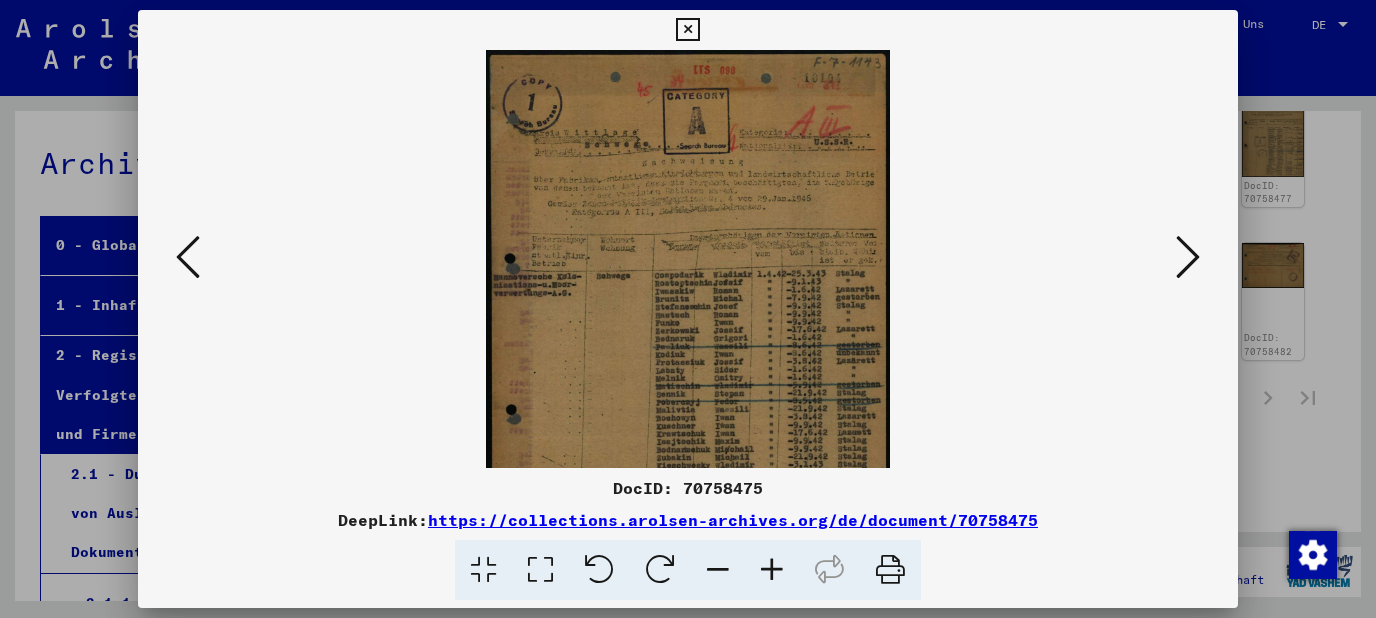 click at bounding box center (772, 570) 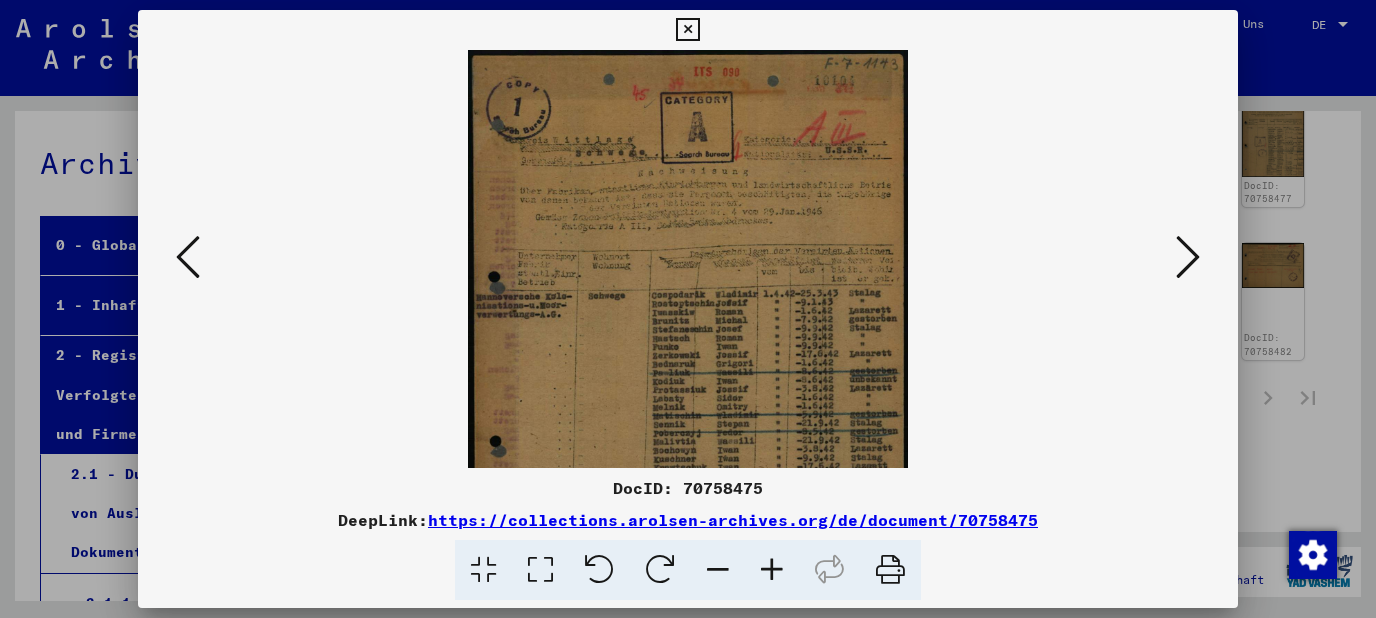 click at bounding box center [772, 570] 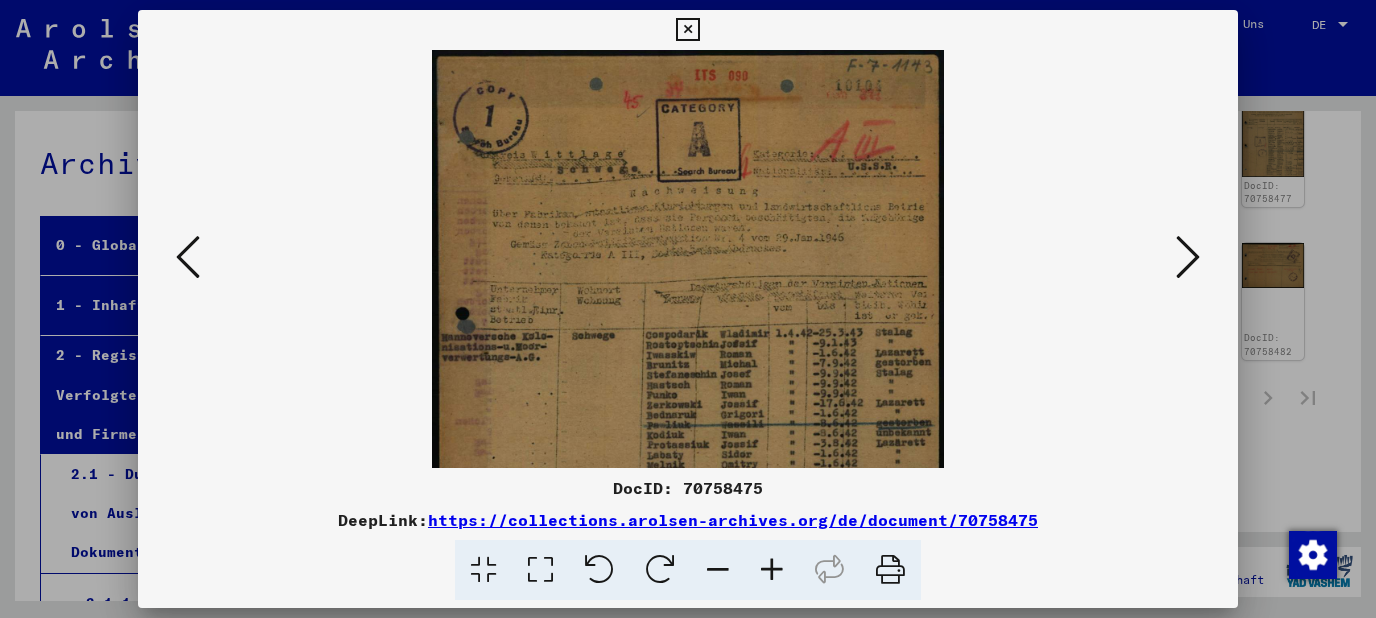 click at bounding box center (772, 570) 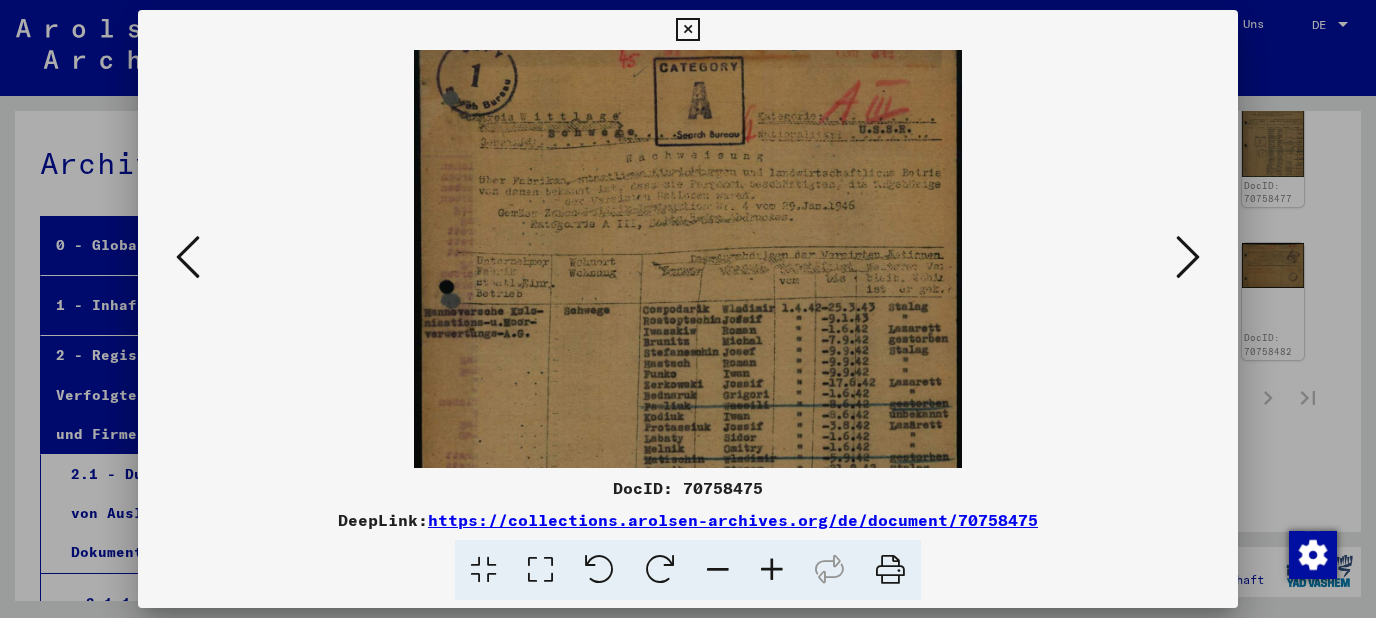 scroll, scrollTop: 88, scrollLeft: 0, axis: vertical 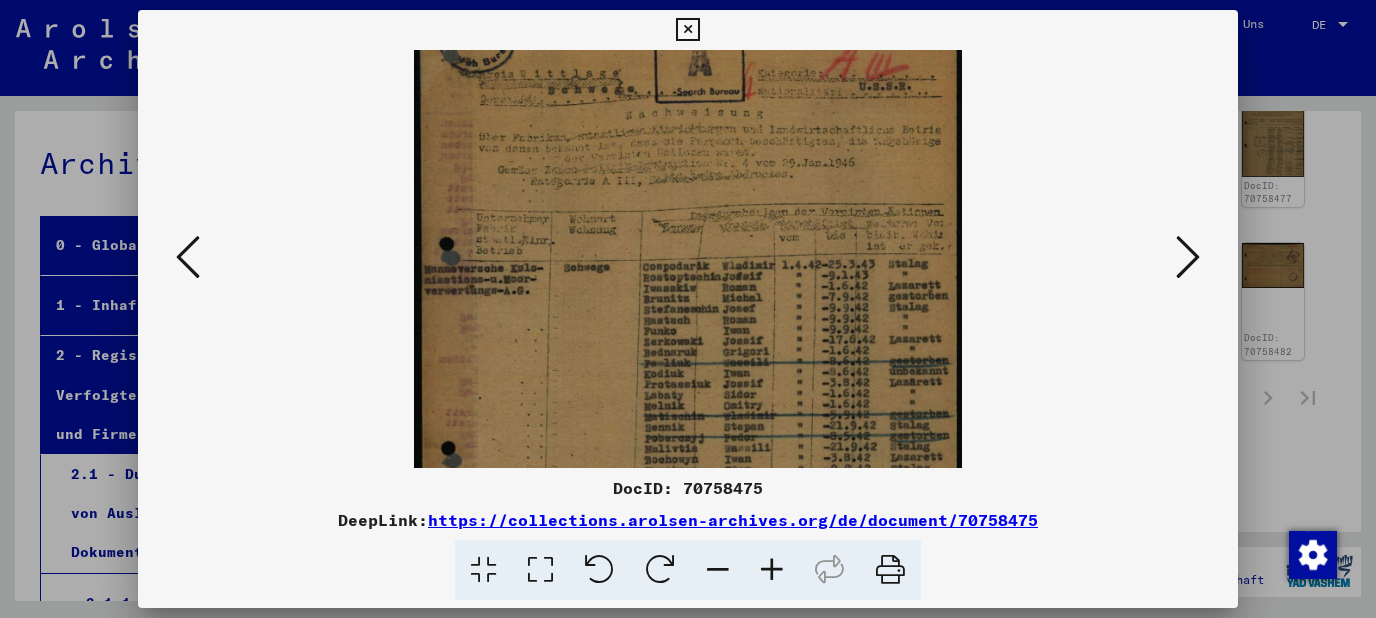 drag, startPoint x: 744, startPoint y: 403, endPoint x: 750, endPoint y: 315, distance: 88.20431 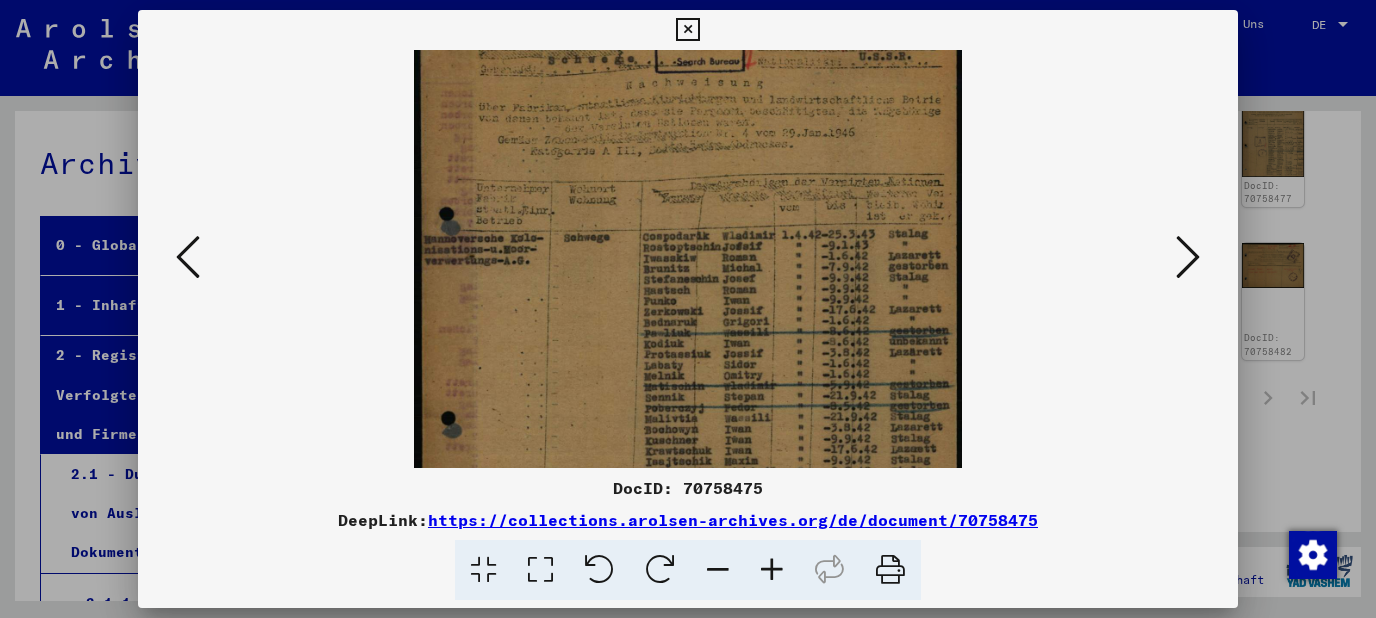 scroll, scrollTop: 125, scrollLeft: 0, axis: vertical 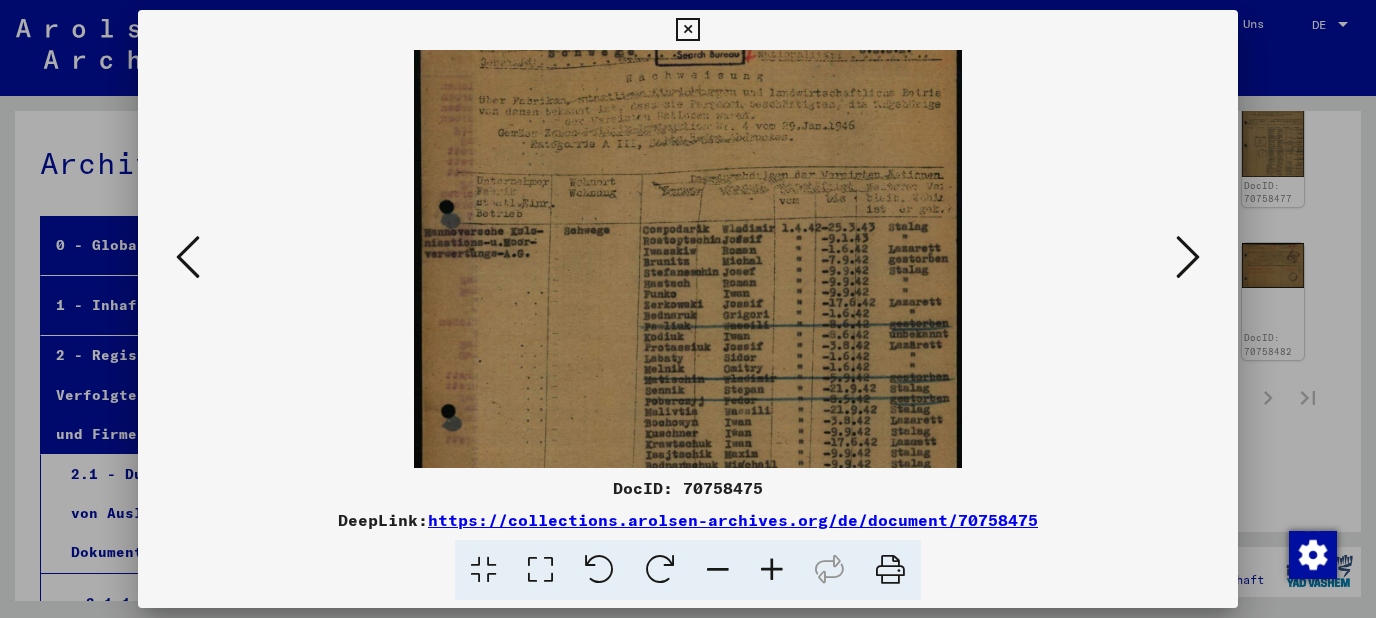 drag, startPoint x: 760, startPoint y: 381, endPoint x: 776, endPoint y: 344, distance: 40.311287 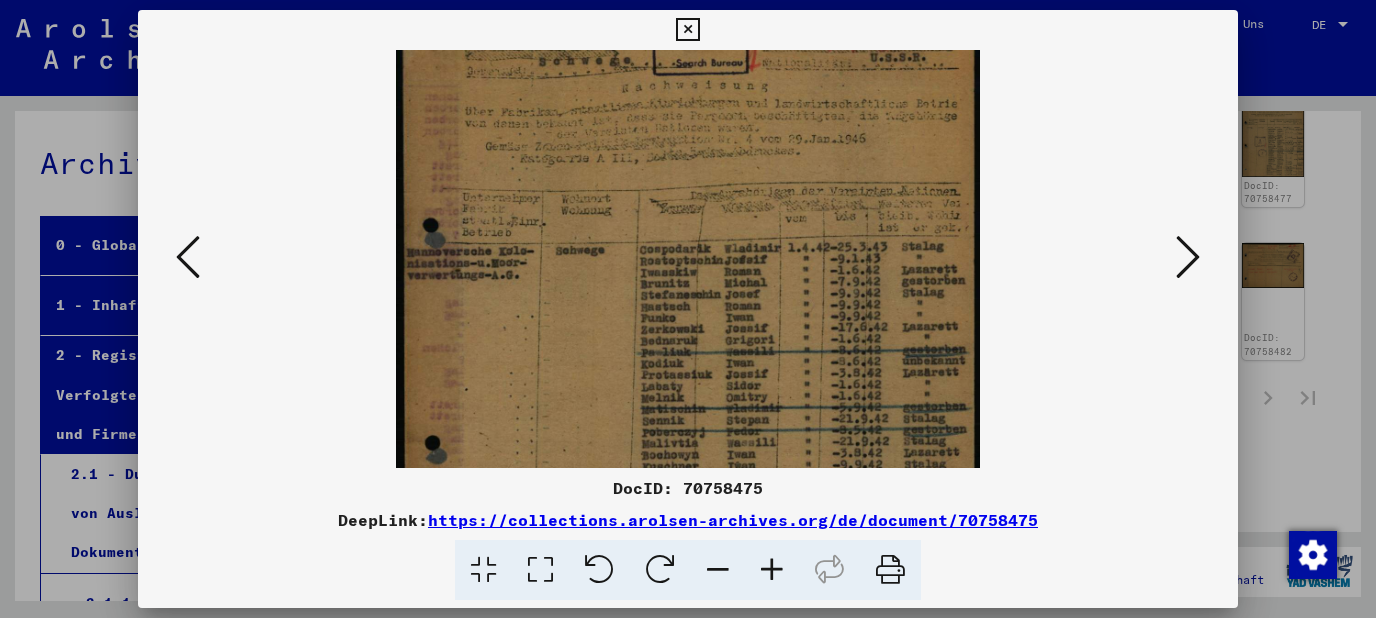 click at bounding box center [772, 570] 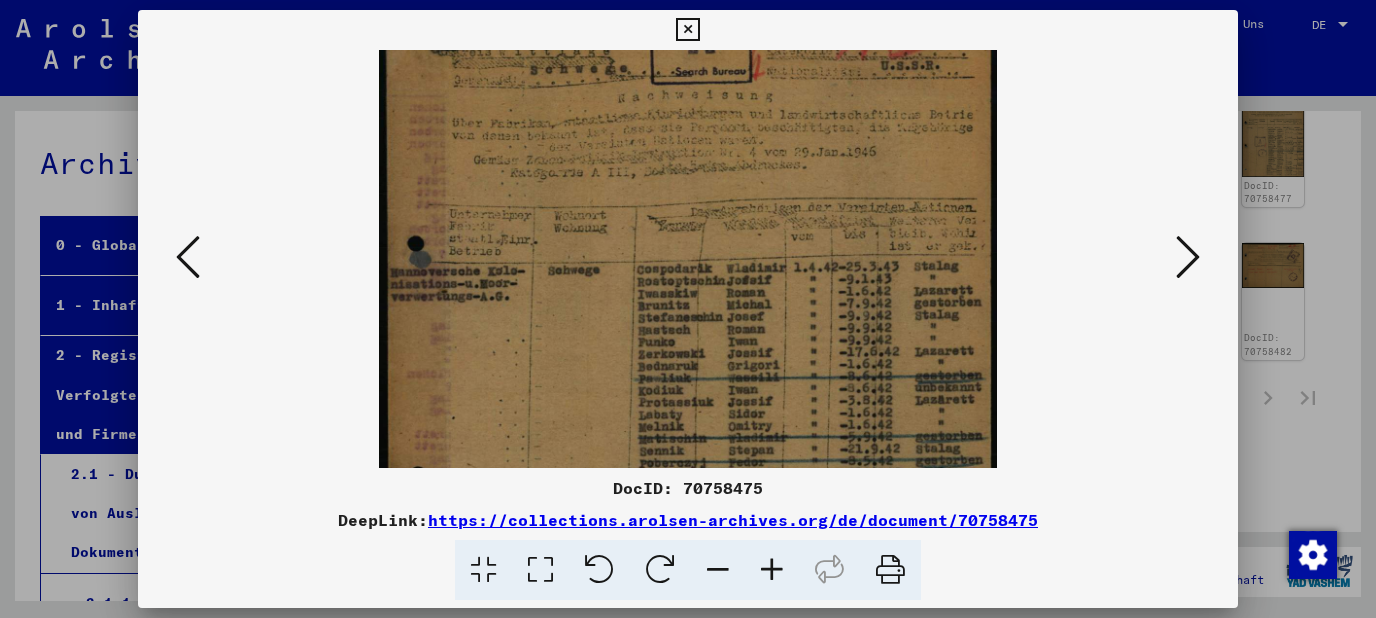 click at bounding box center [772, 570] 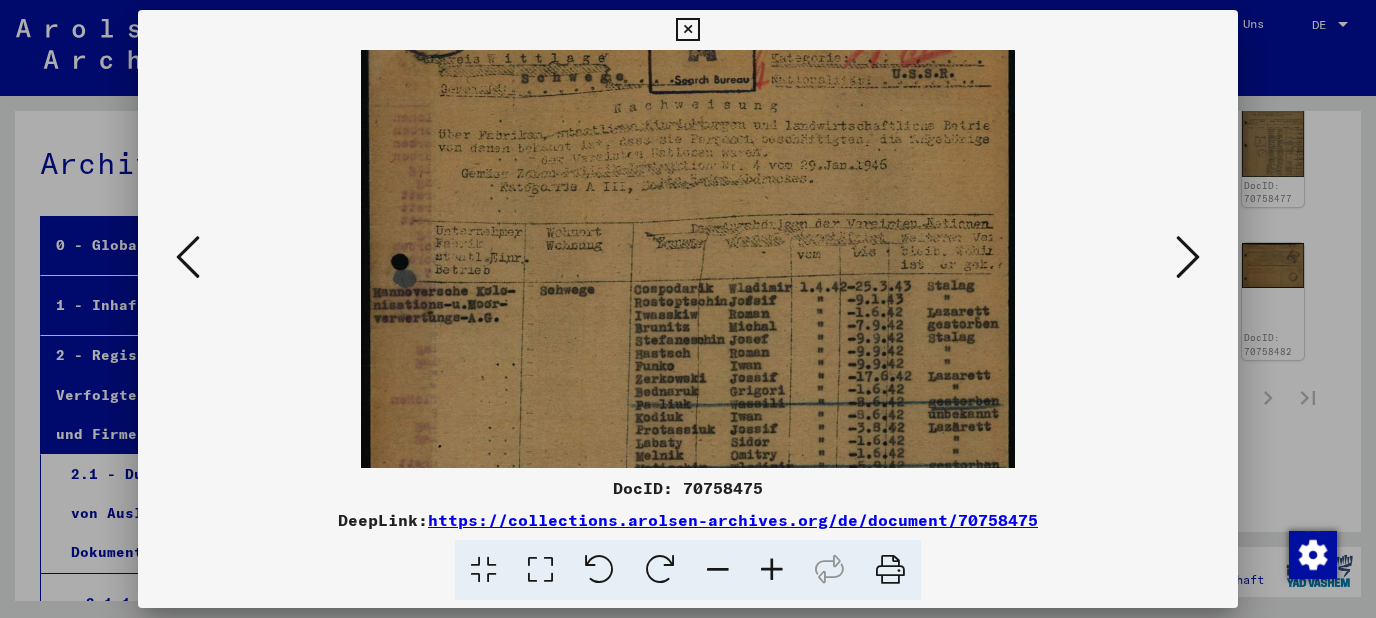 scroll, scrollTop: 163, scrollLeft: 0, axis: vertical 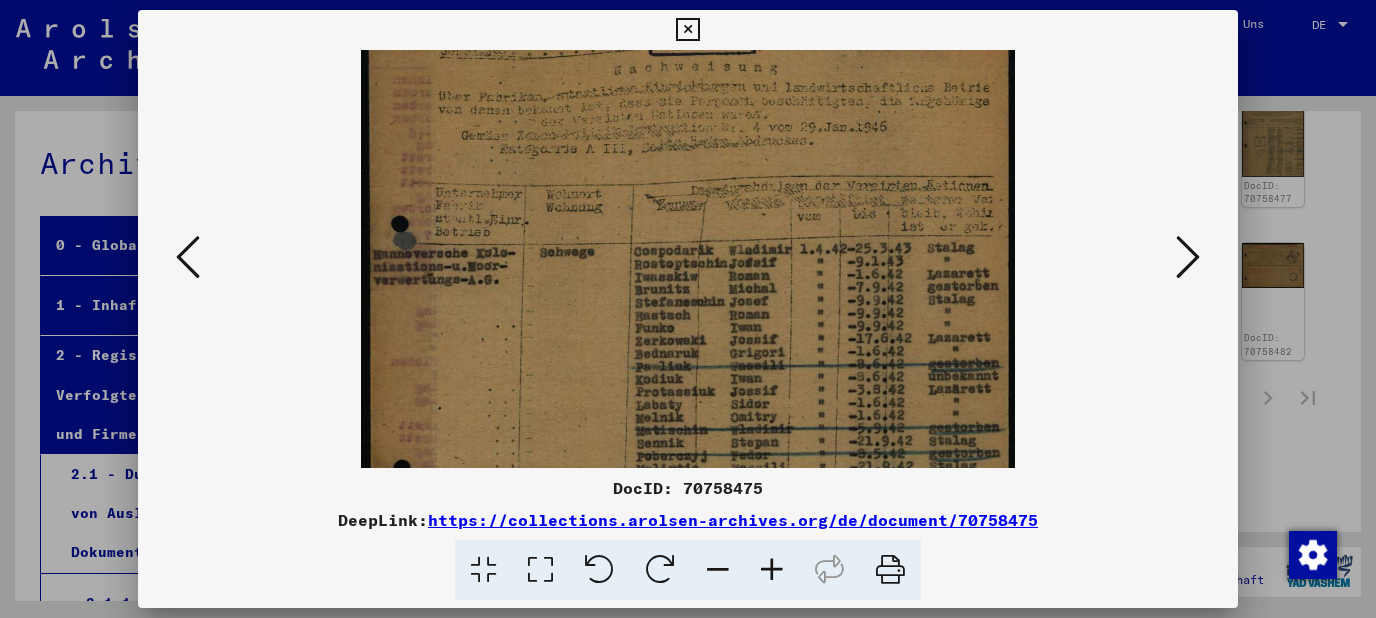 drag, startPoint x: 768, startPoint y: 376, endPoint x: 778, endPoint y: 341, distance: 36.40055 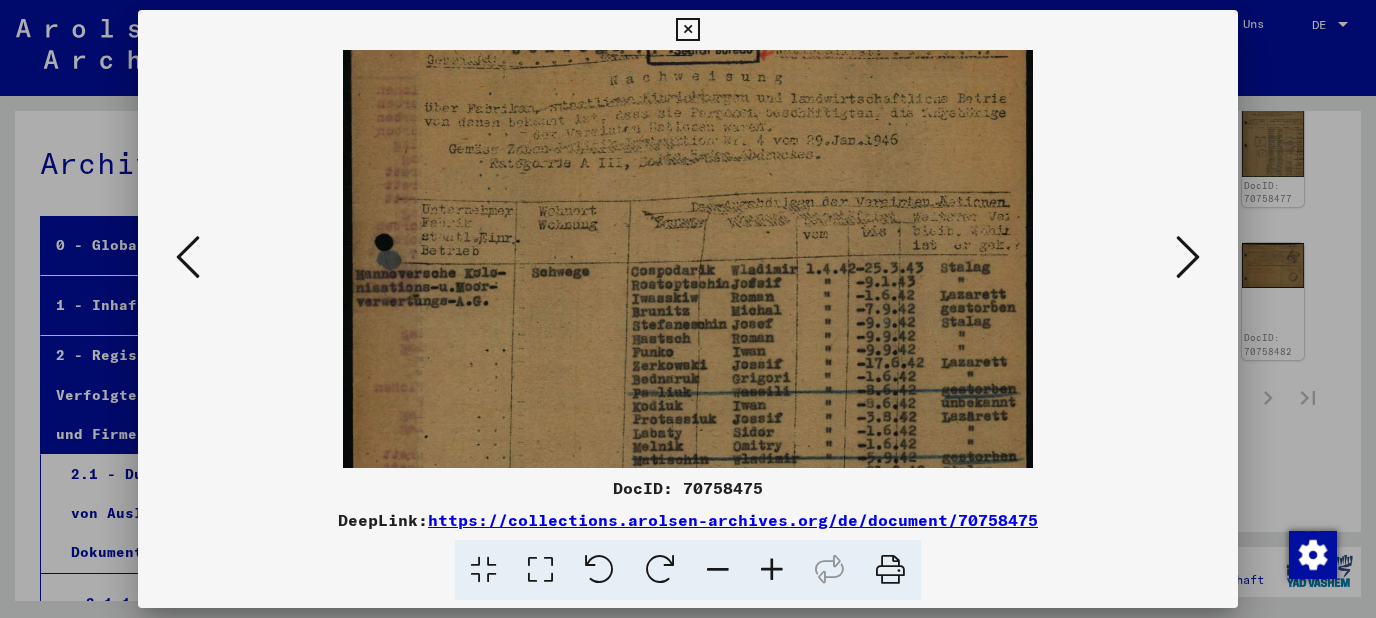 click at bounding box center [772, 570] 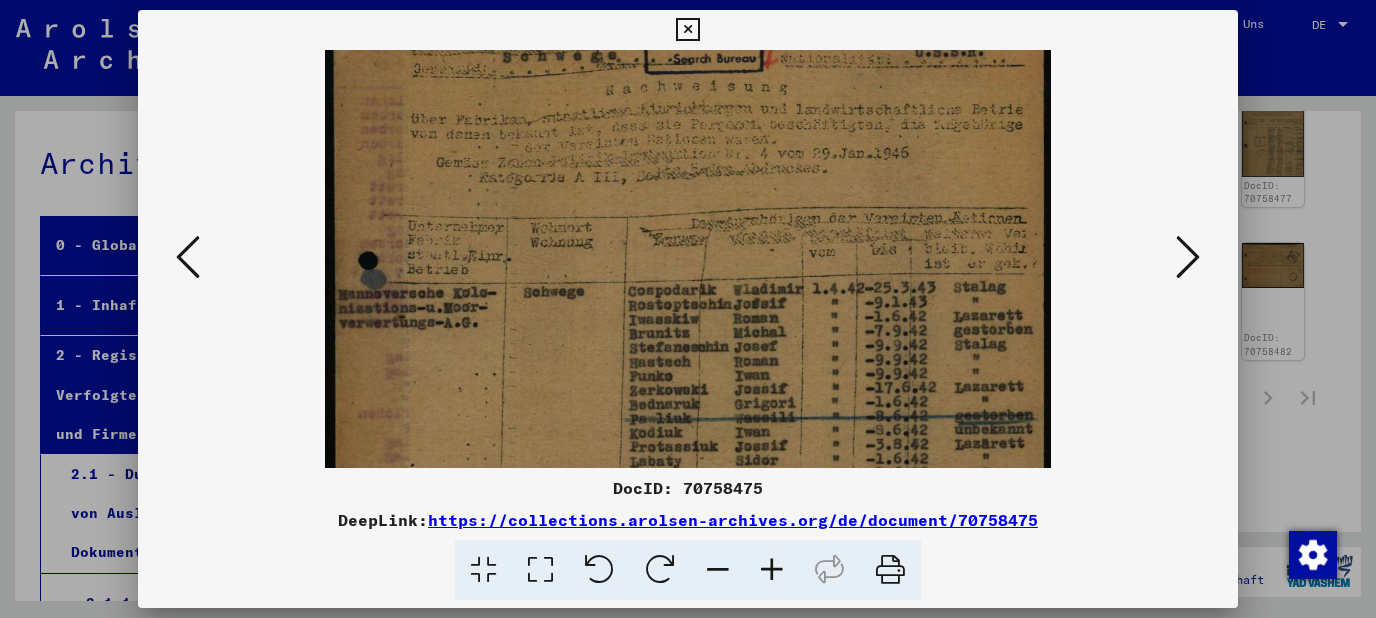 click at bounding box center [772, 570] 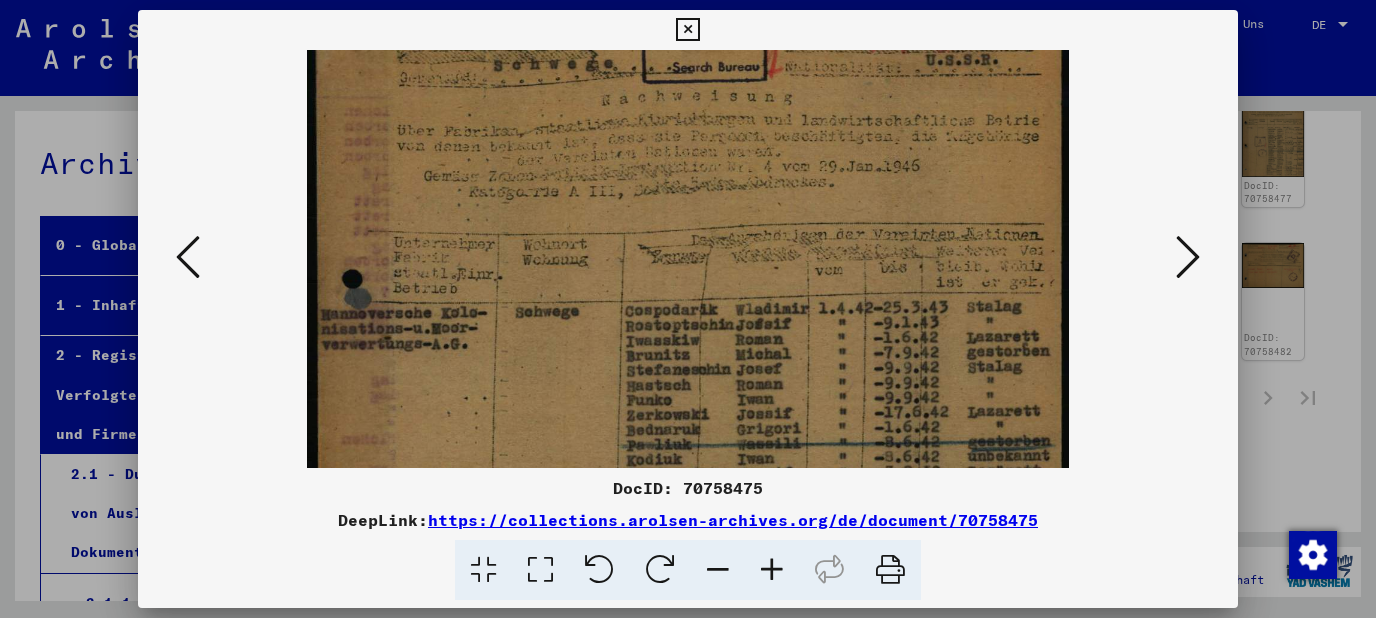 click at bounding box center (772, 570) 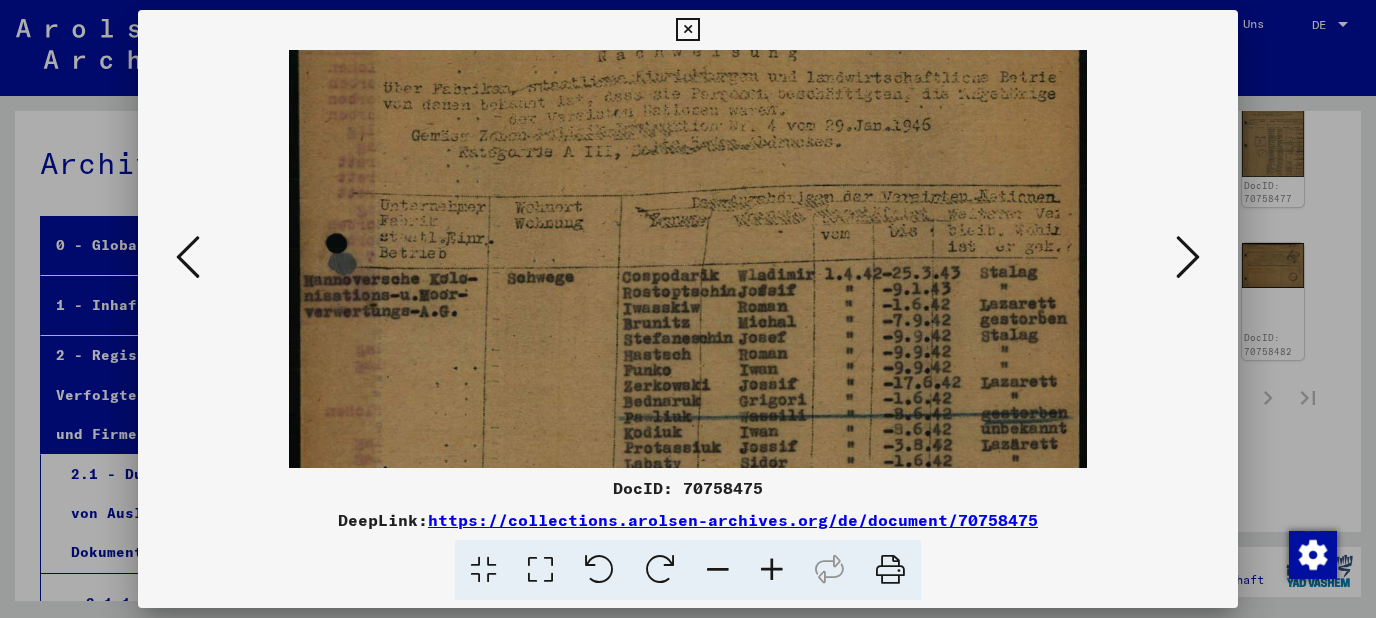 scroll, scrollTop: 232, scrollLeft: 0, axis: vertical 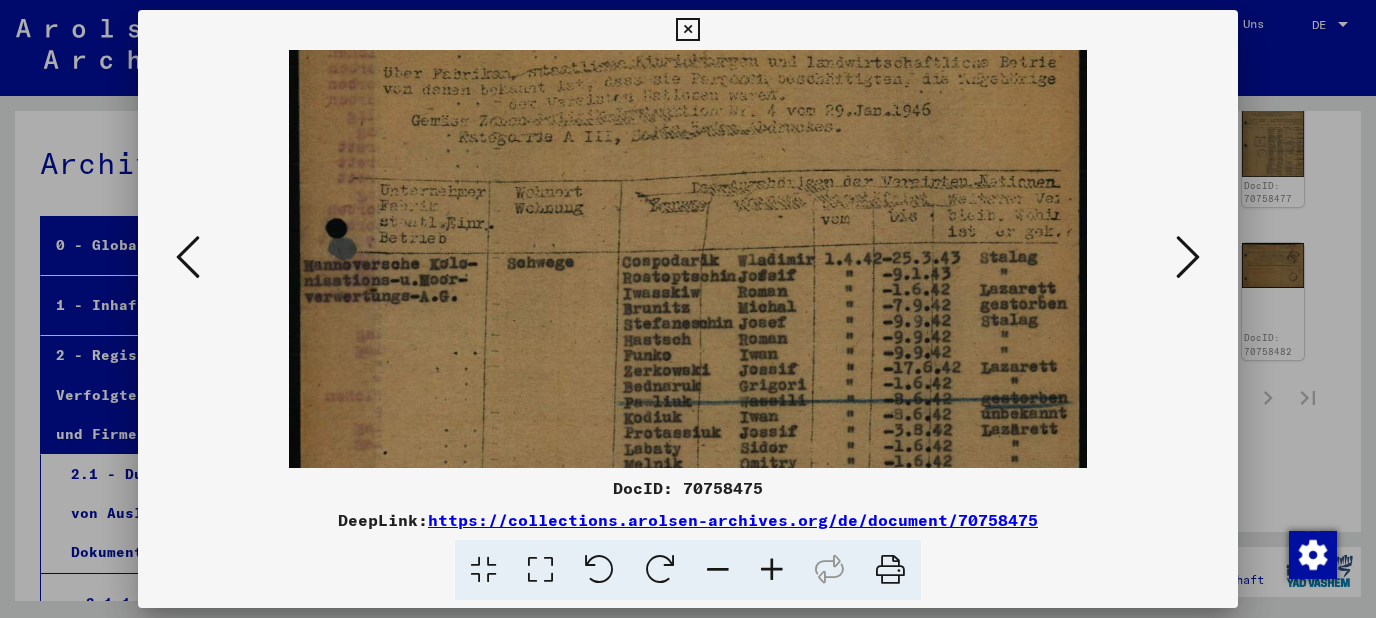 drag, startPoint x: 780, startPoint y: 363, endPoint x: 789, endPoint y: 330, distance: 34.20526 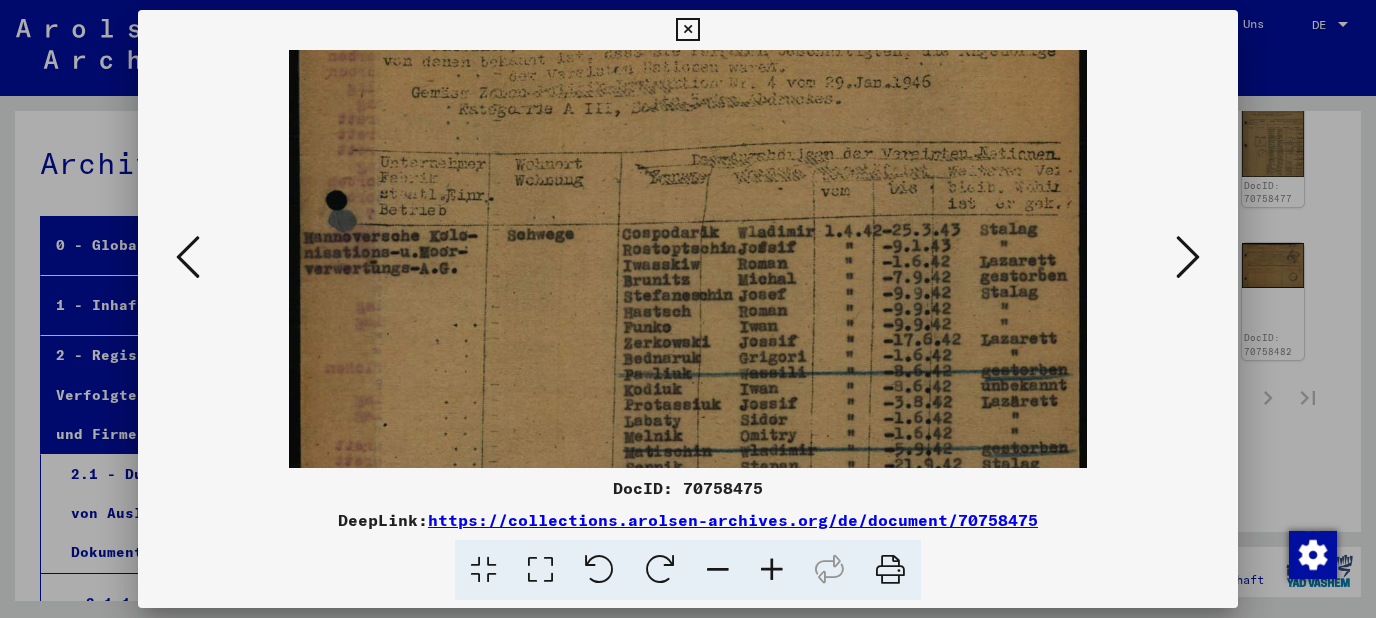 scroll, scrollTop: 260, scrollLeft: 0, axis: vertical 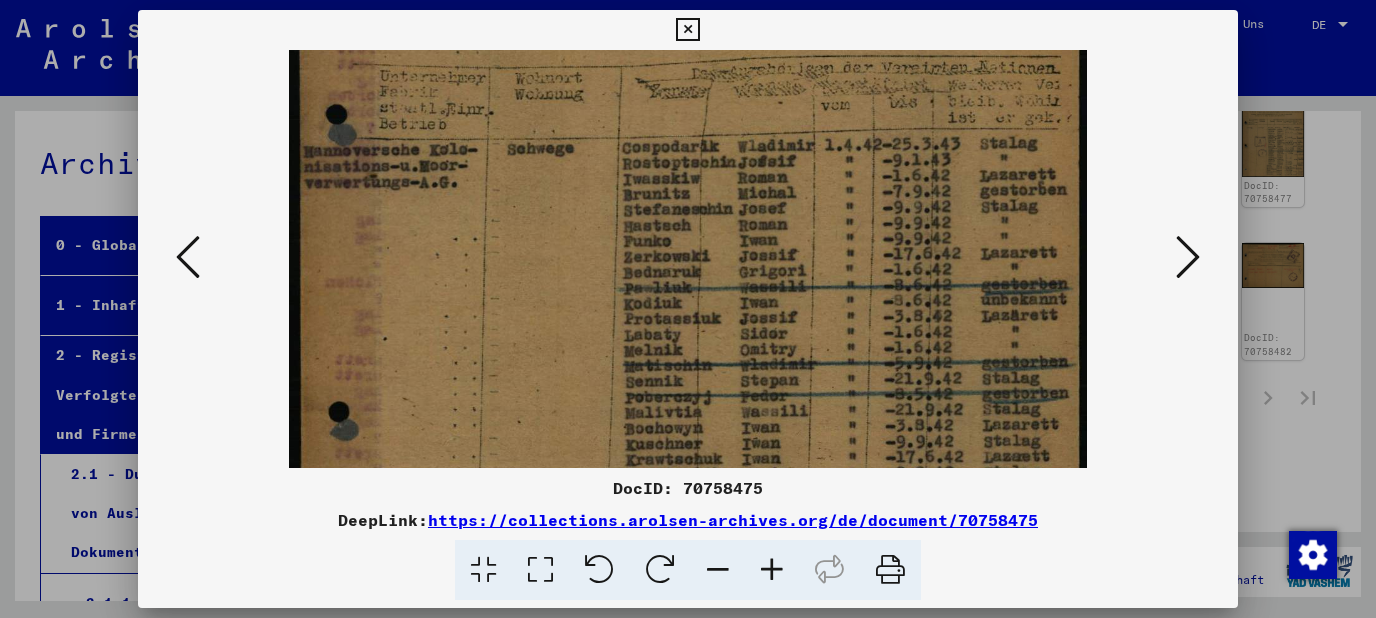 drag, startPoint x: 793, startPoint y: 360, endPoint x: 803, endPoint y: 274, distance: 86.579445 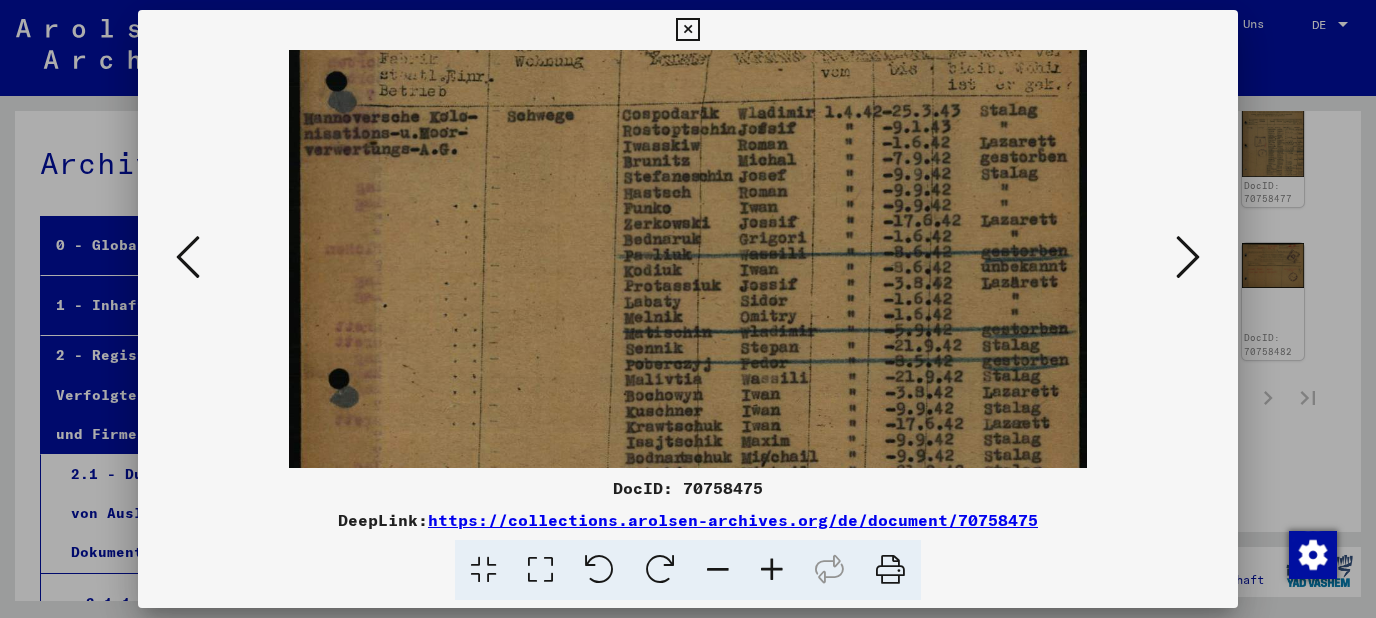 scroll, scrollTop: 382, scrollLeft: 0, axis: vertical 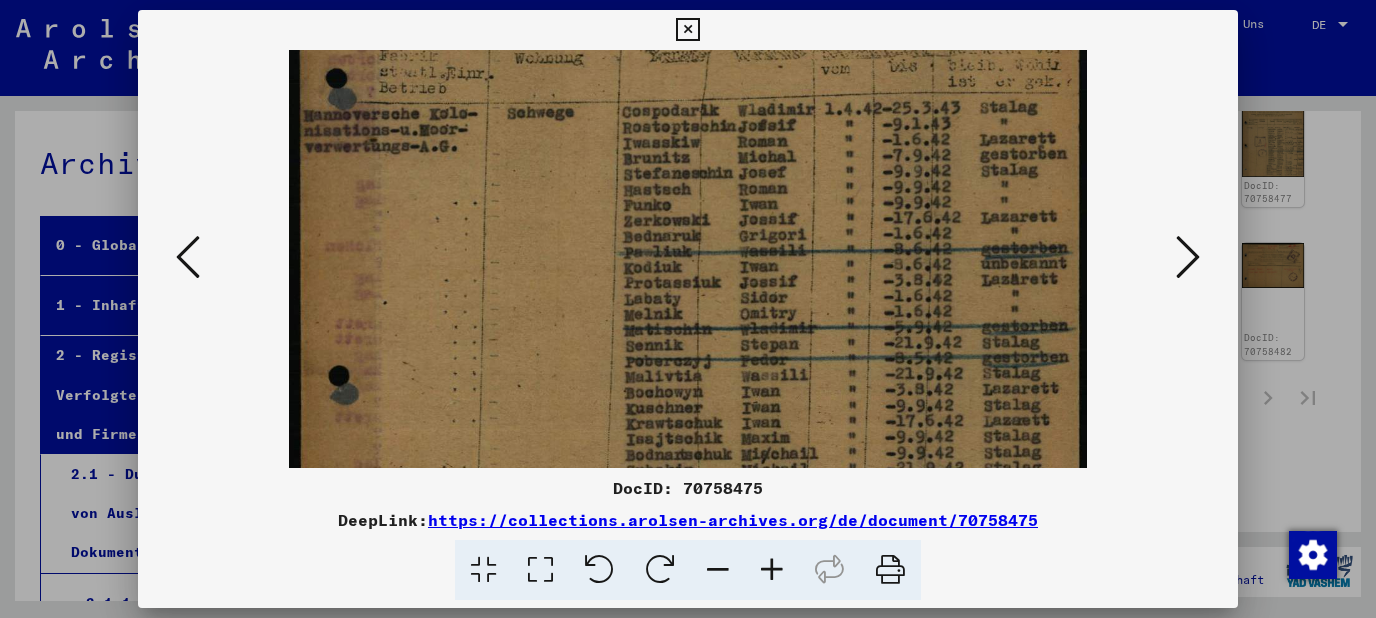 drag, startPoint x: 788, startPoint y: 343, endPoint x: 806, endPoint y: 307, distance: 40.24922 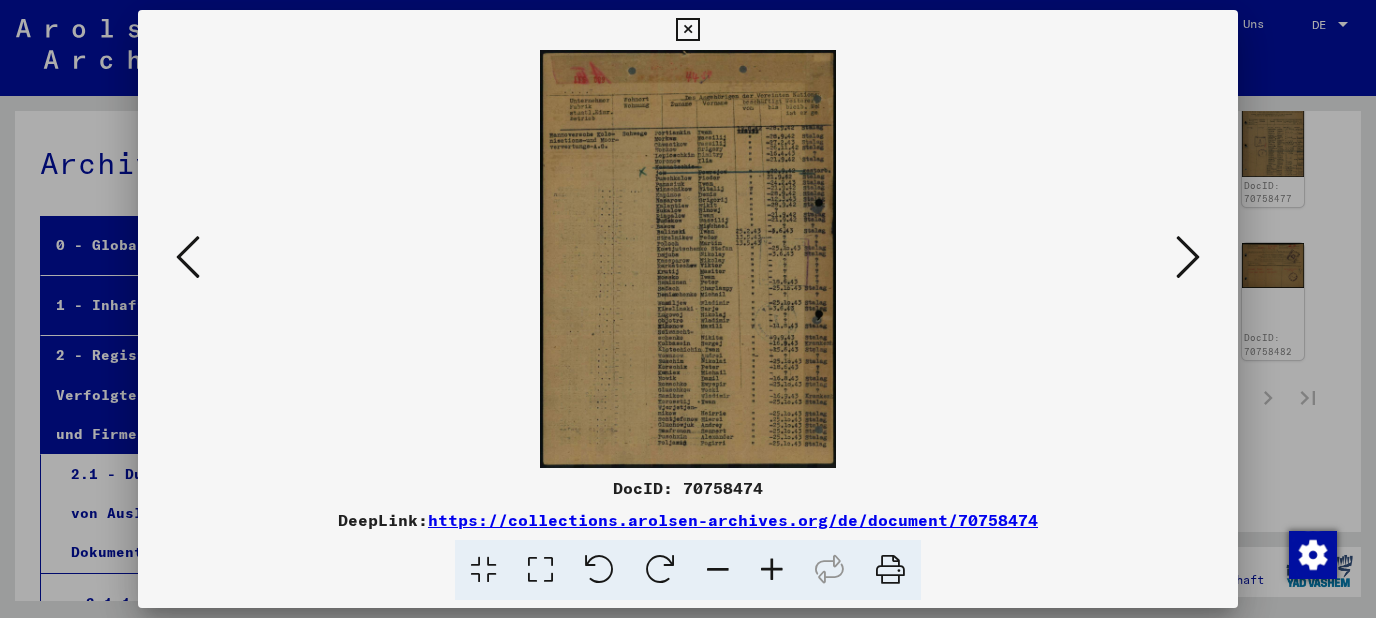 scroll, scrollTop: 0, scrollLeft: 0, axis: both 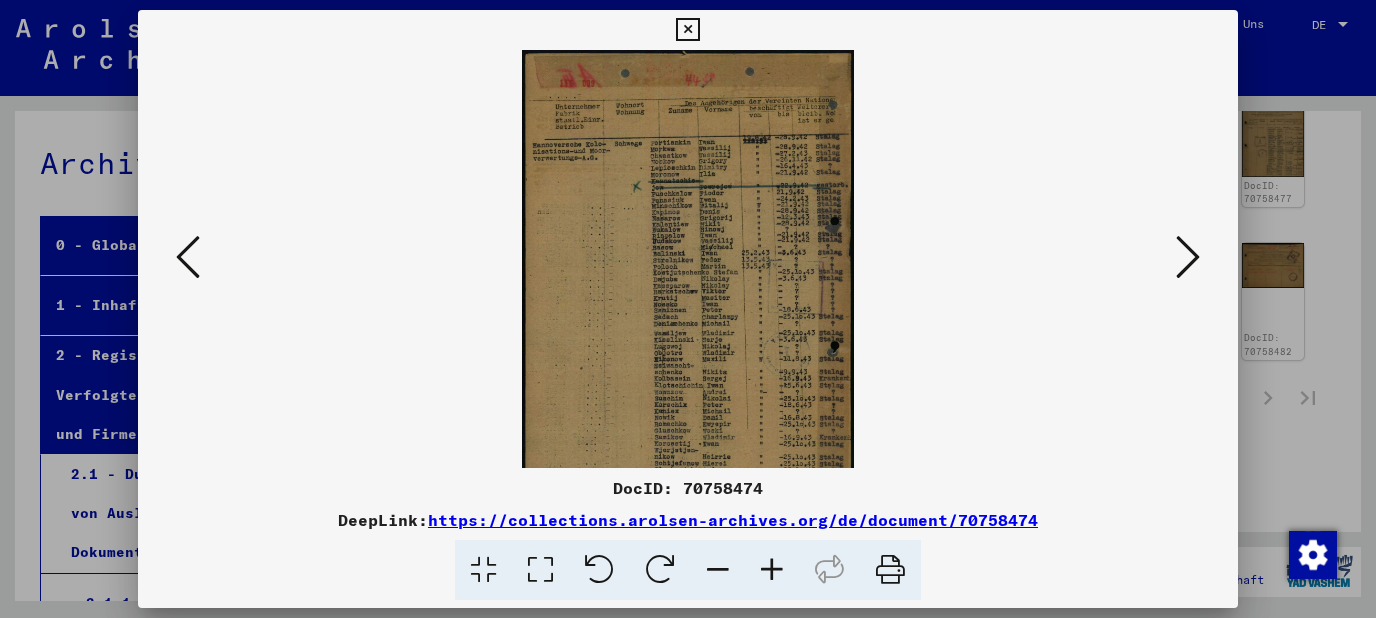 click at bounding box center [772, 570] 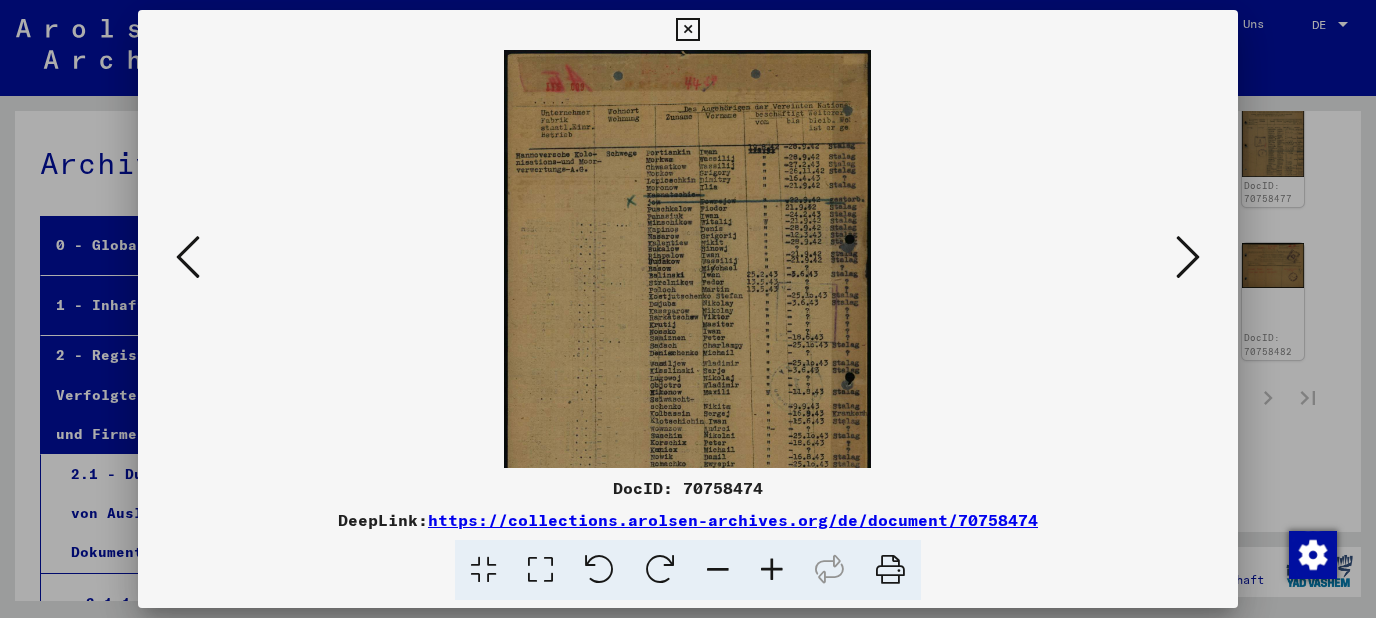 click at bounding box center [772, 570] 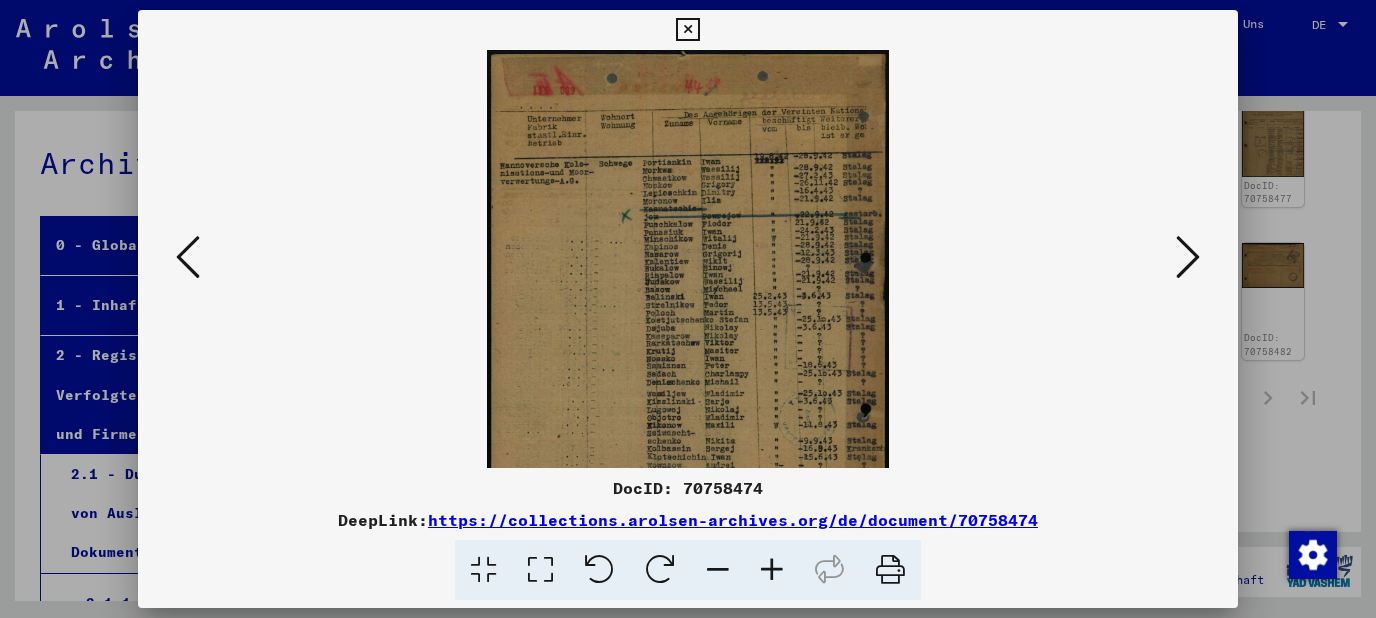 click at bounding box center (772, 570) 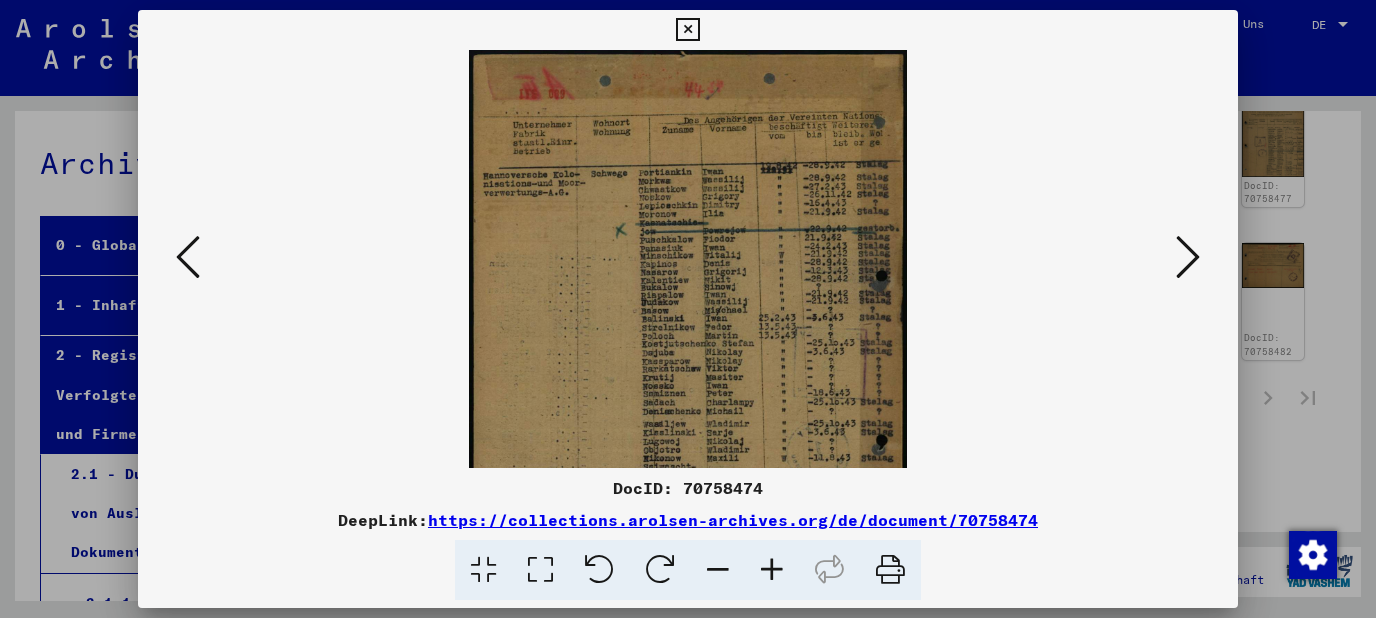 click at bounding box center [772, 570] 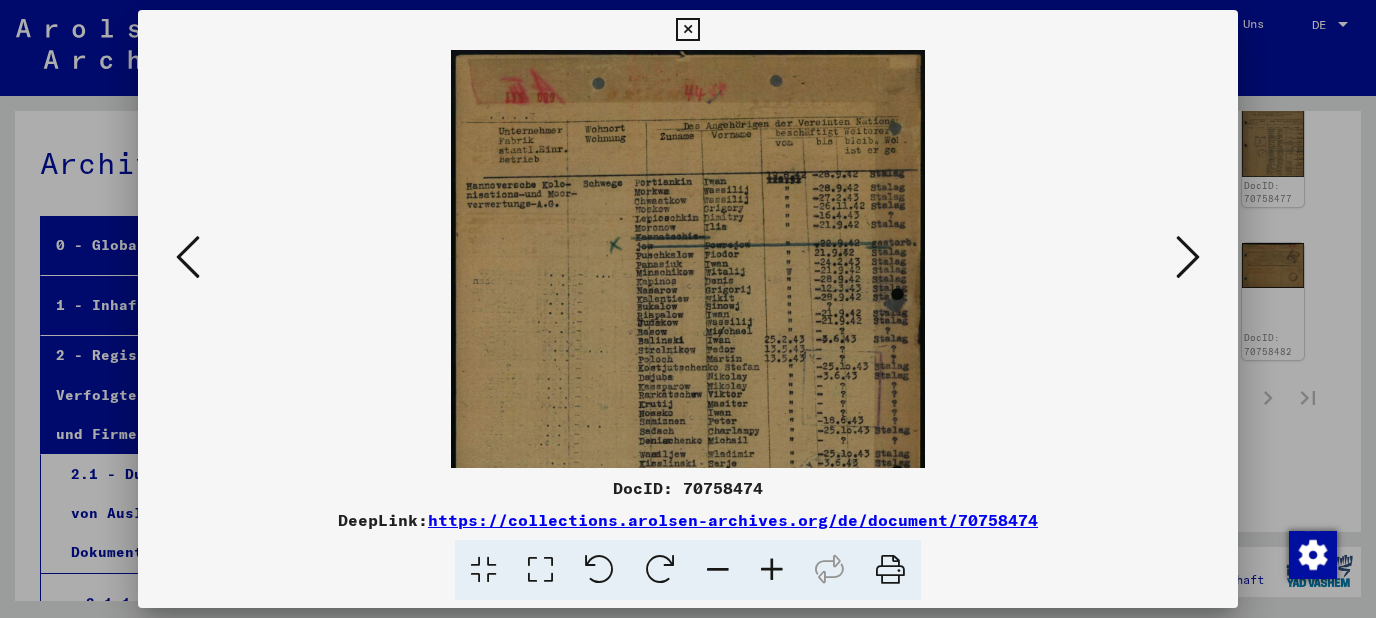 click at bounding box center (772, 570) 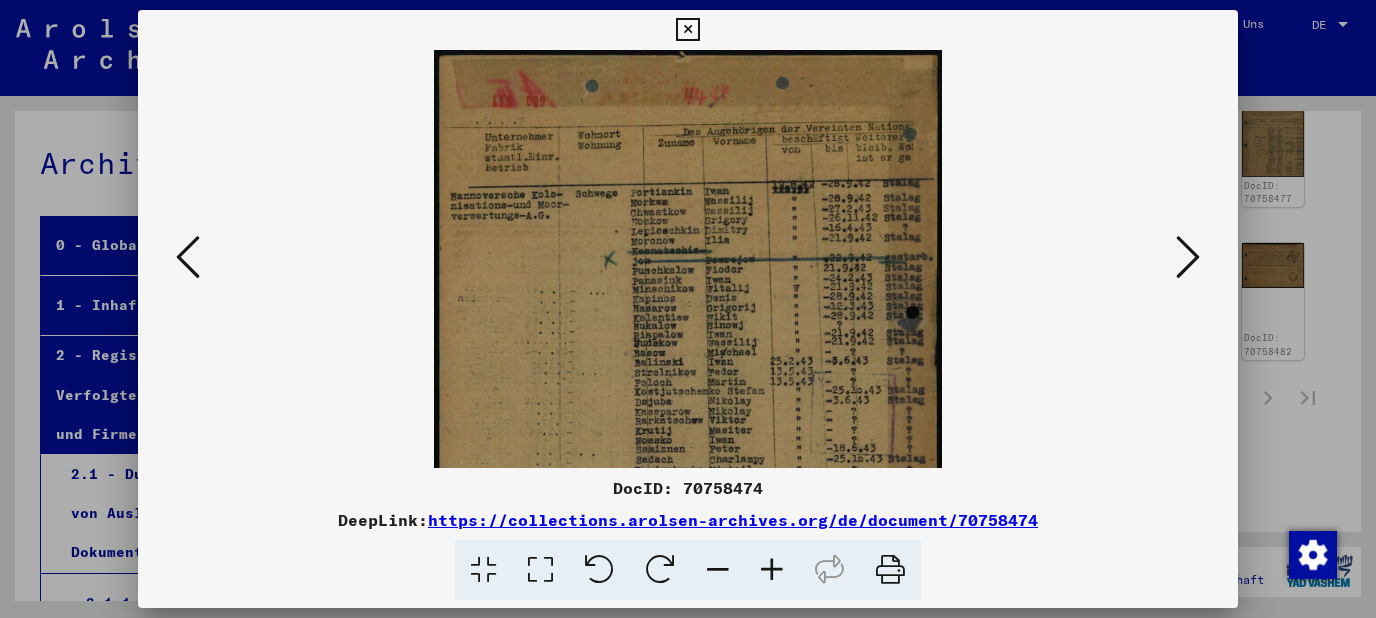 click at bounding box center [772, 570] 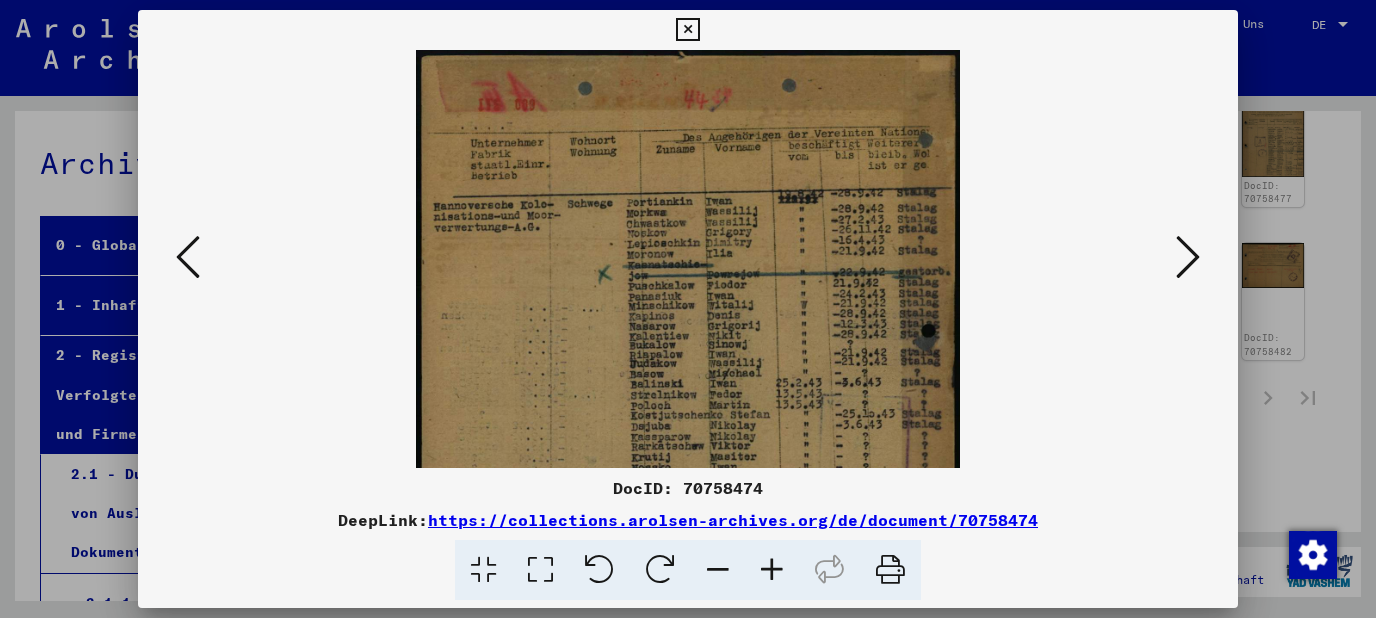 click at bounding box center (772, 570) 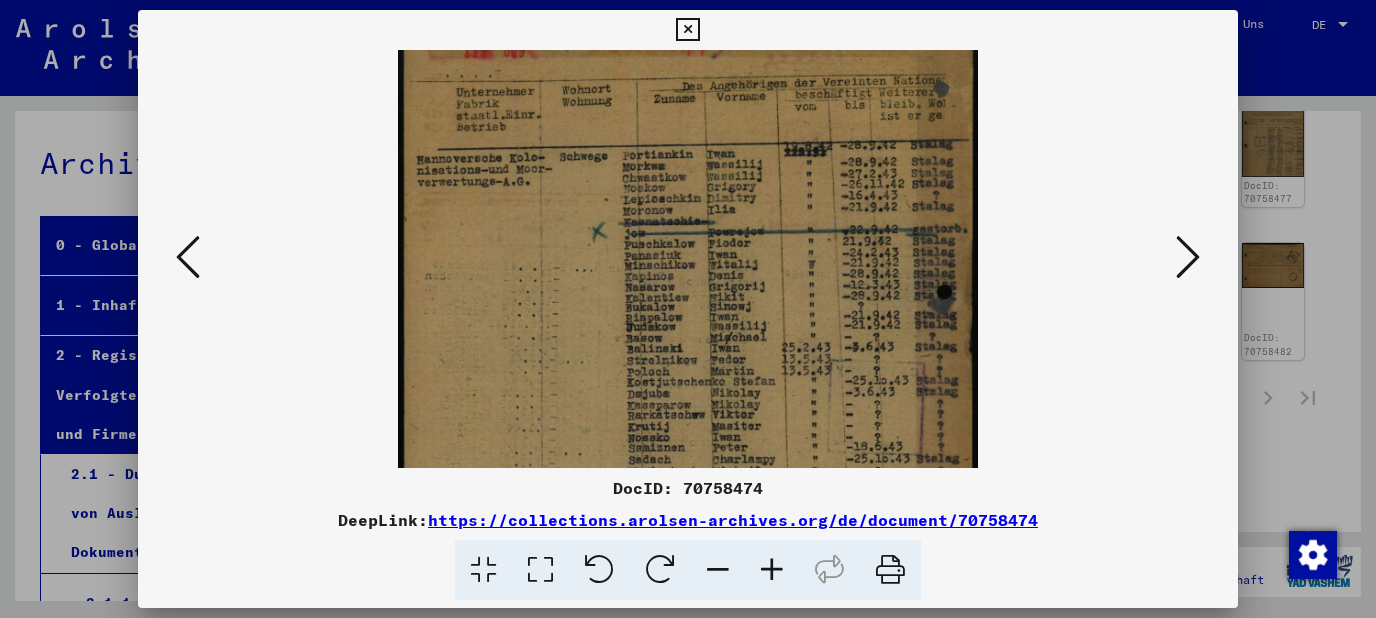 scroll, scrollTop: 58, scrollLeft: 0, axis: vertical 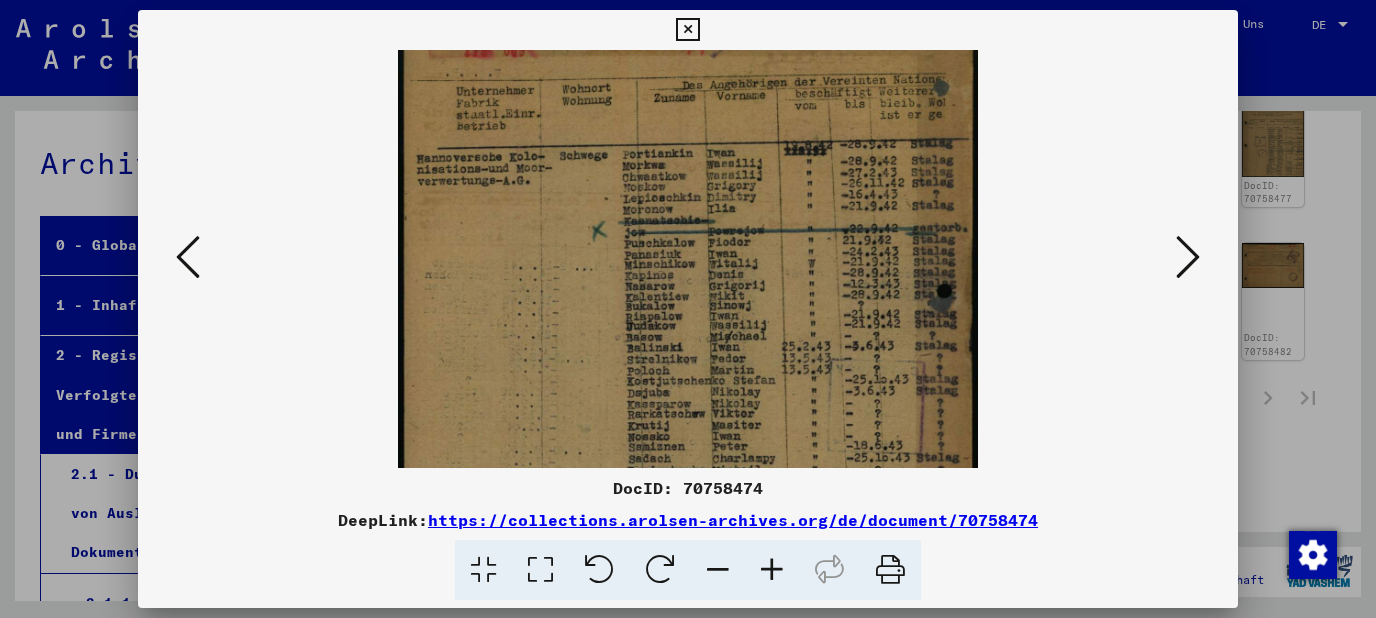 drag, startPoint x: 756, startPoint y: 381, endPoint x: 782, endPoint y: 323, distance: 63.560993 